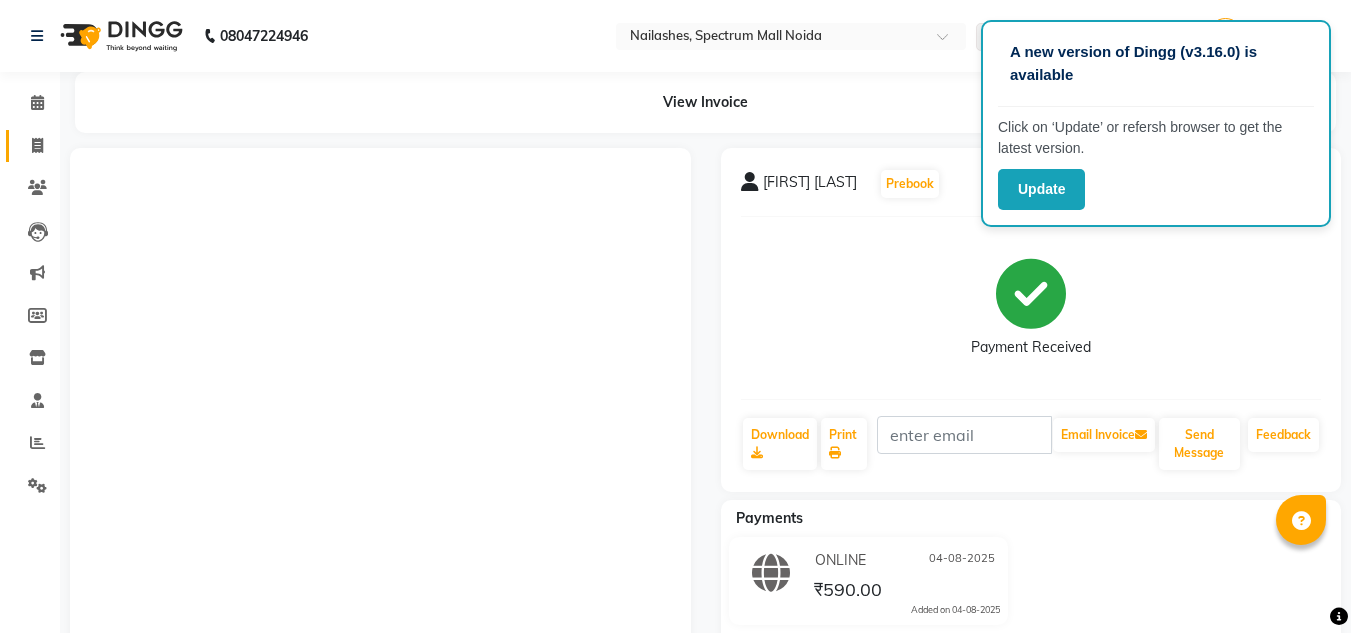 scroll, scrollTop: 0, scrollLeft: 0, axis: both 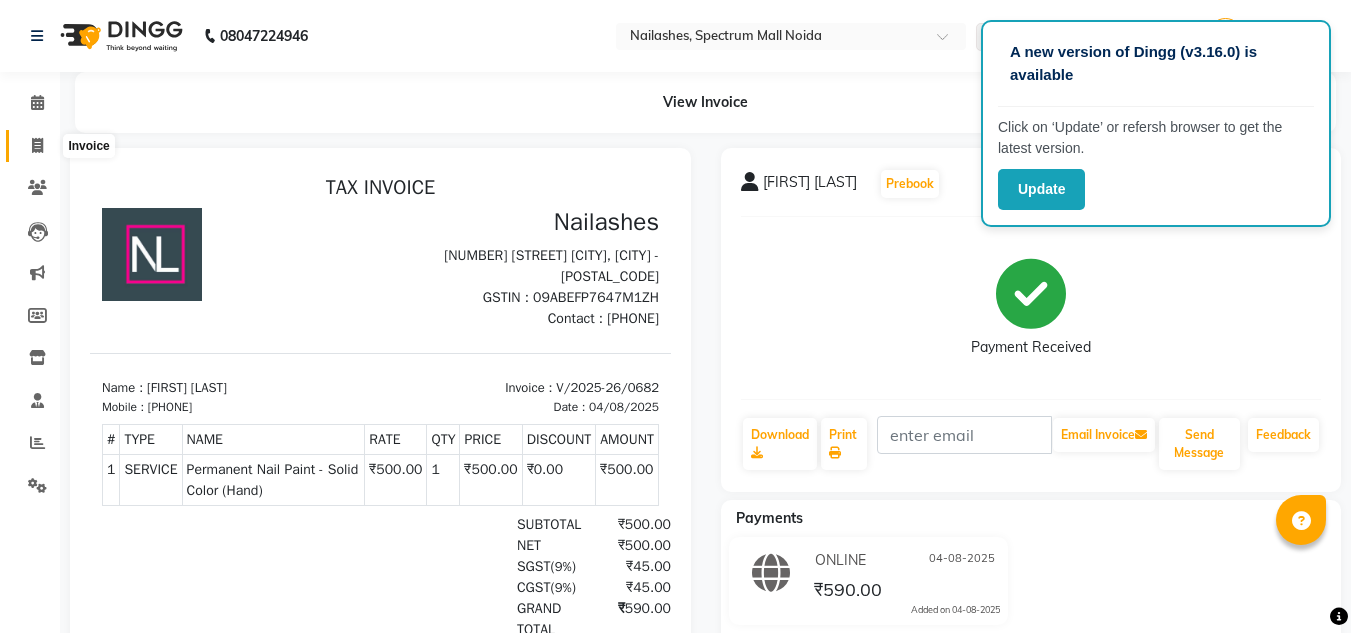 click 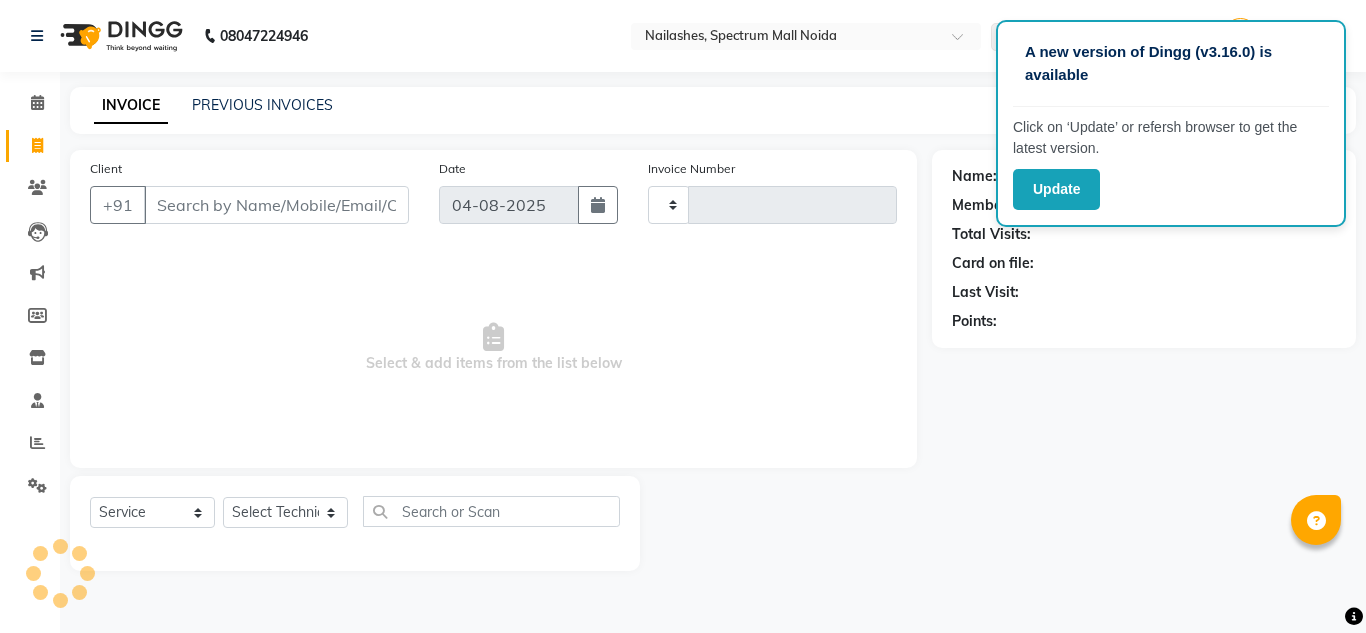type on "0683" 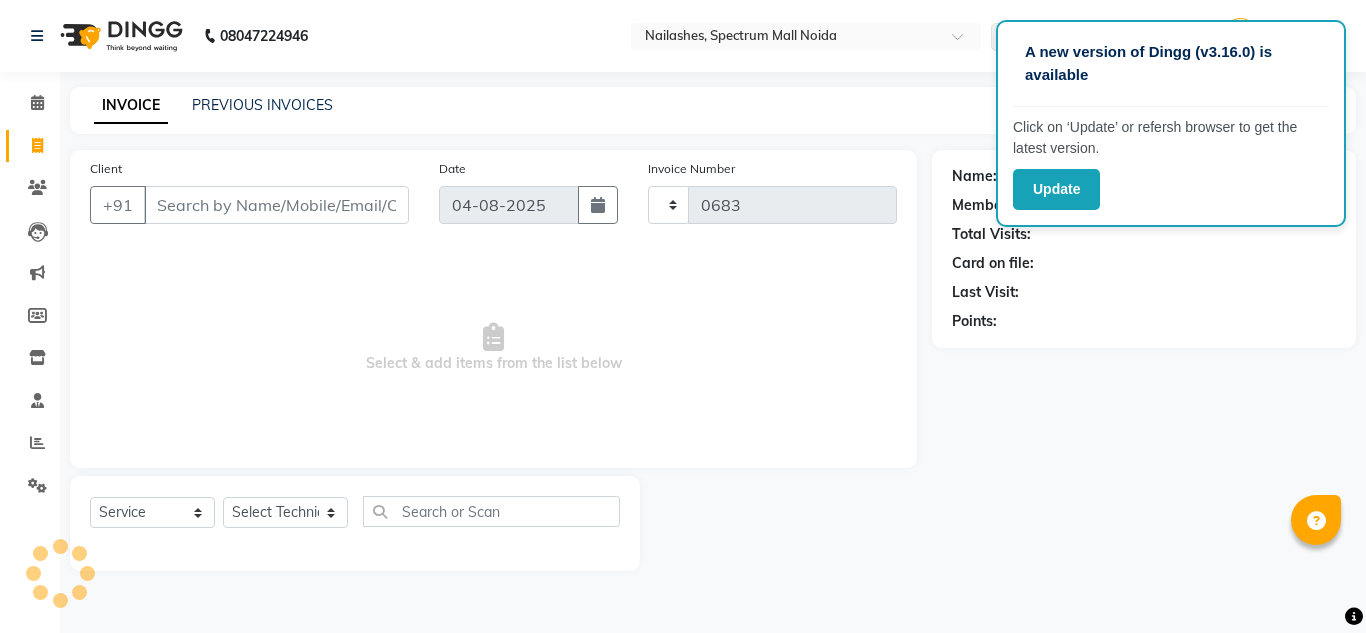 select on "6068" 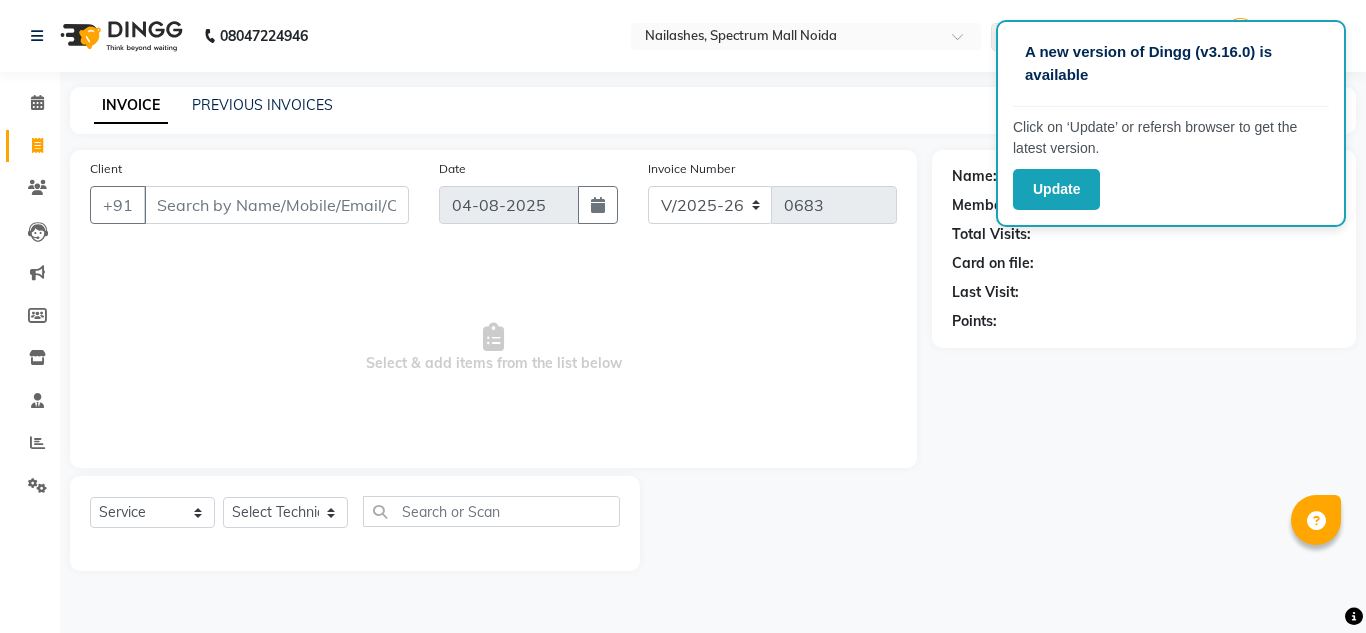 click on "Client" at bounding box center [276, 205] 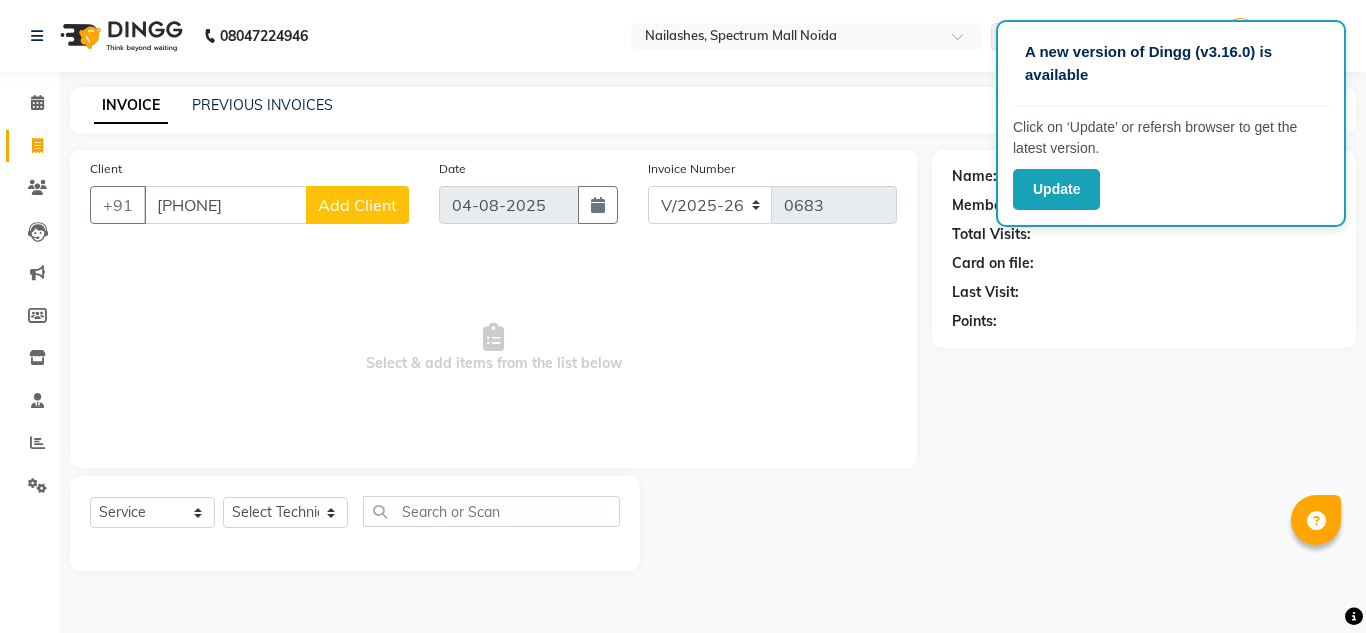 type on "[PHONE]" 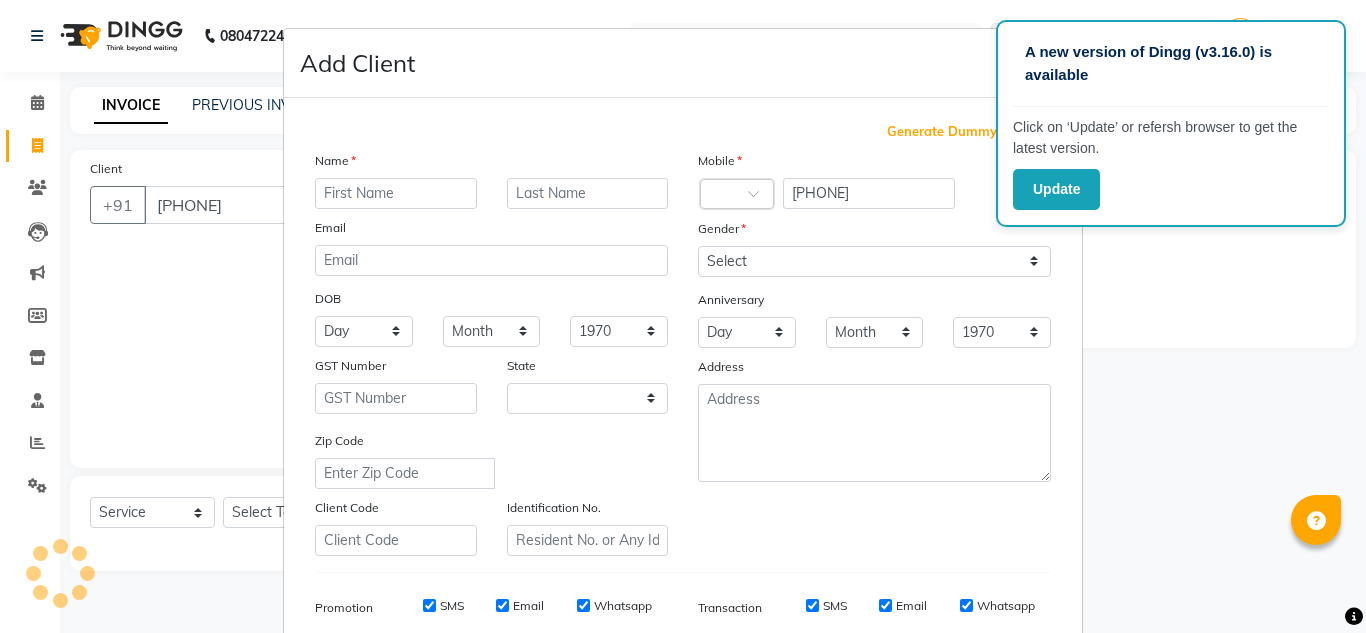 select on "21" 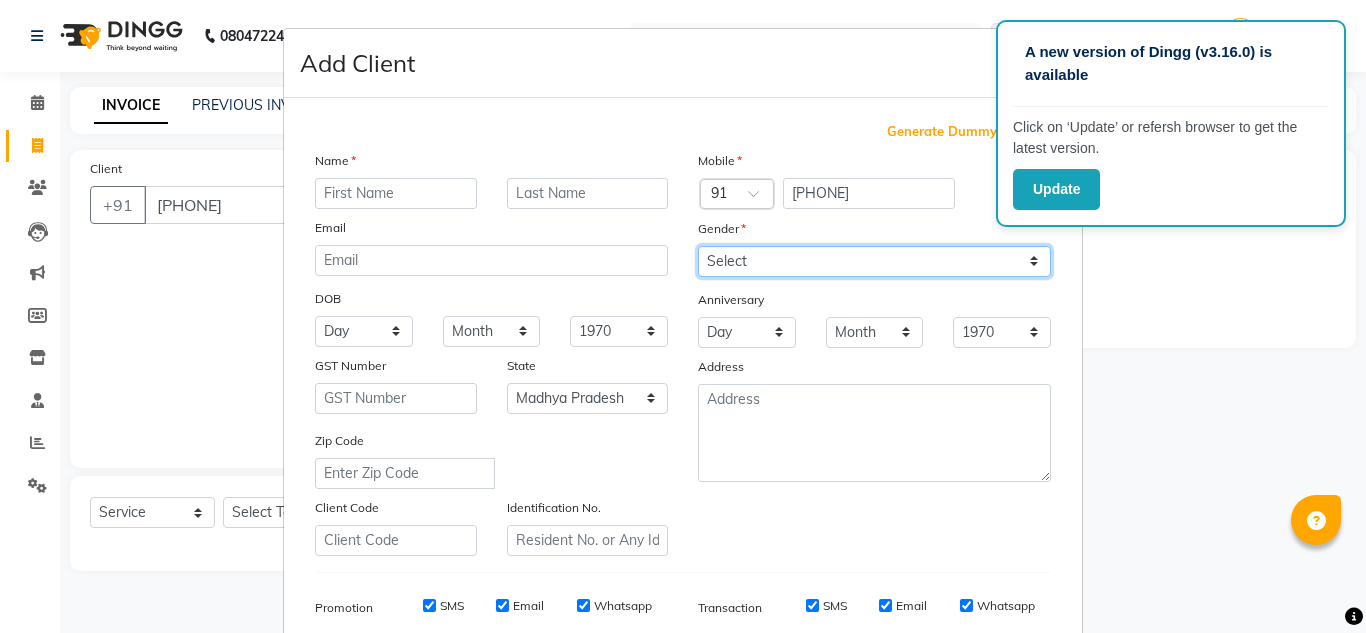 click on "Select Male Female Other Prefer Not To Say" at bounding box center (874, 261) 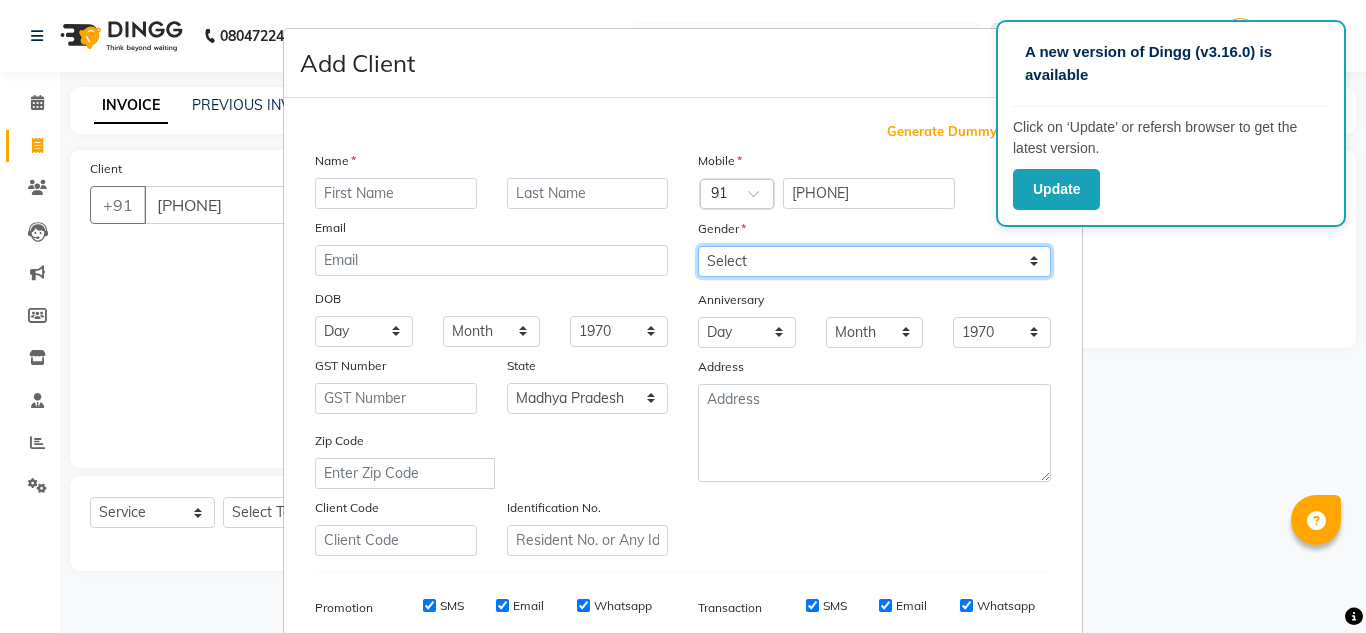 select on "female" 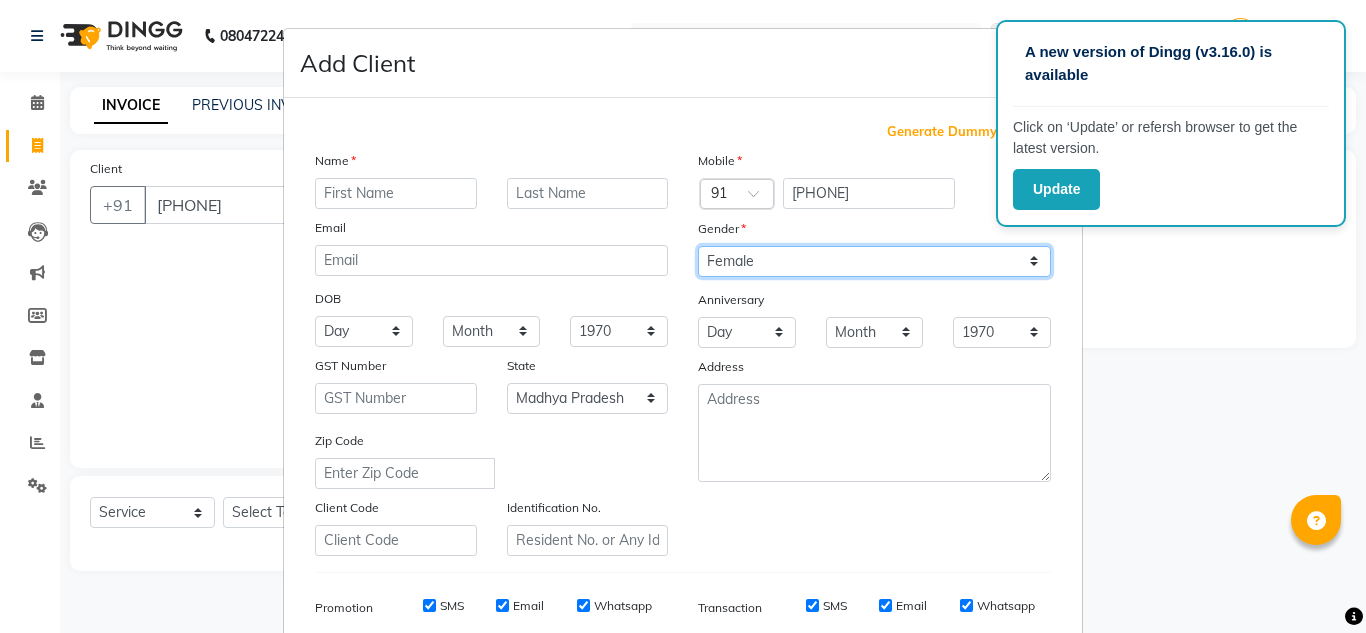 click on "Select Male Female Other Prefer Not To Say" at bounding box center (874, 261) 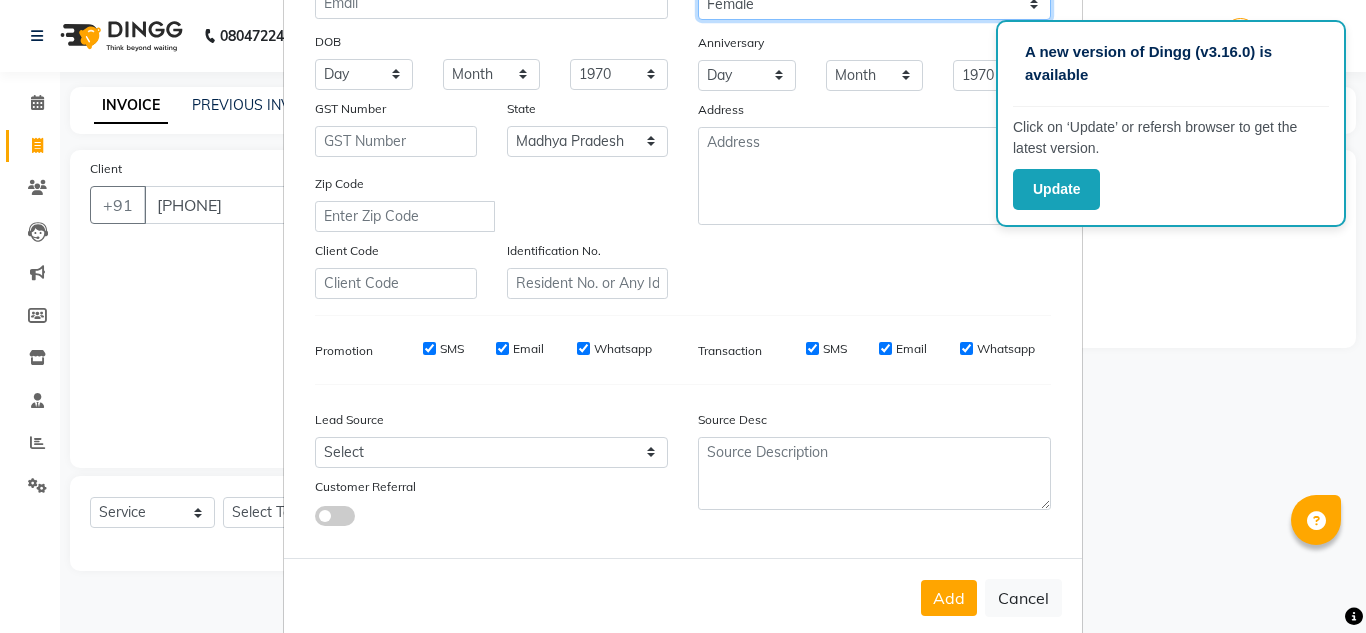 scroll, scrollTop: 259, scrollLeft: 0, axis: vertical 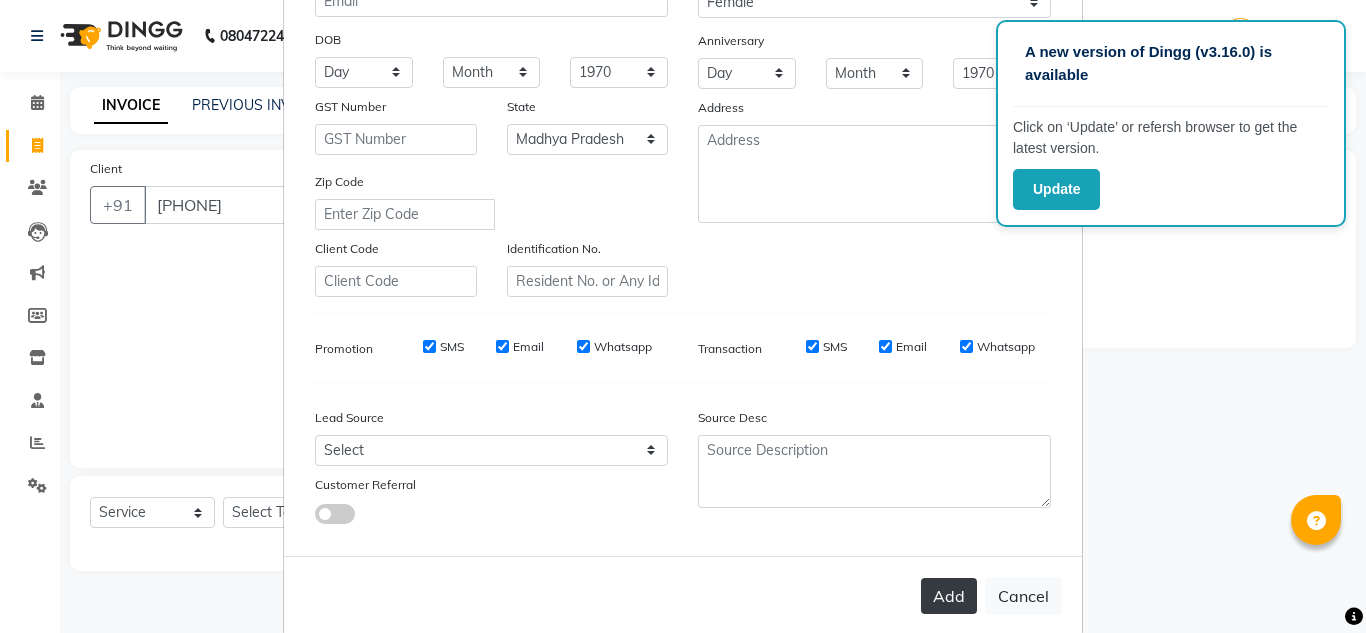 click on "Add" at bounding box center [949, 596] 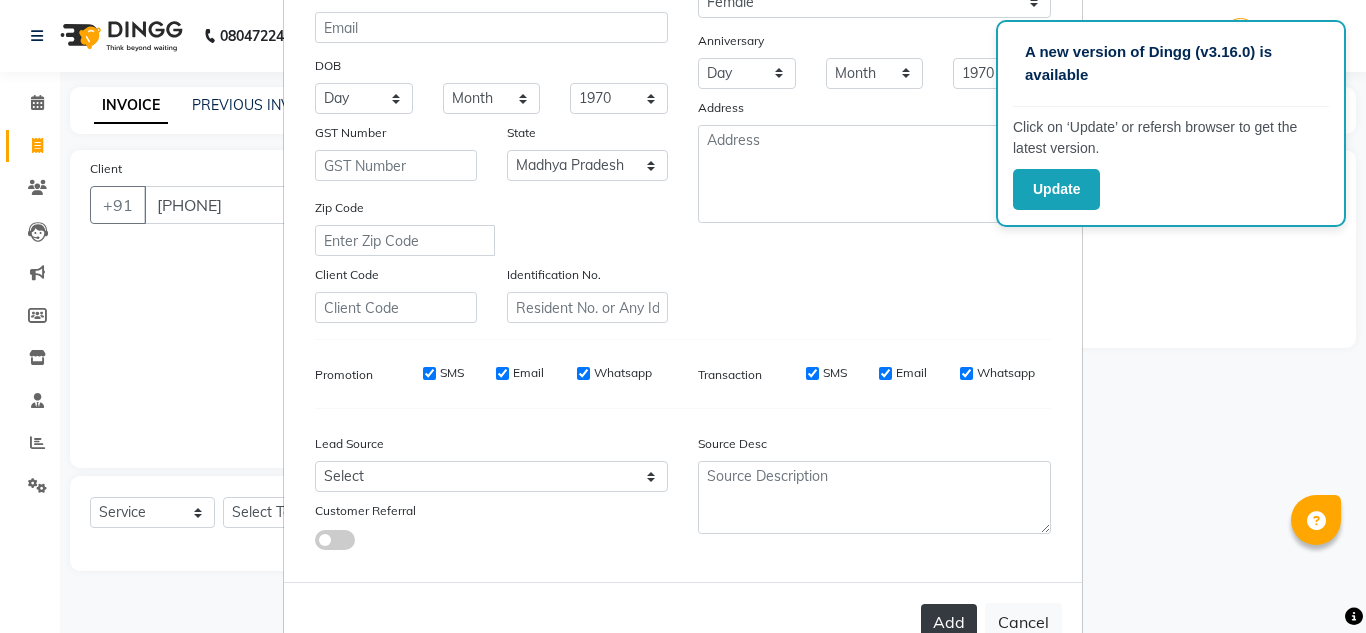 scroll, scrollTop: 286, scrollLeft: 0, axis: vertical 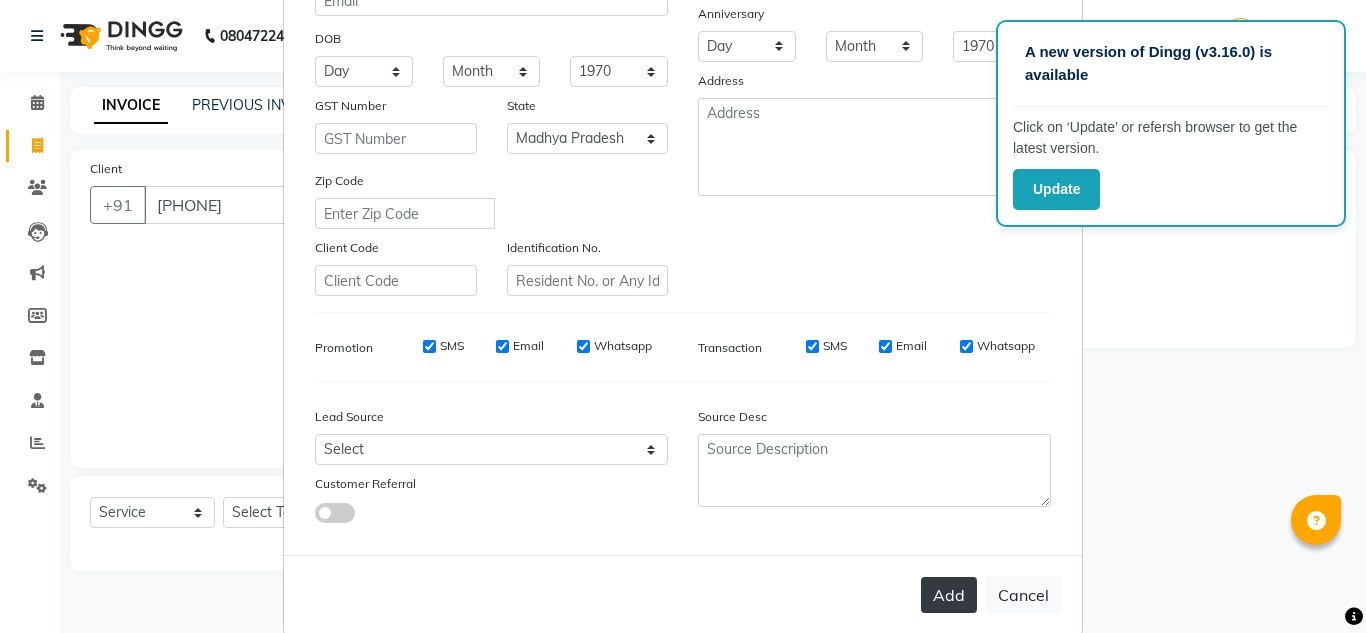 click on "Add" at bounding box center [949, 595] 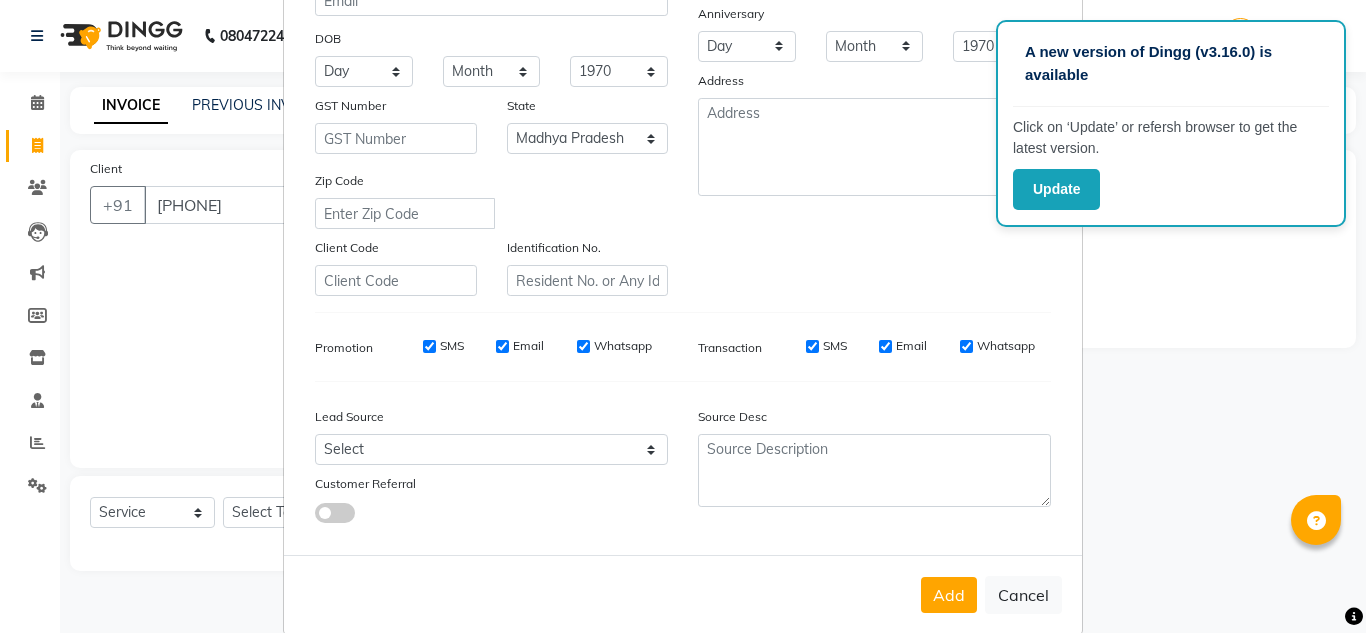 scroll, scrollTop: 316, scrollLeft: 0, axis: vertical 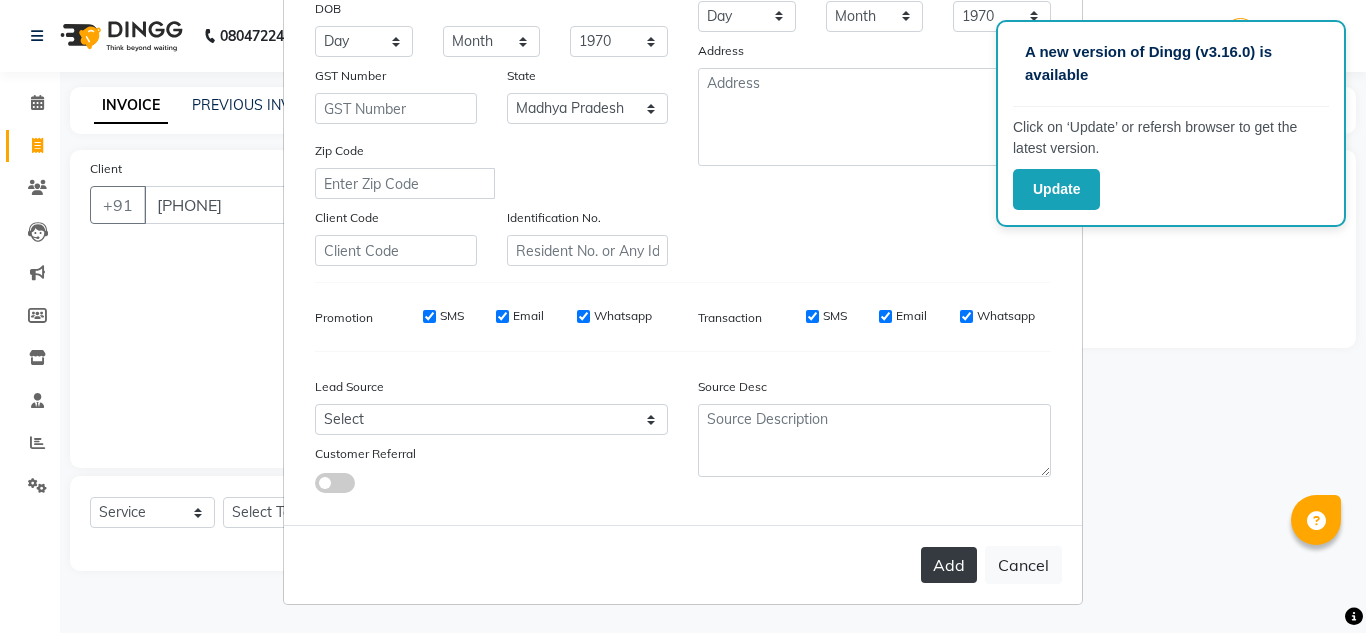 click on "Add" at bounding box center [949, 565] 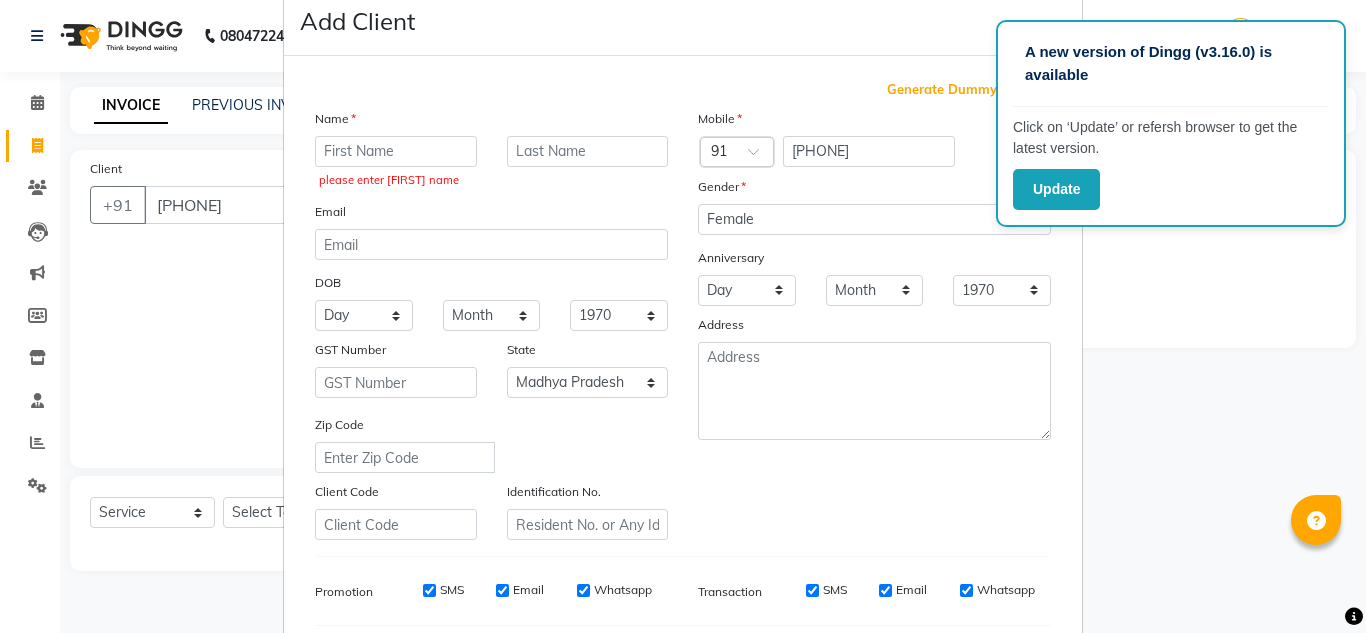 scroll, scrollTop: 39, scrollLeft: 0, axis: vertical 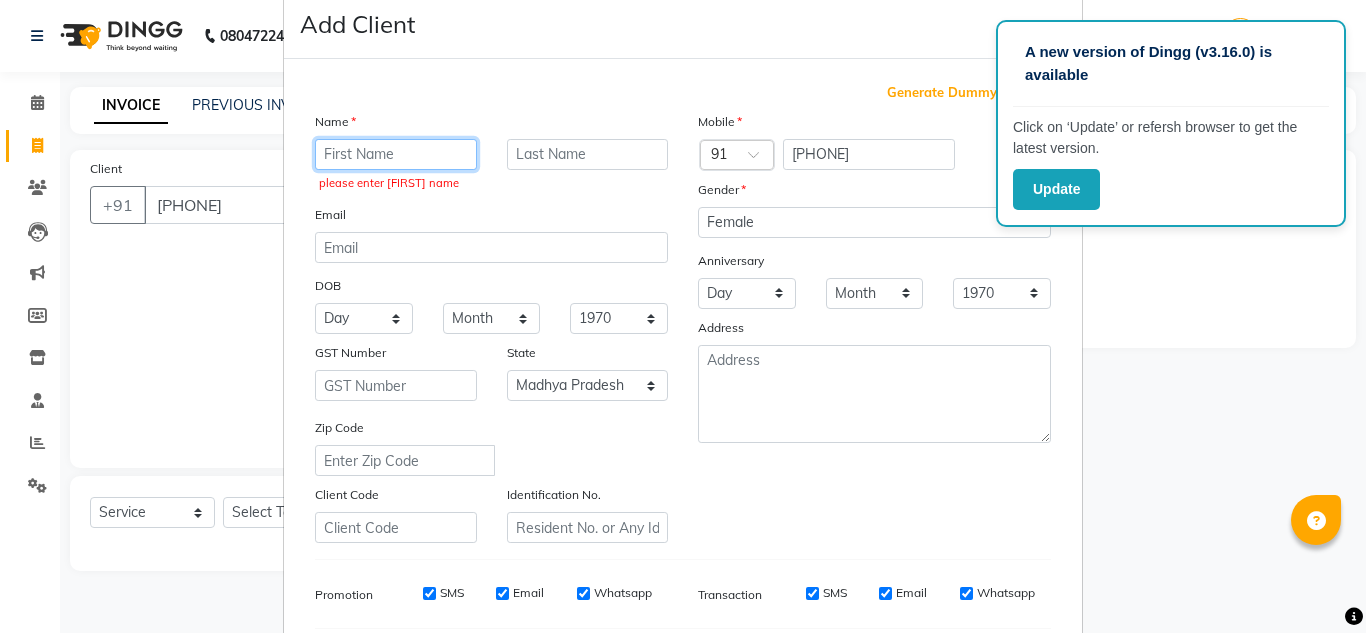click at bounding box center (396, 154) 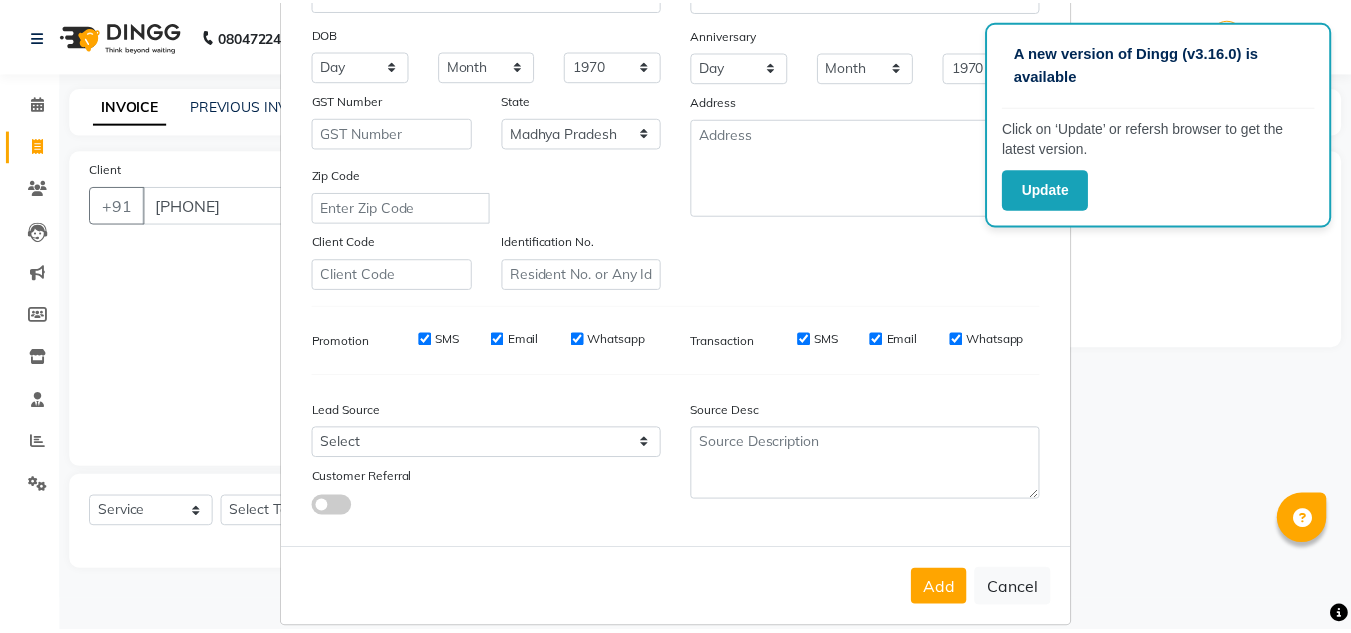 scroll, scrollTop: 290, scrollLeft: 0, axis: vertical 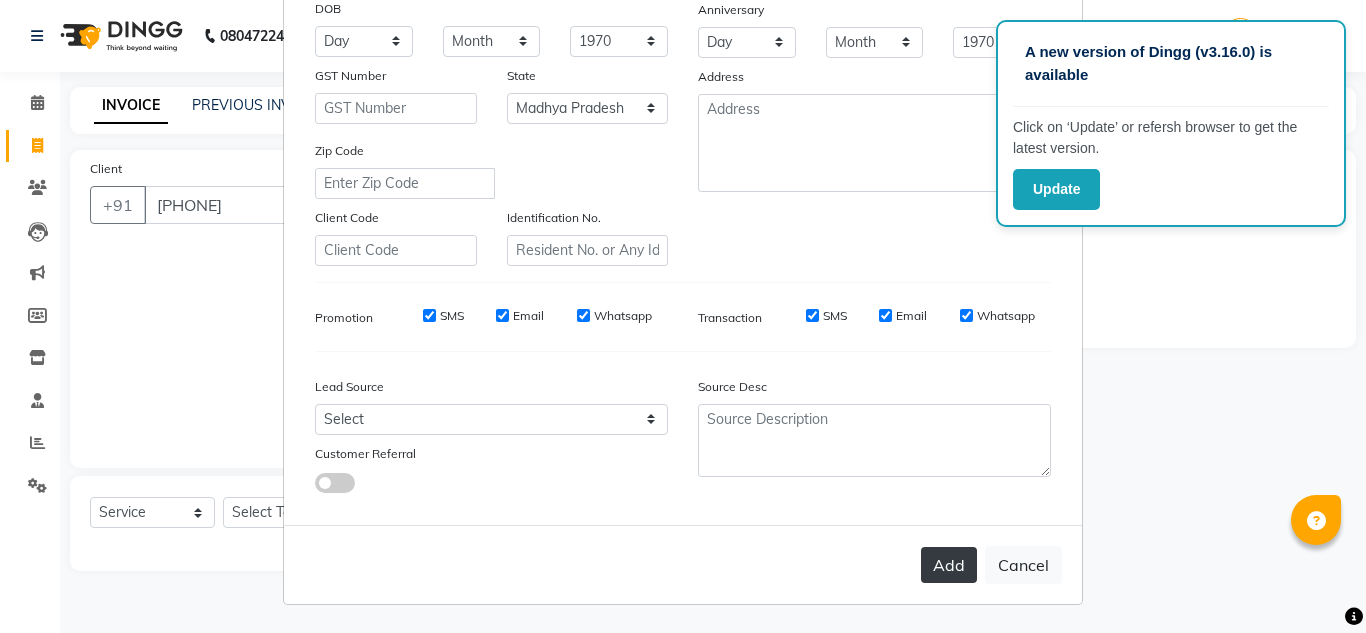 type on "astha" 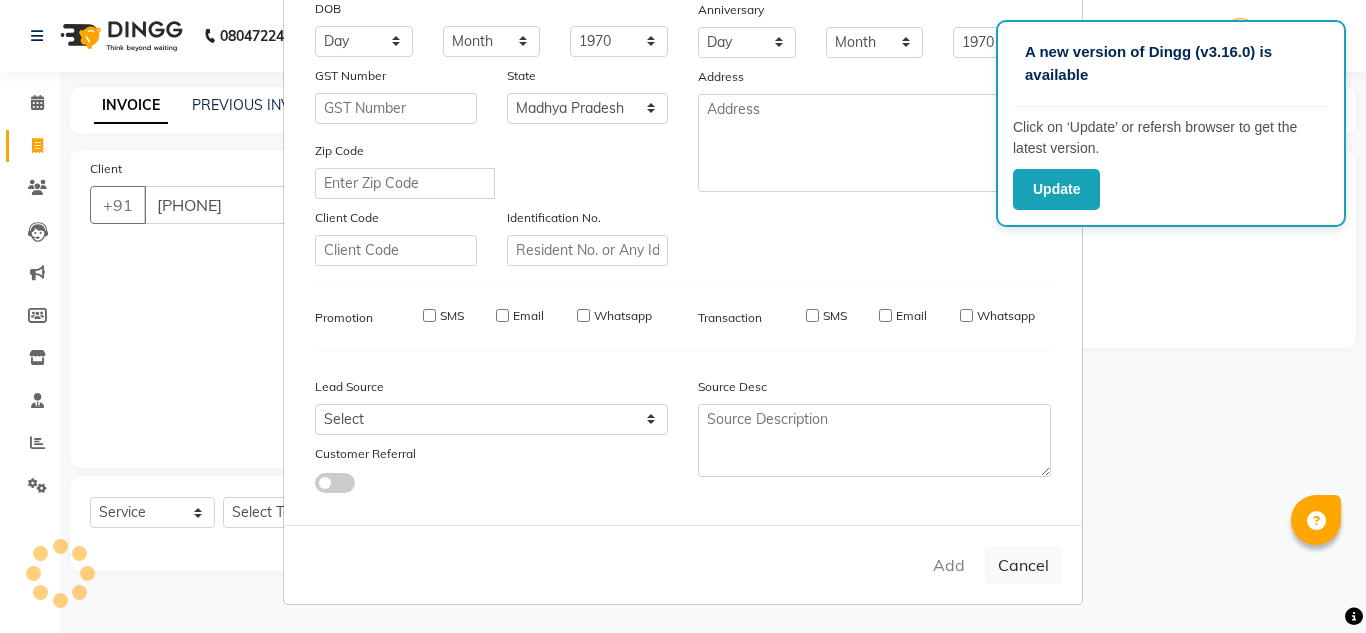 type on "70******20" 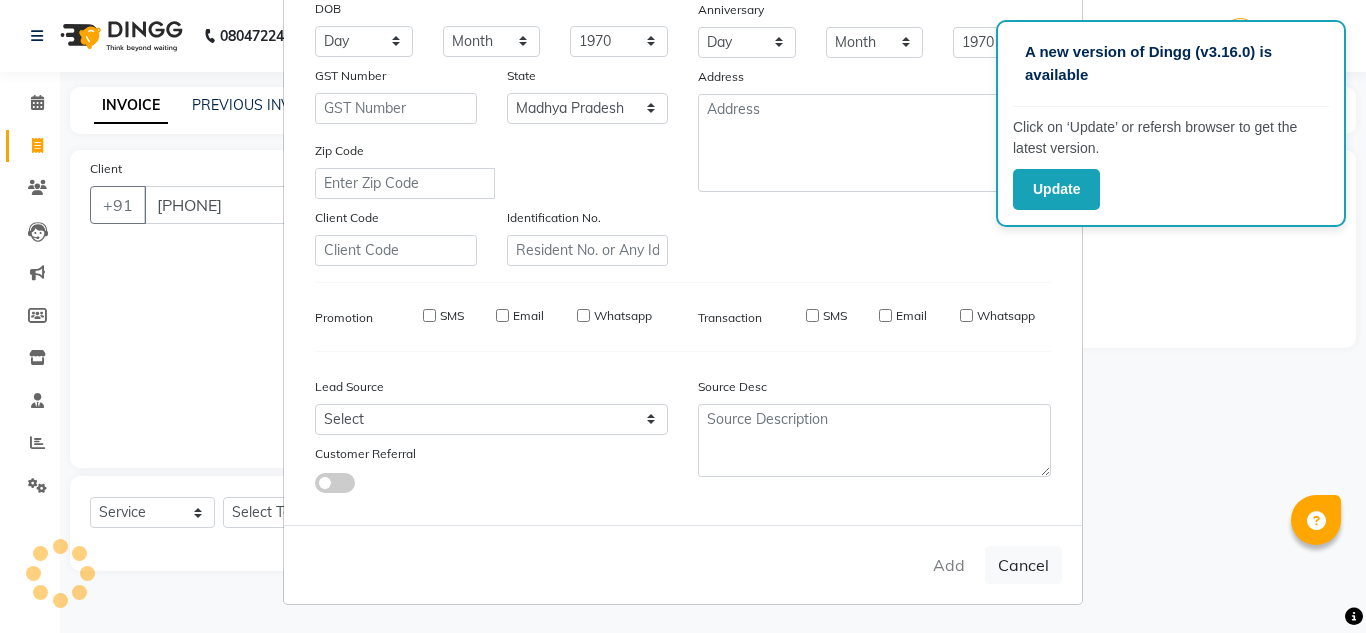 type 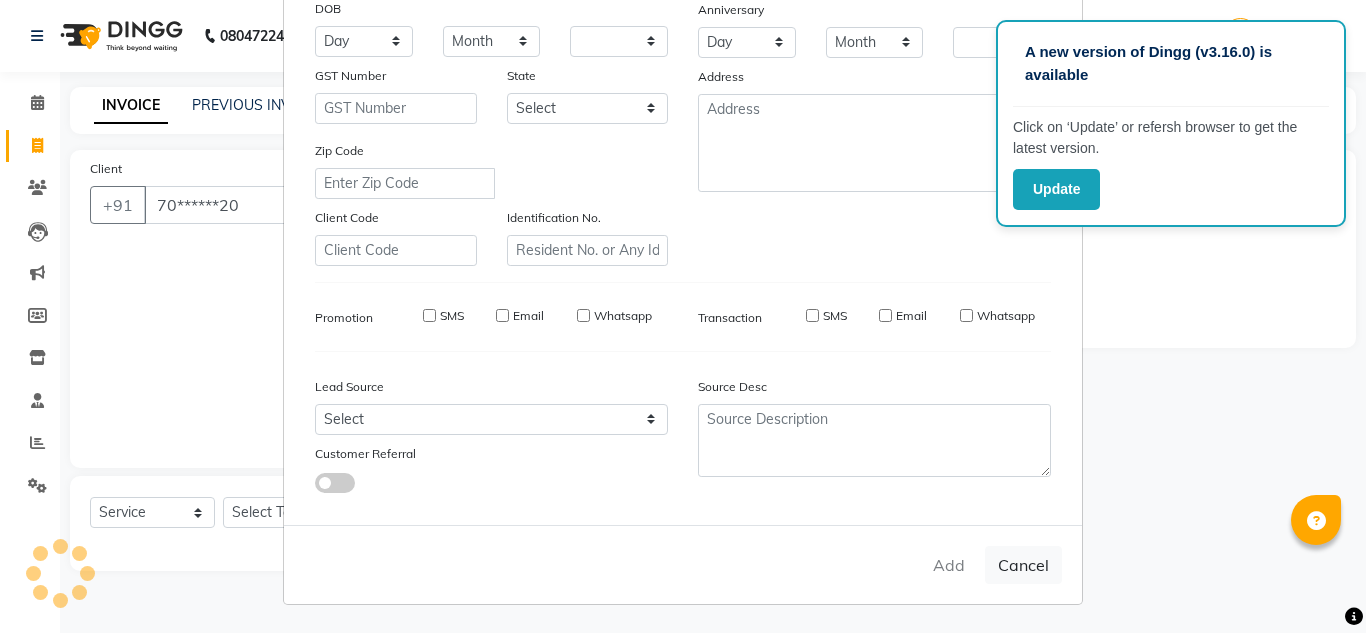 checkbox on "false" 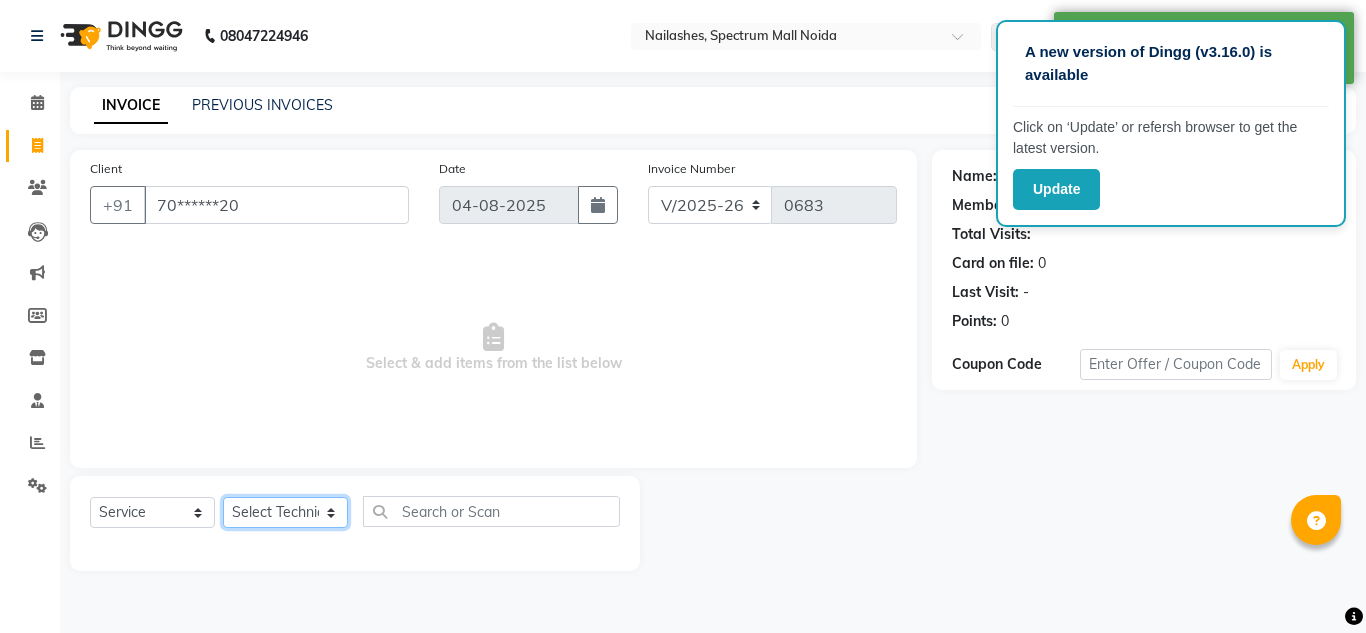click on "Select Technician [FIRST] [FIRST] [FIRST] [FIRST] Manager [FIRST] [FIRST] [FIRST]" 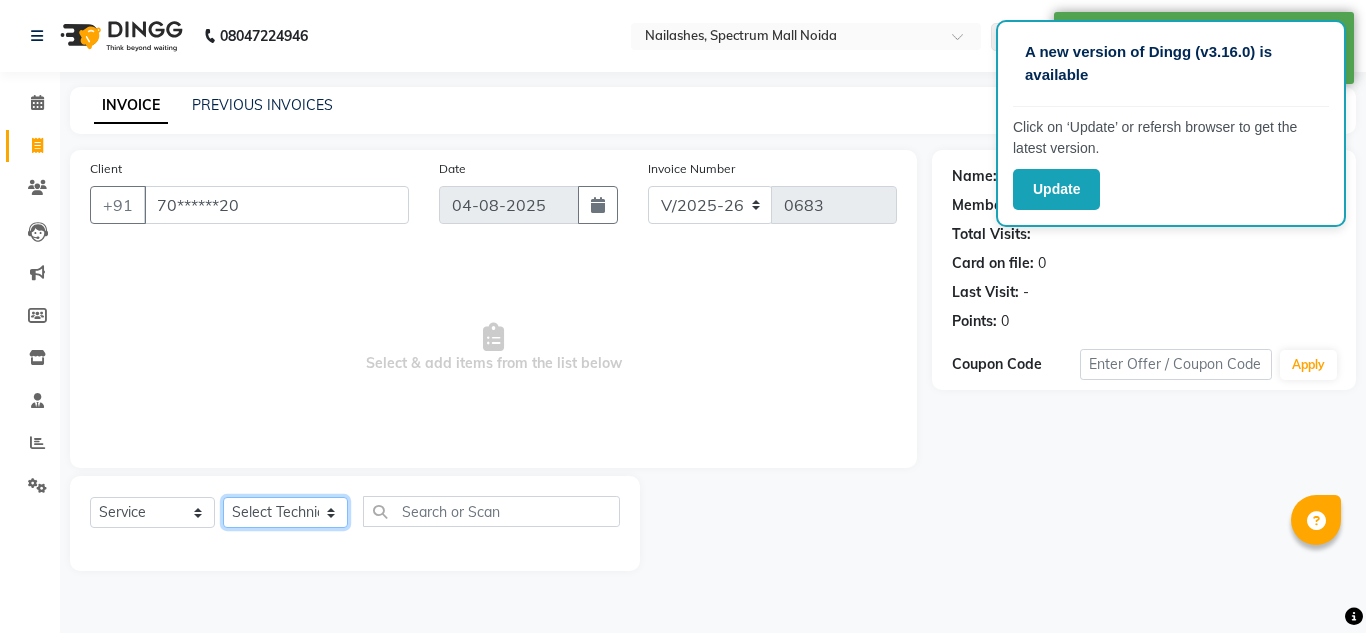 select on "86547" 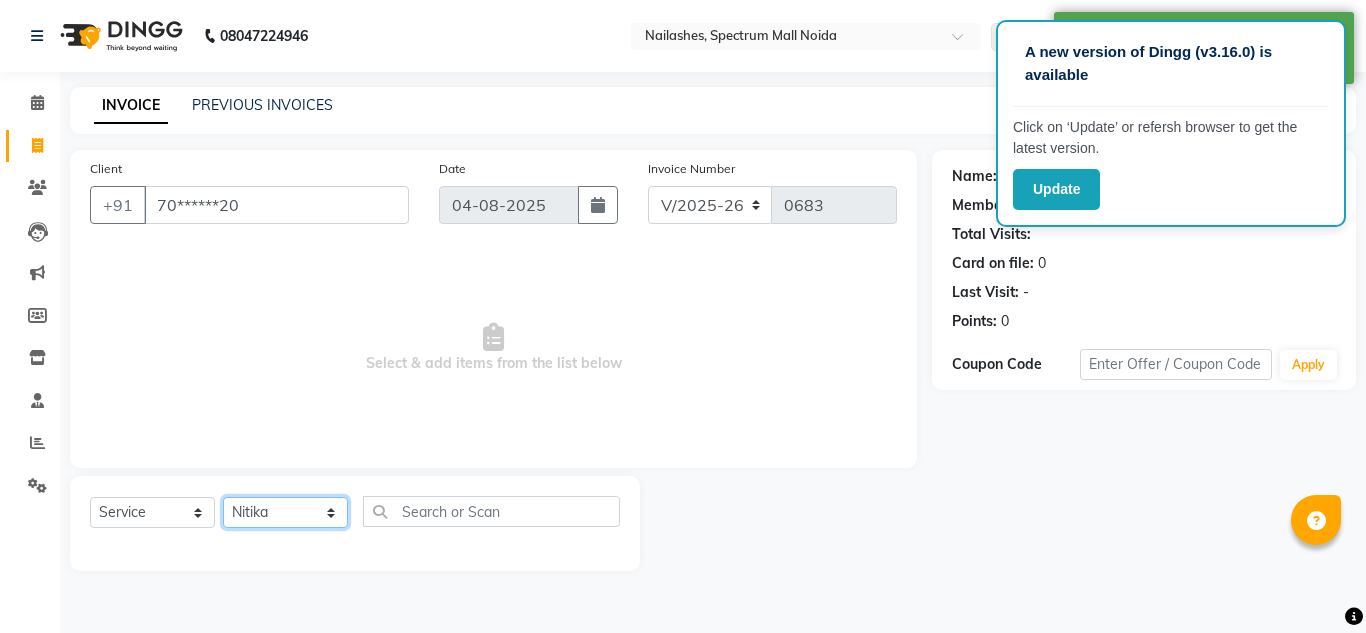 click on "Select Technician [FIRST] [FIRST] [FIRST] [FIRST] Manager [FIRST] [FIRST] [FIRST]" 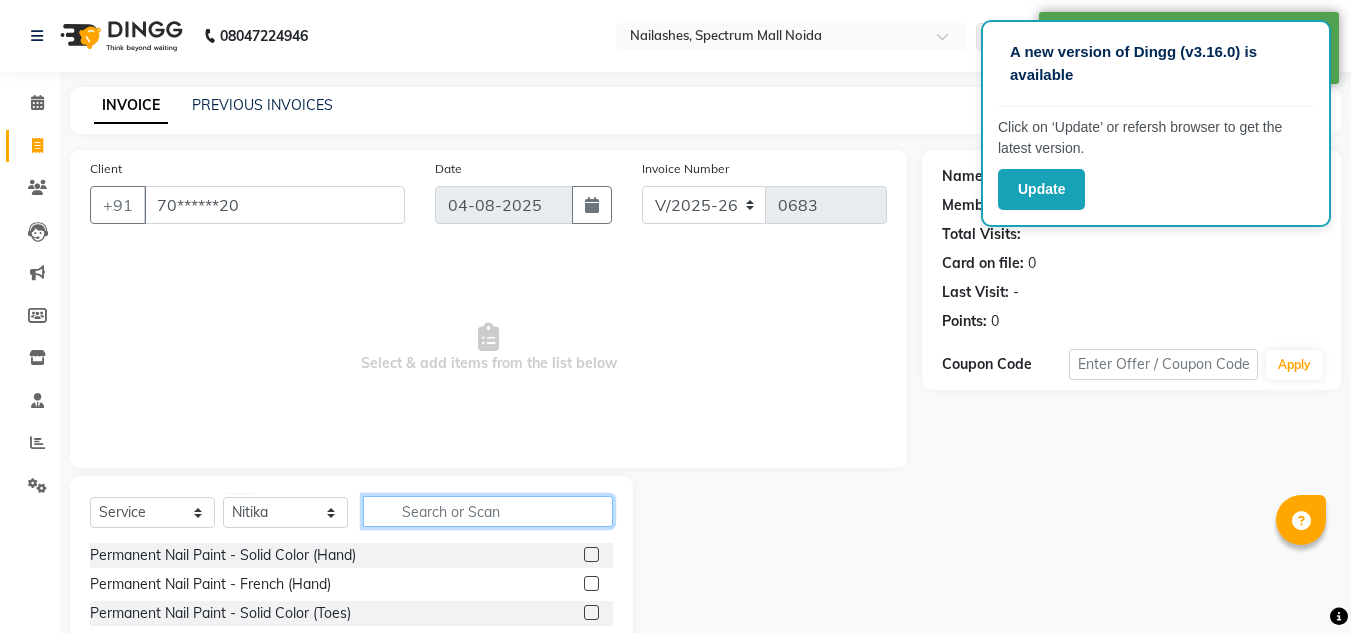 click 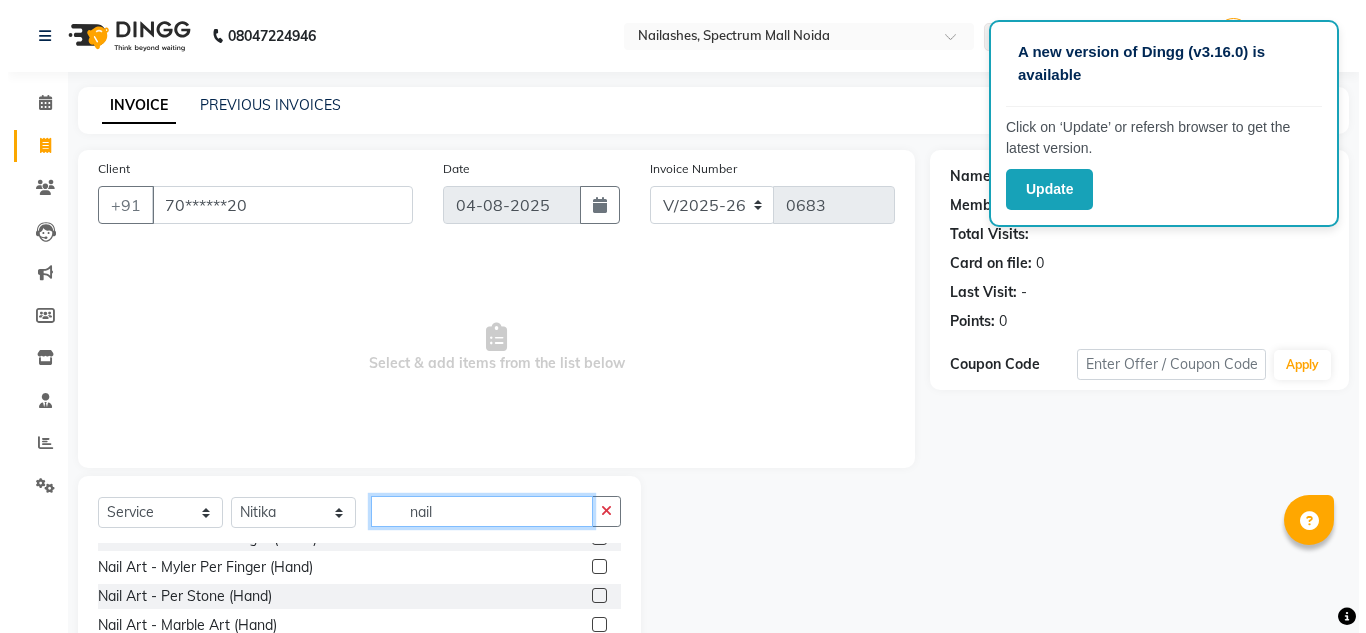 scroll, scrollTop: 423, scrollLeft: 0, axis: vertical 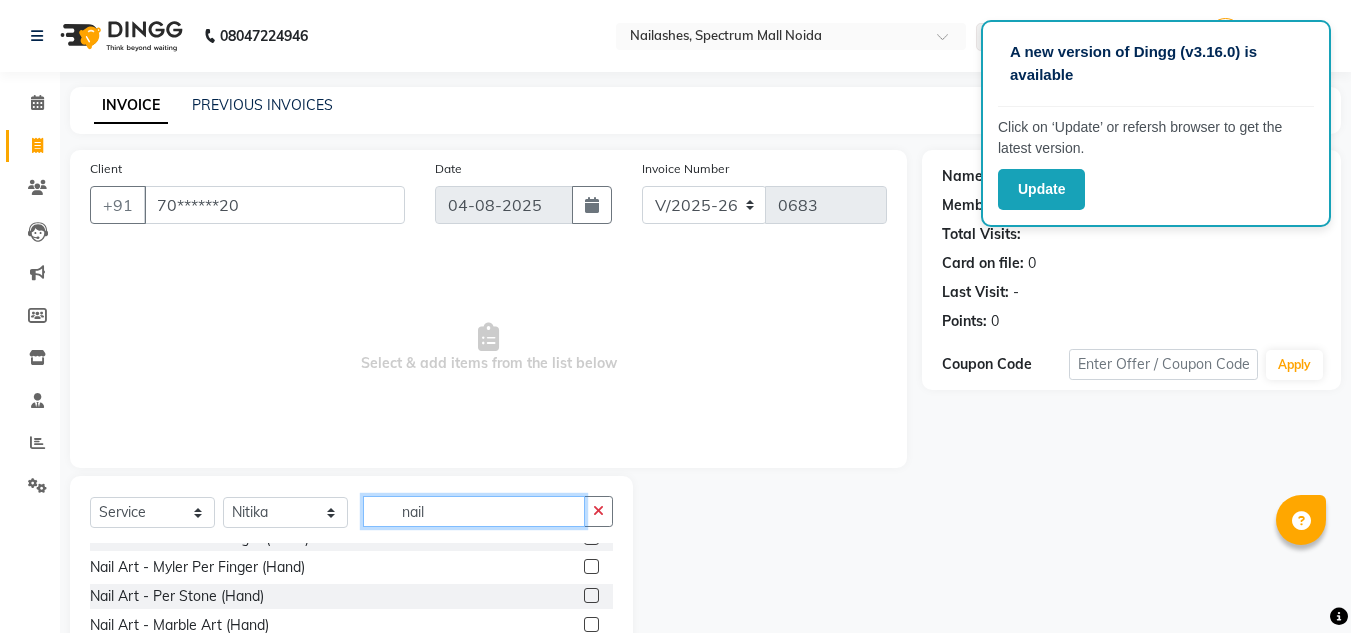 click on "nail" 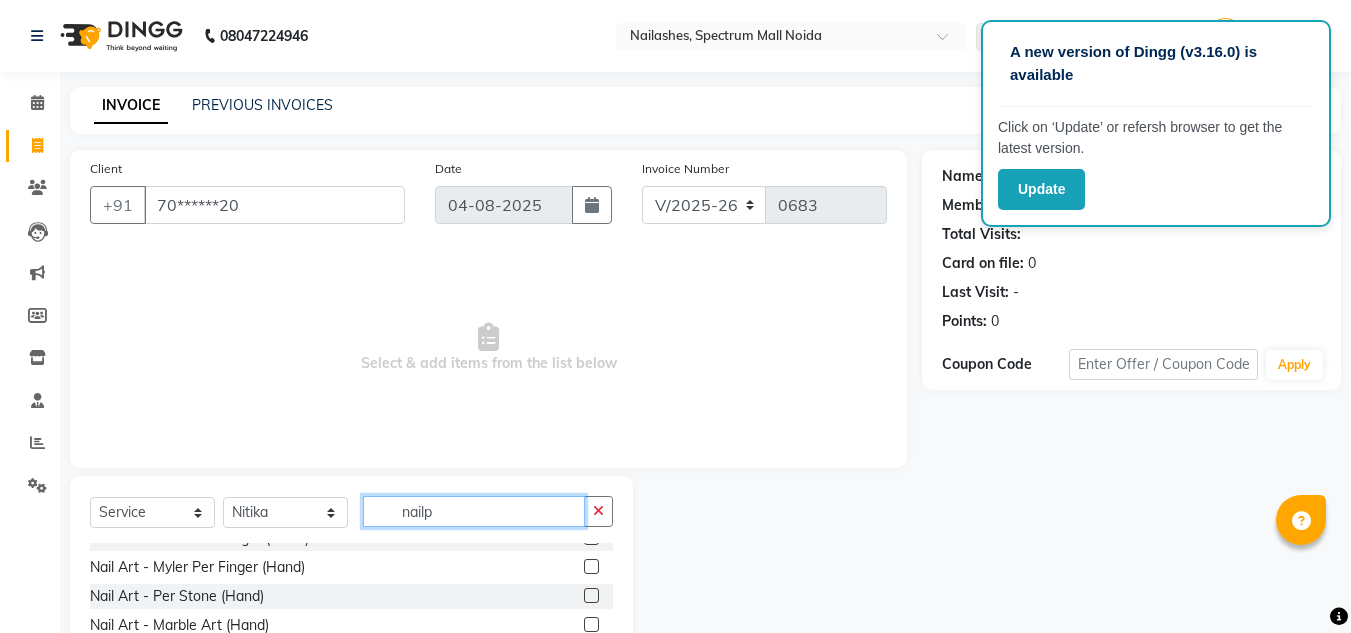 scroll, scrollTop: 0, scrollLeft: 0, axis: both 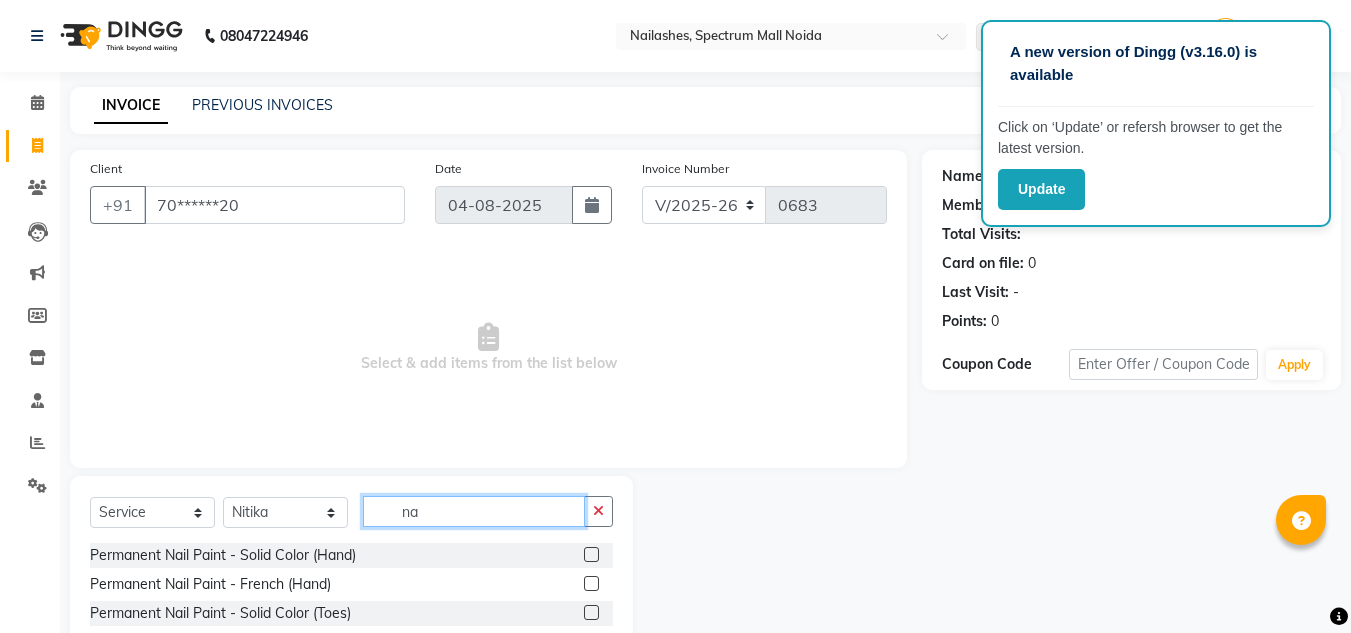 type on "n" 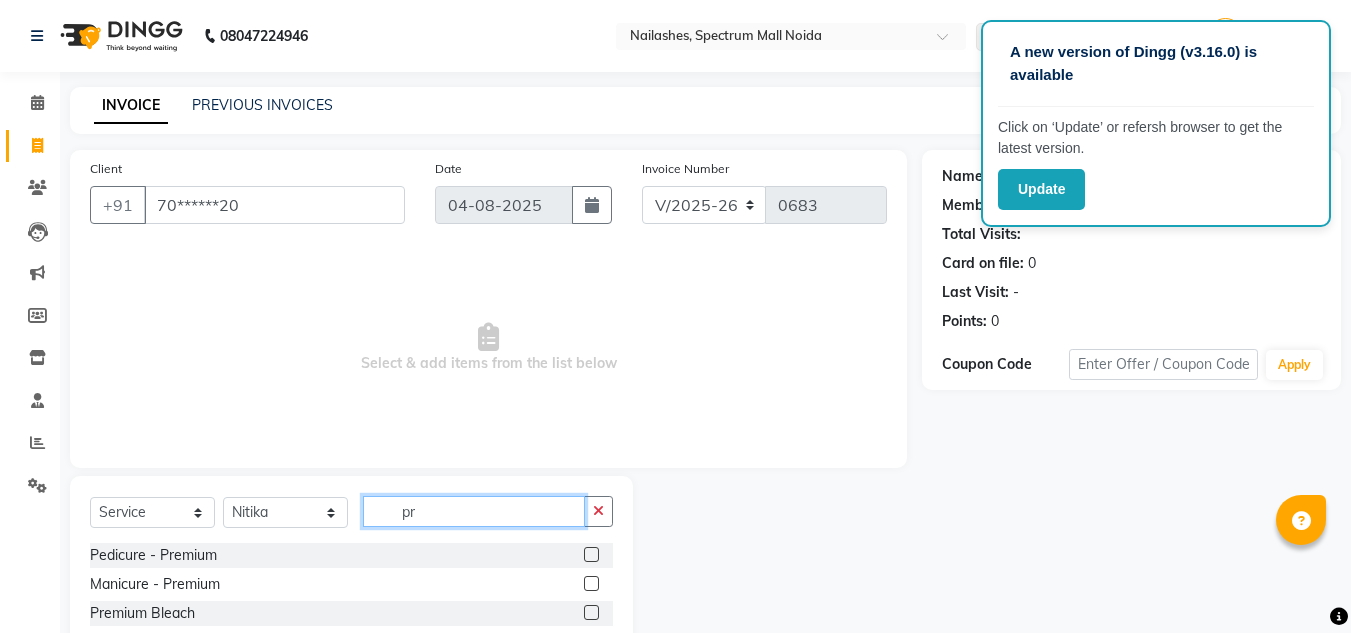 type on "pr" 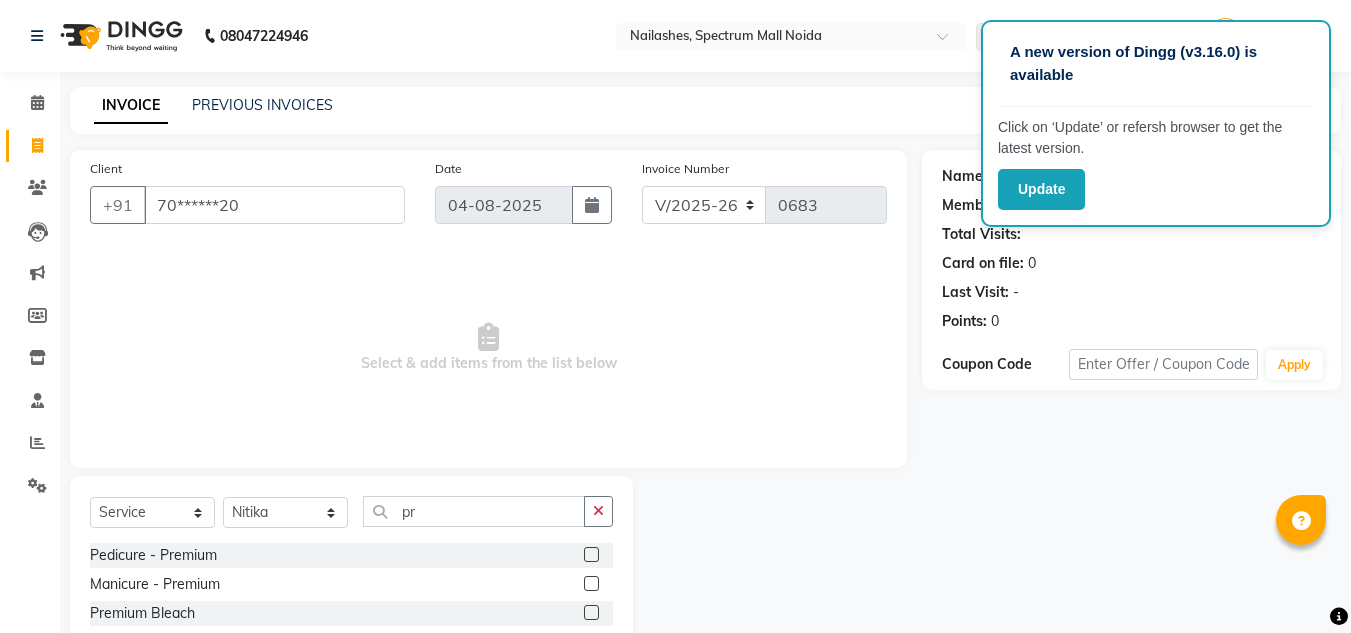click 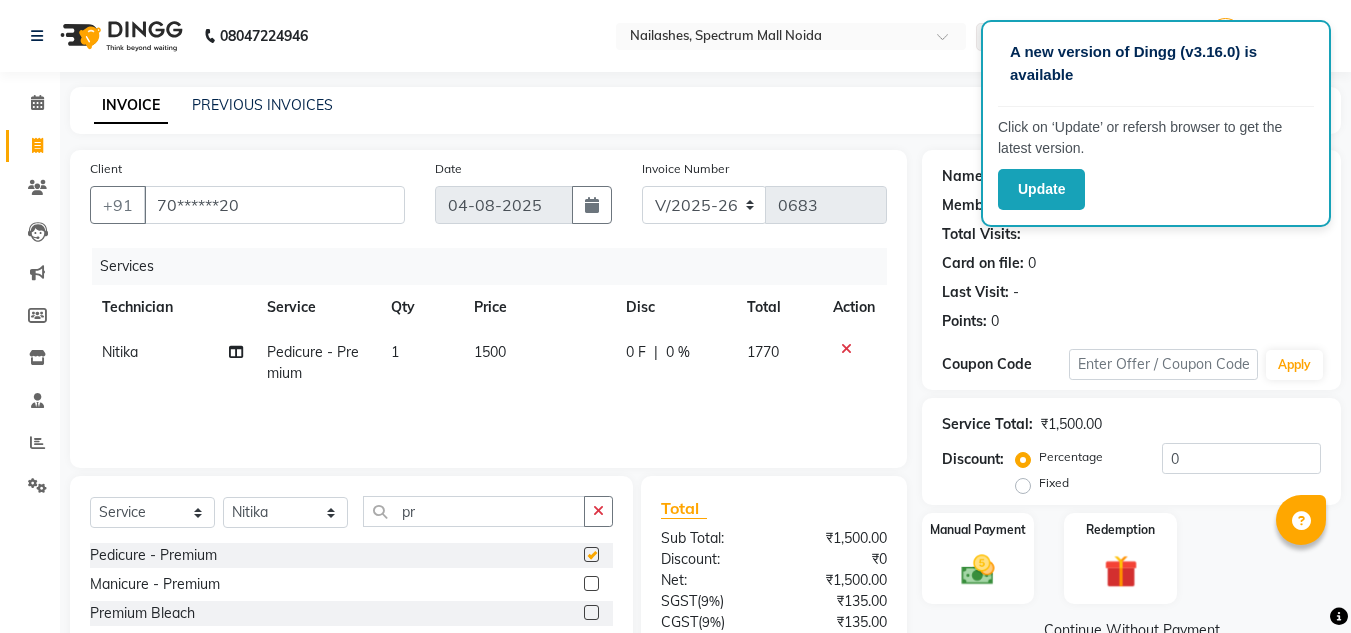 checkbox on "false" 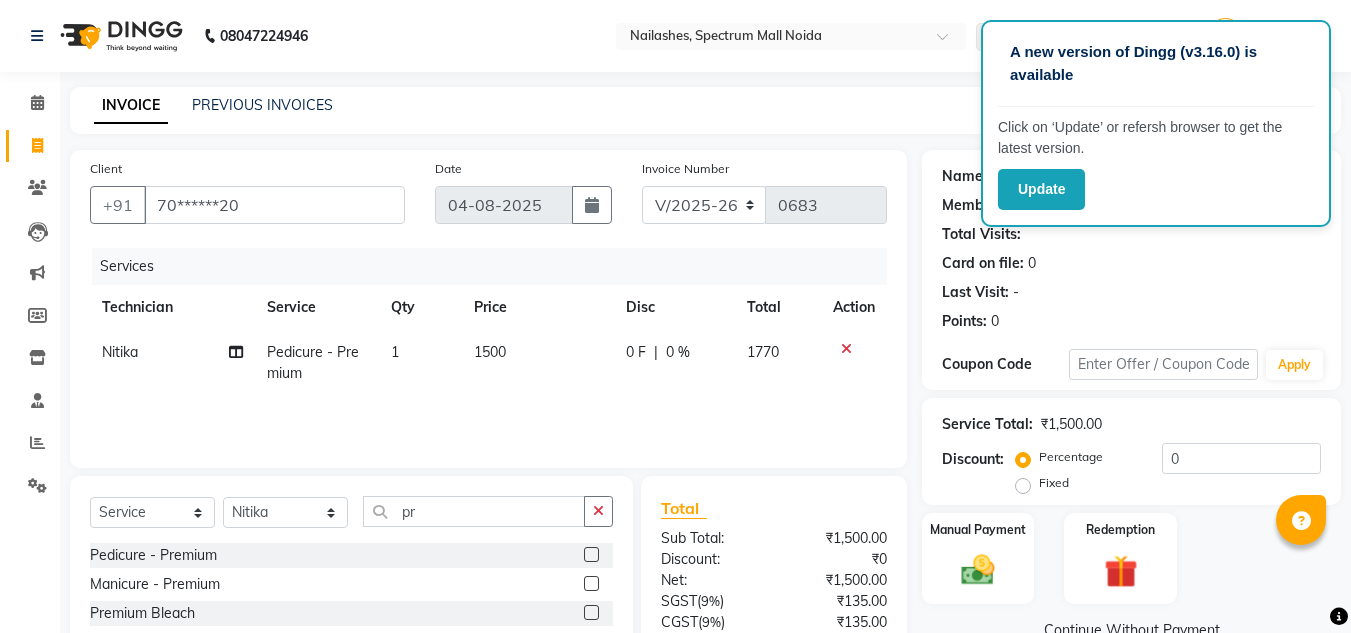 click 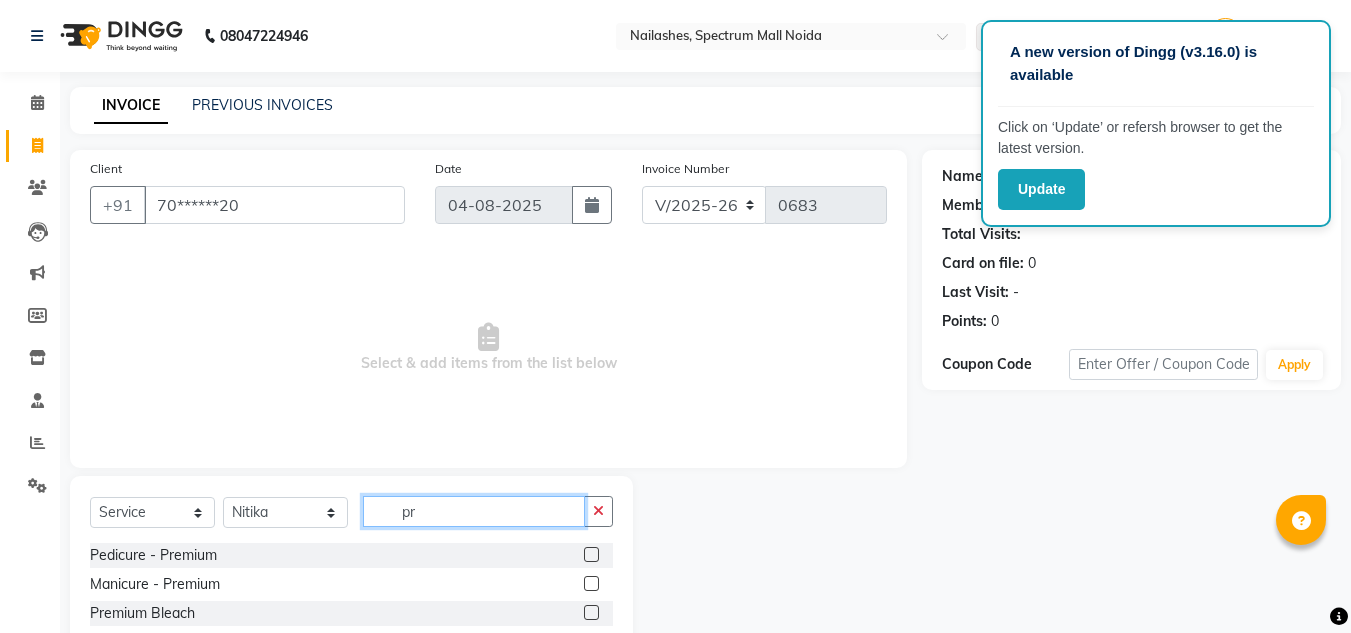 click on "pr" 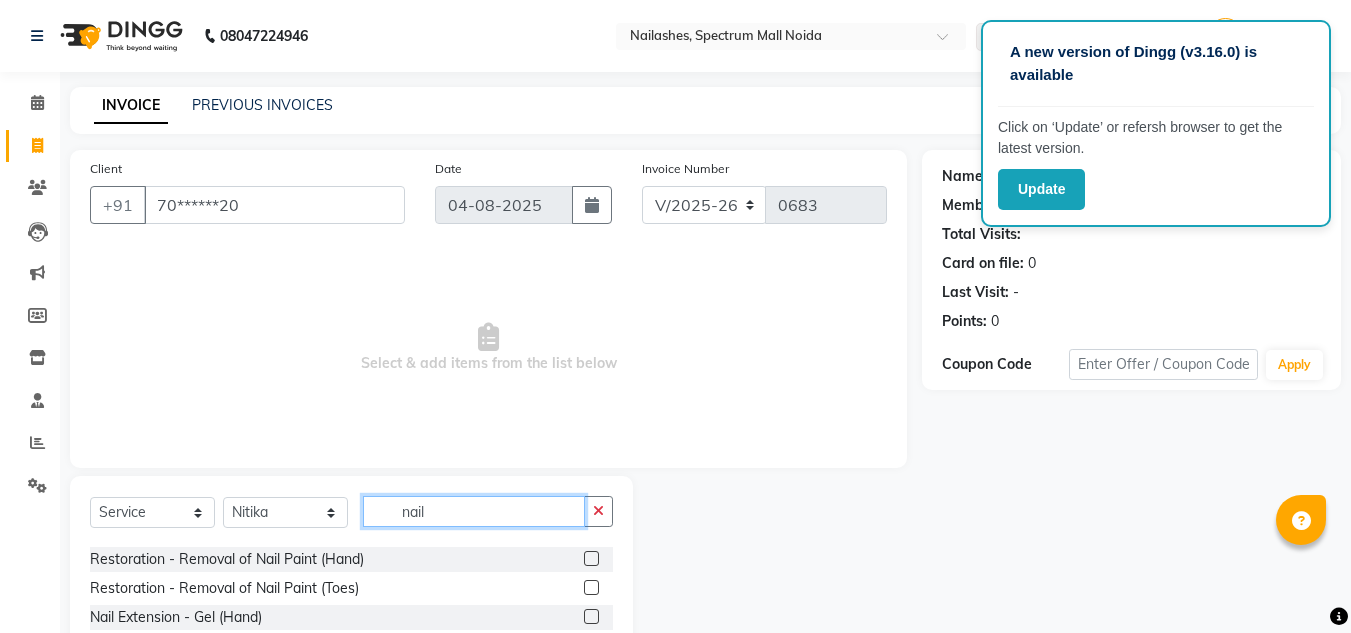 scroll, scrollTop: 114, scrollLeft: 0, axis: vertical 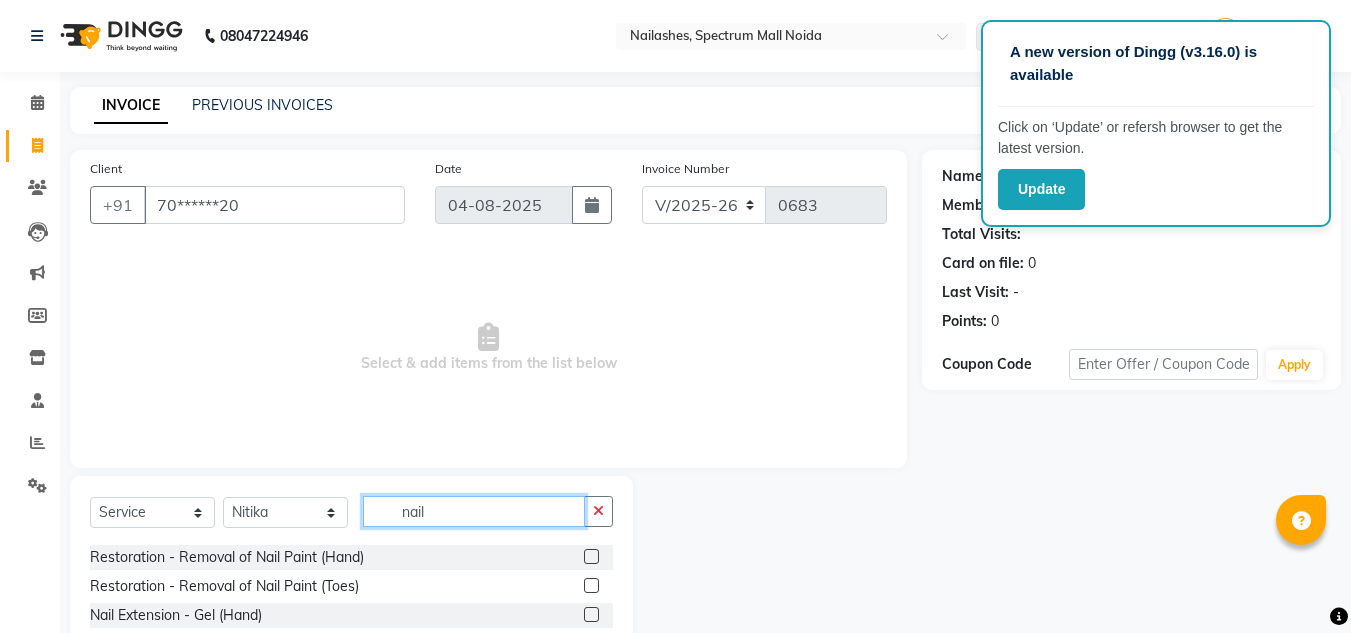 type on "nail" 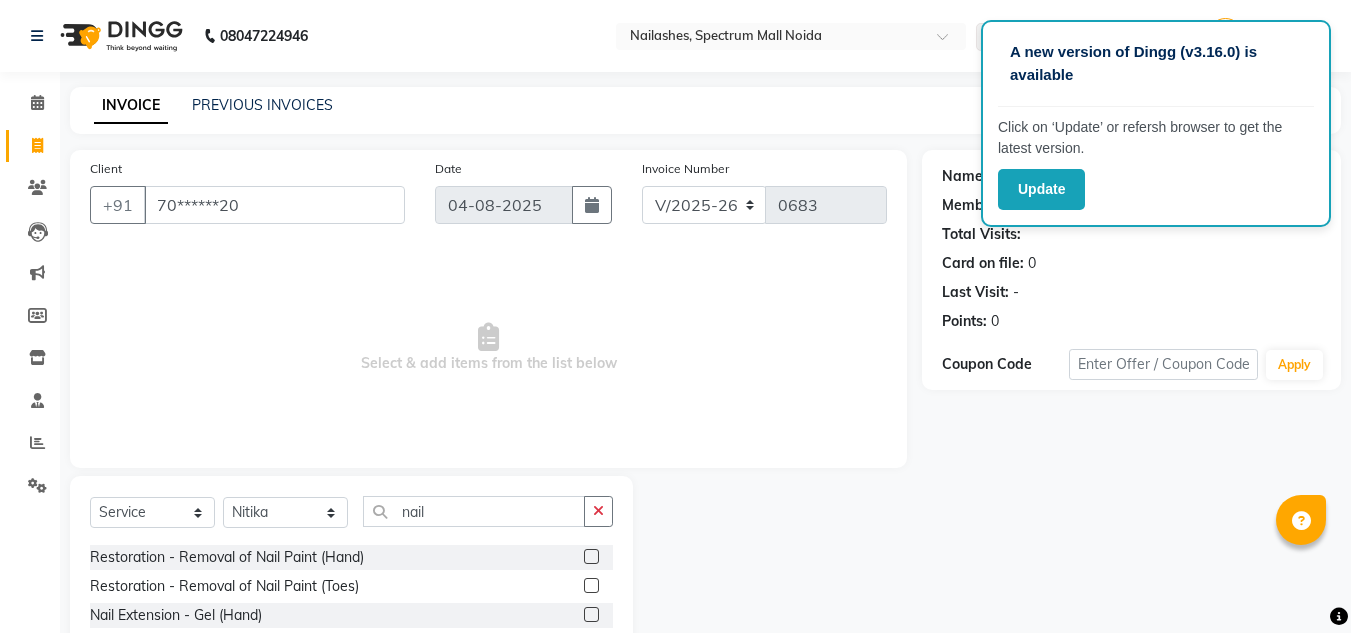 click 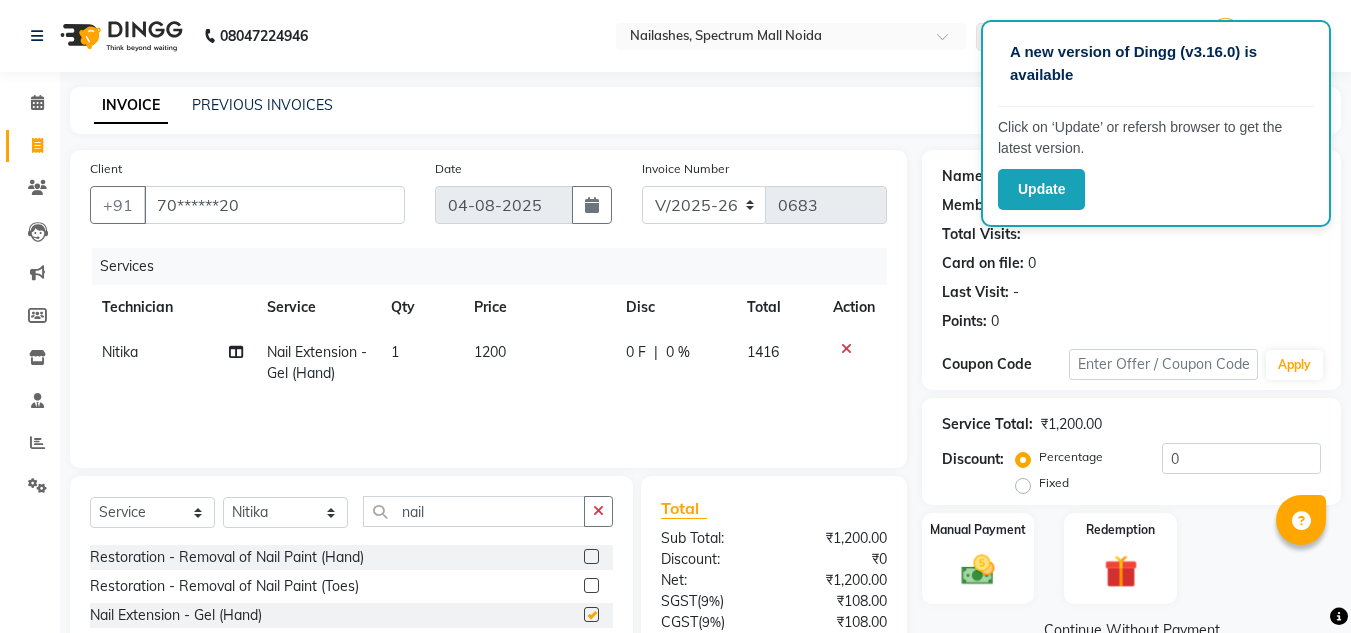 checkbox on "false" 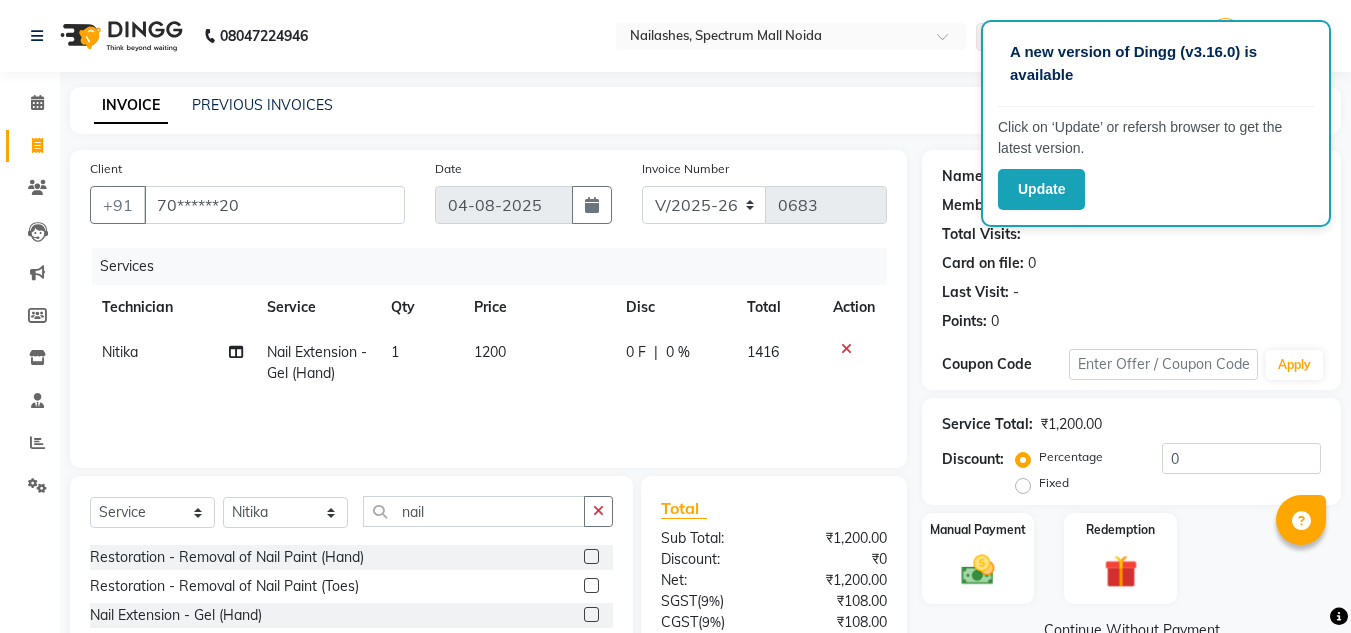 click on "1200" 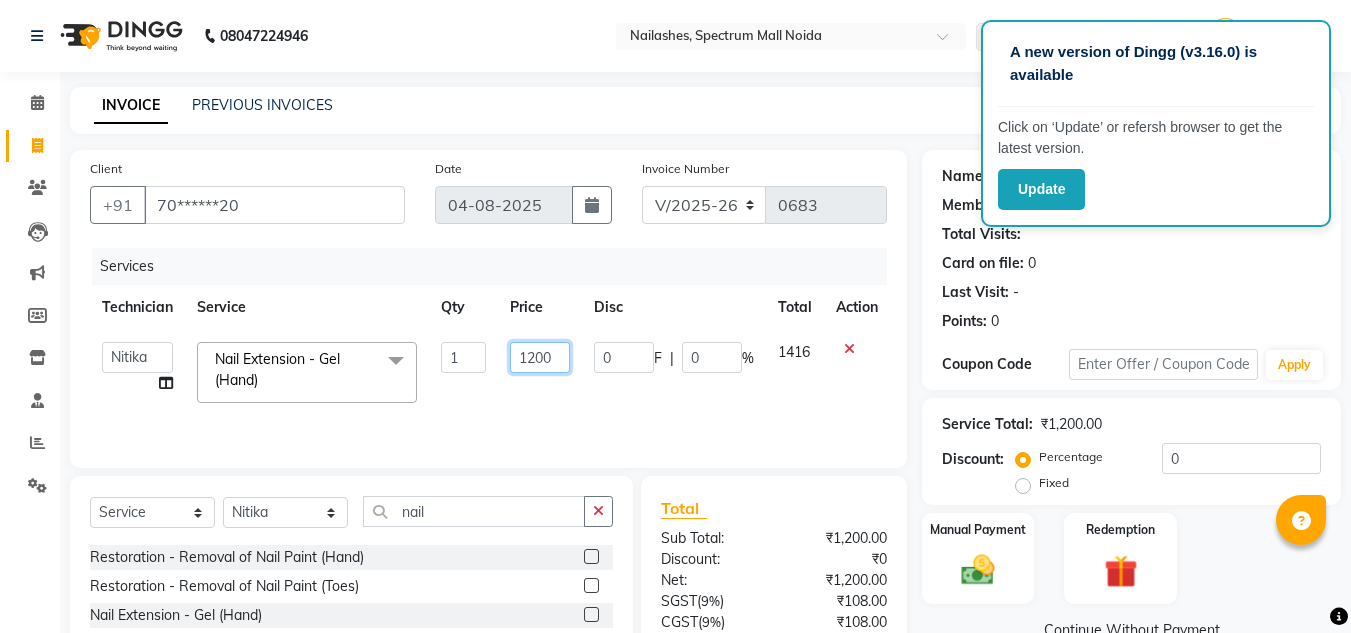click on "1200" 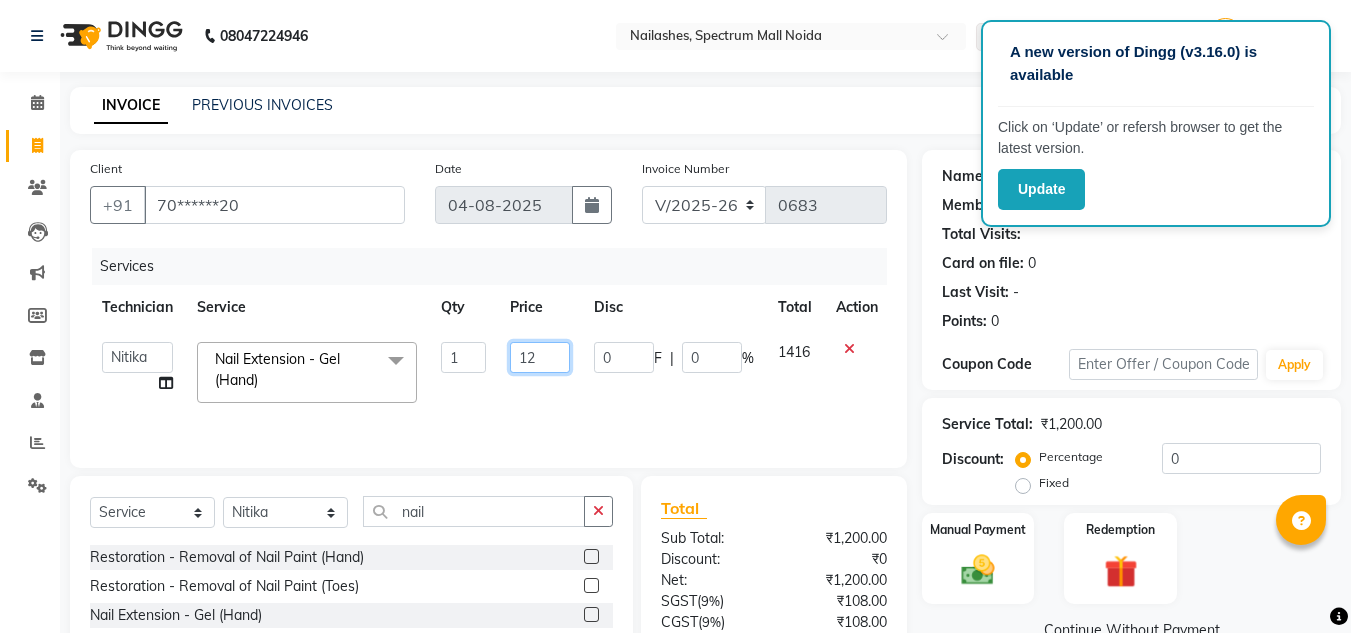 type on "1" 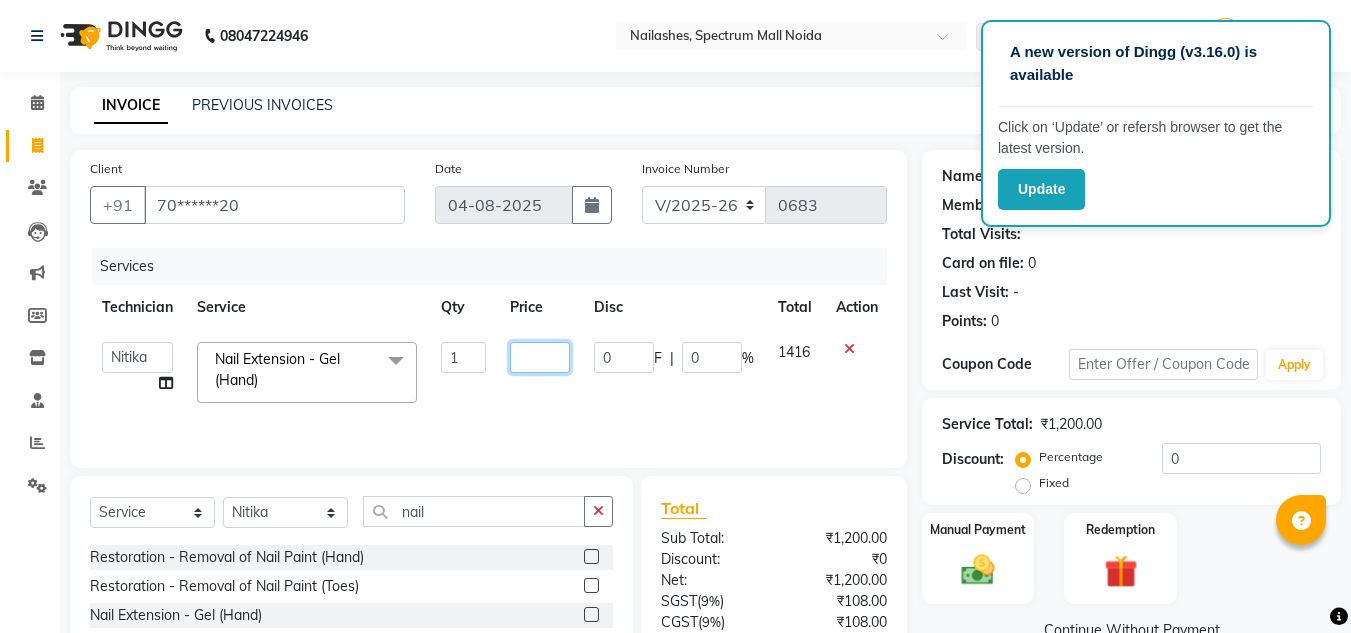 type on "2" 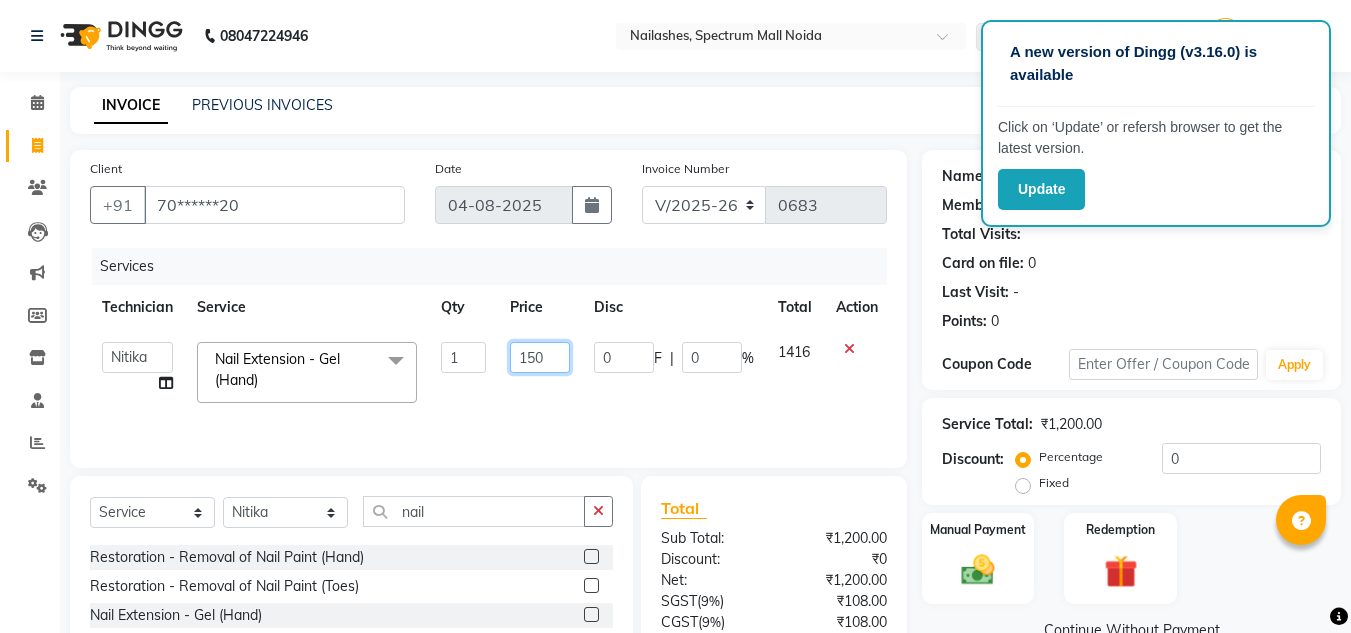 type on "1500" 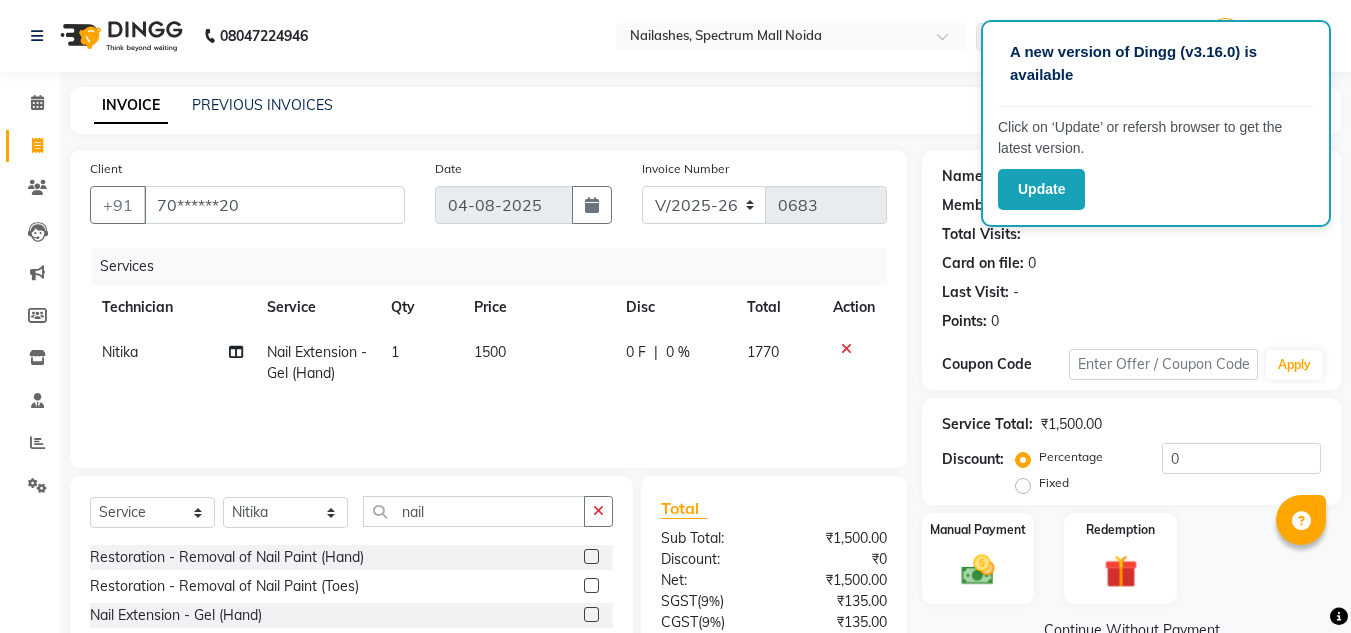 click on "Services Technician Service Qty Price Disc Total Action Nitika Nail Extension - Gel (Hand) 1 1500 0 F | 0 % 1770" 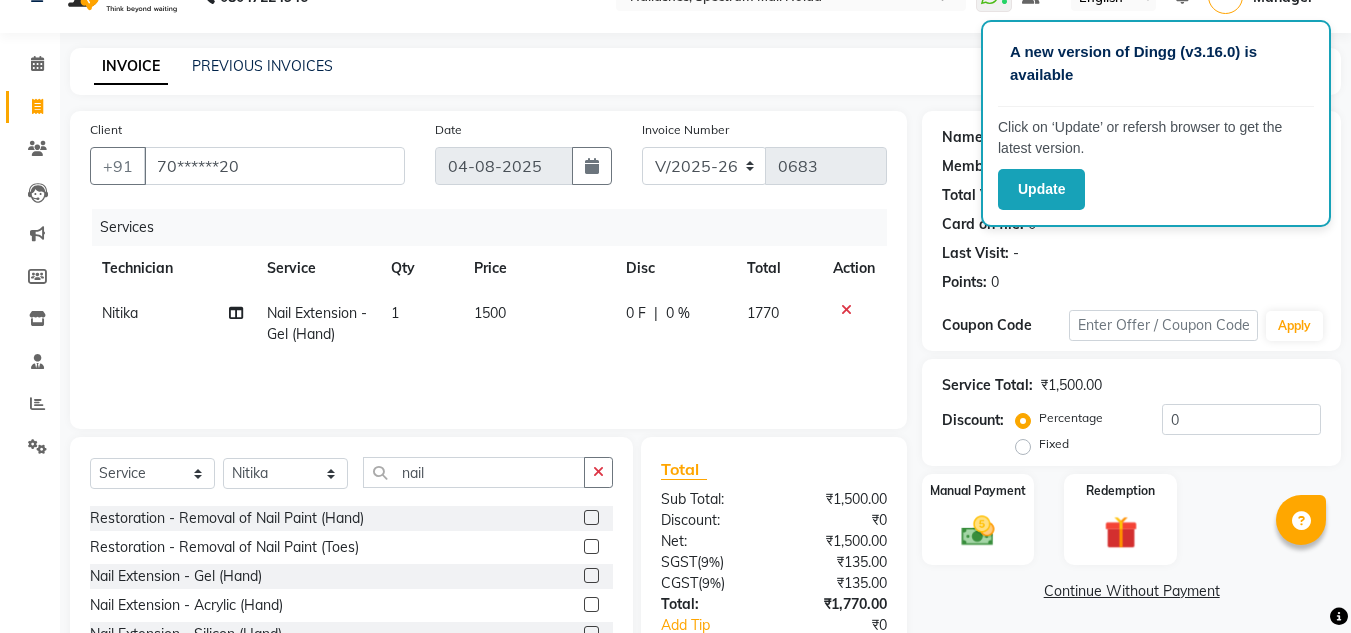 scroll, scrollTop: 34, scrollLeft: 0, axis: vertical 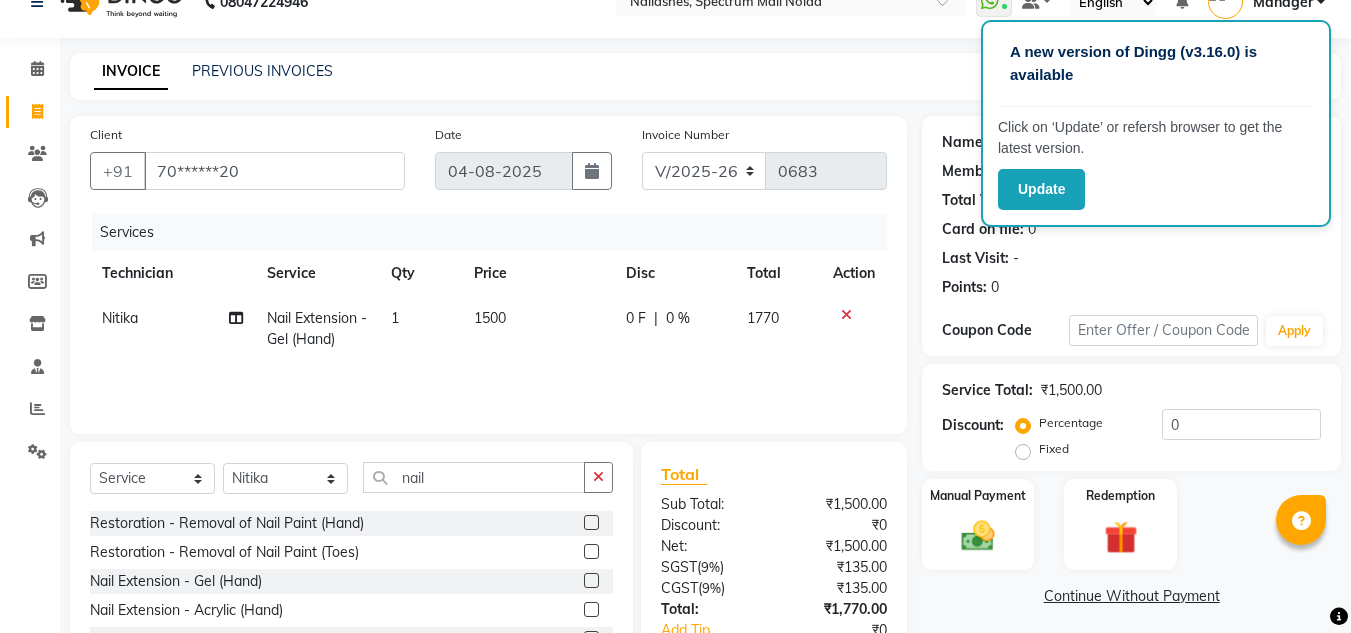 click on "1500" 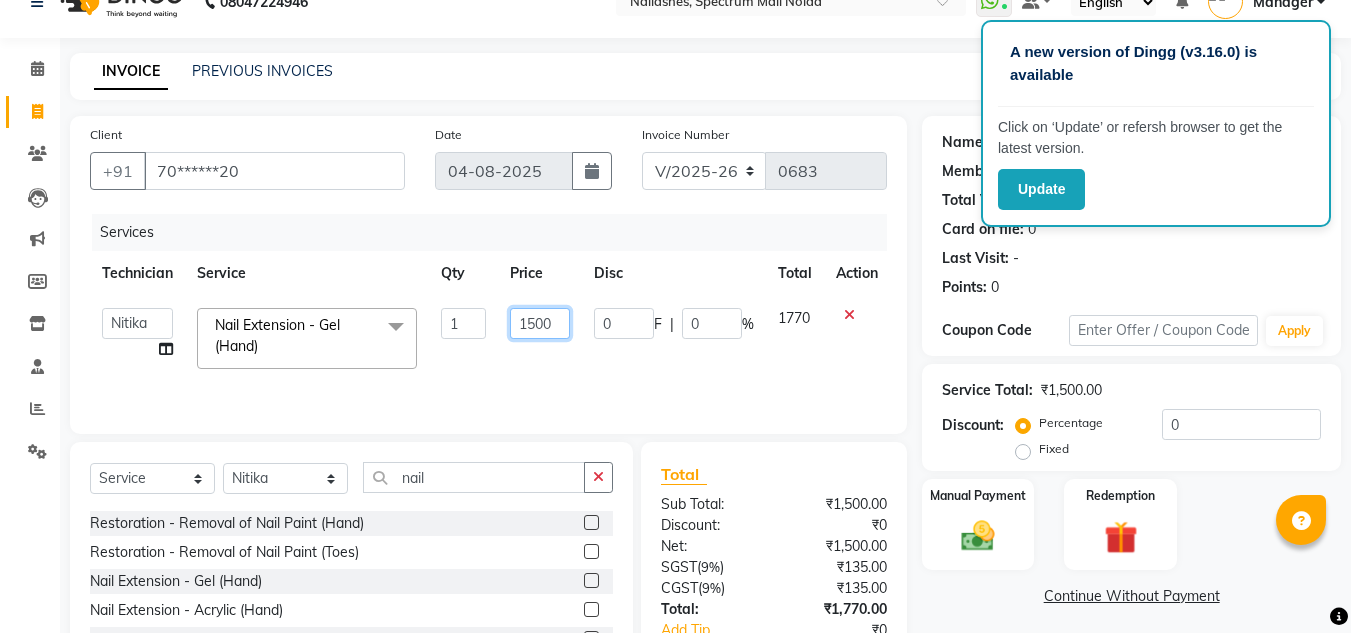 click on "1500" 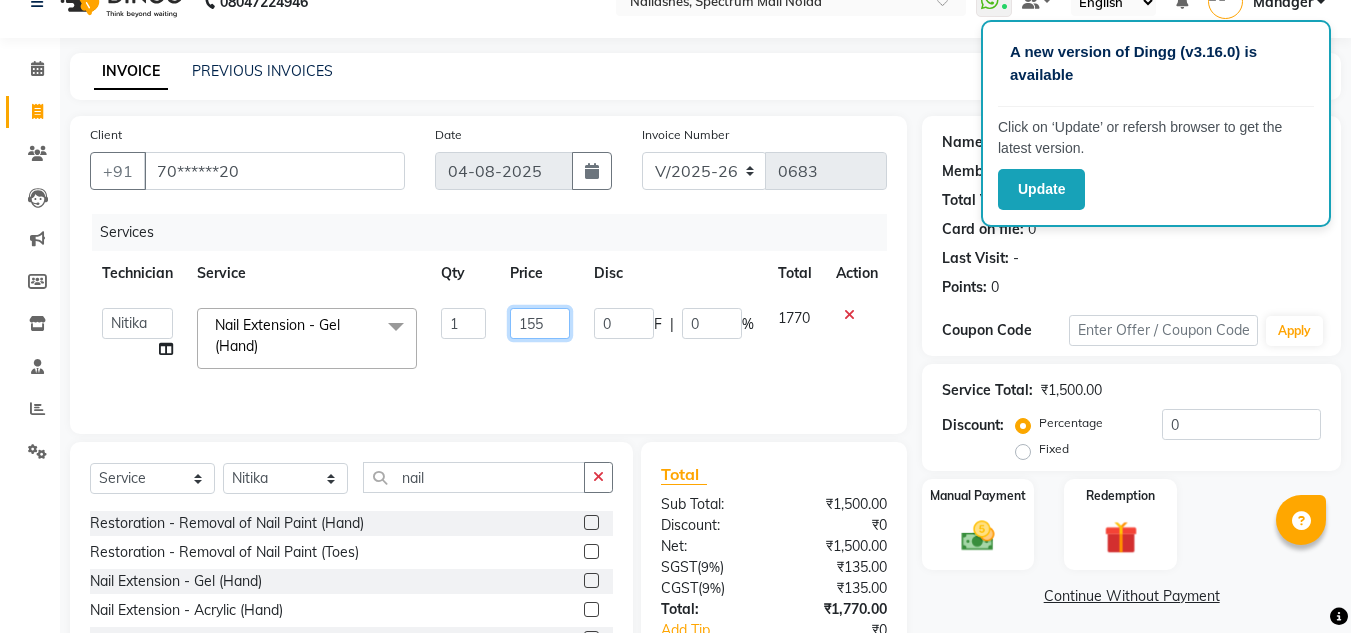 type on "1550" 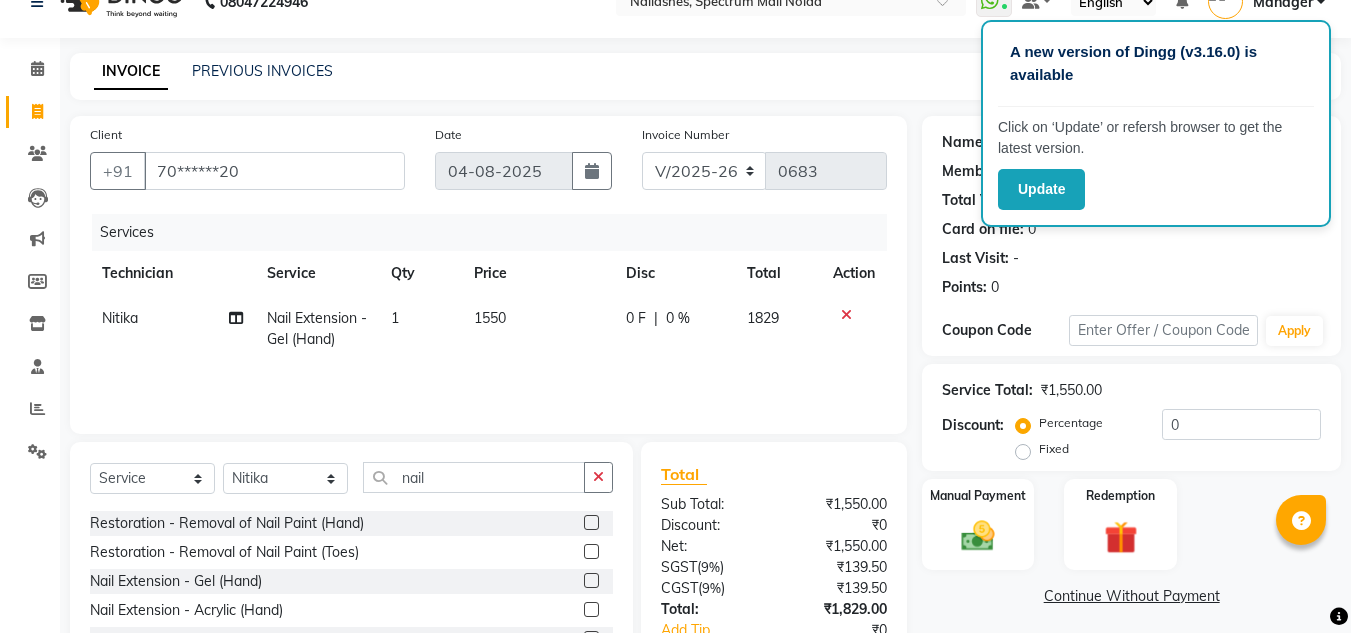 click on "Services Technician Service Qty Price Disc Total Action Nitika Nail Extension - Gel (Hand) 1 1550 0 F | 0 % 1829" 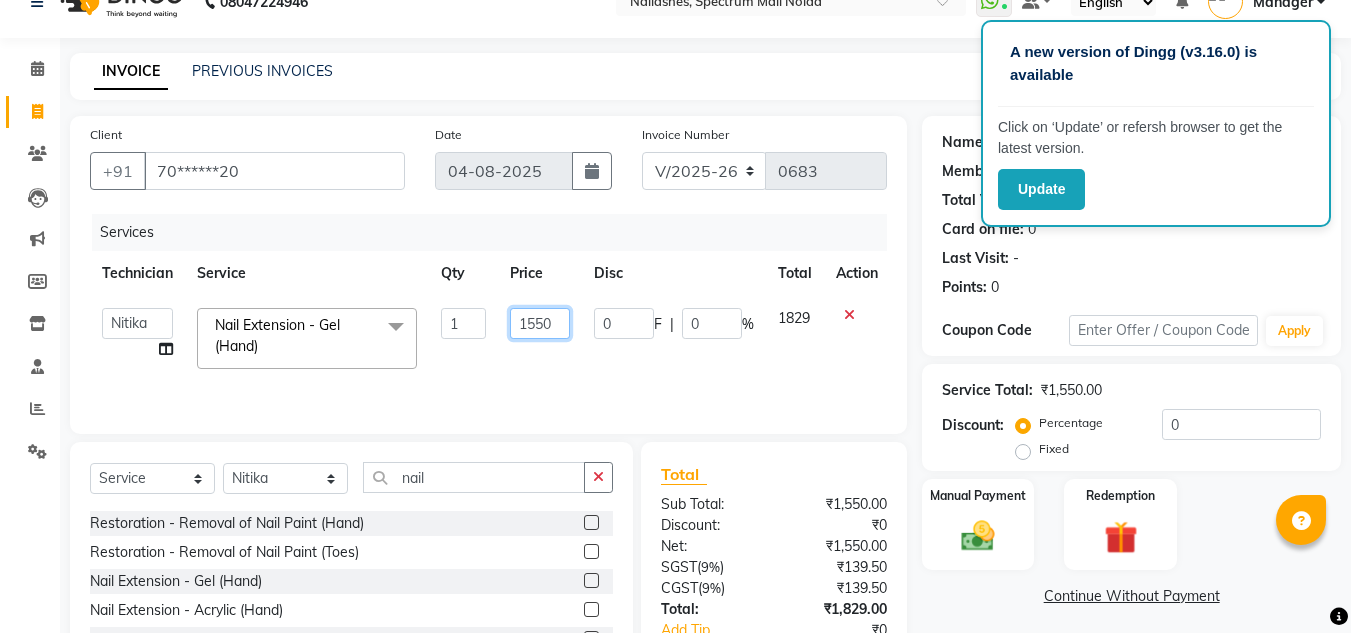 click on "1550" 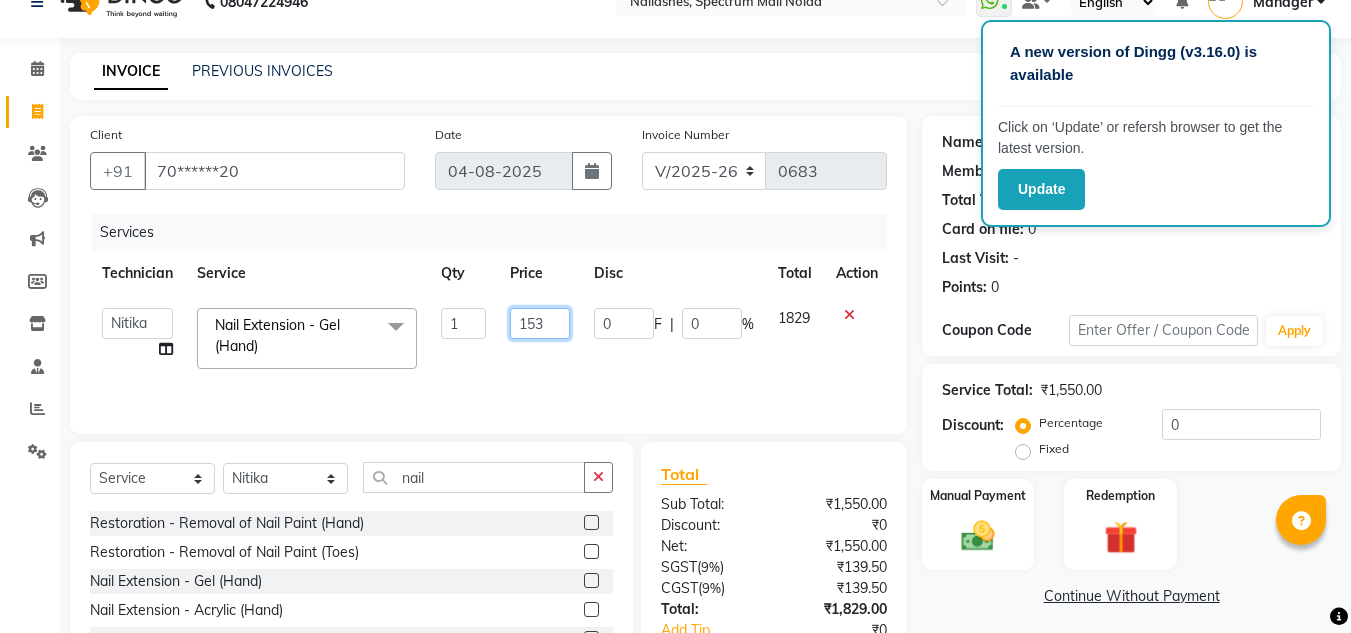 type on "1530" 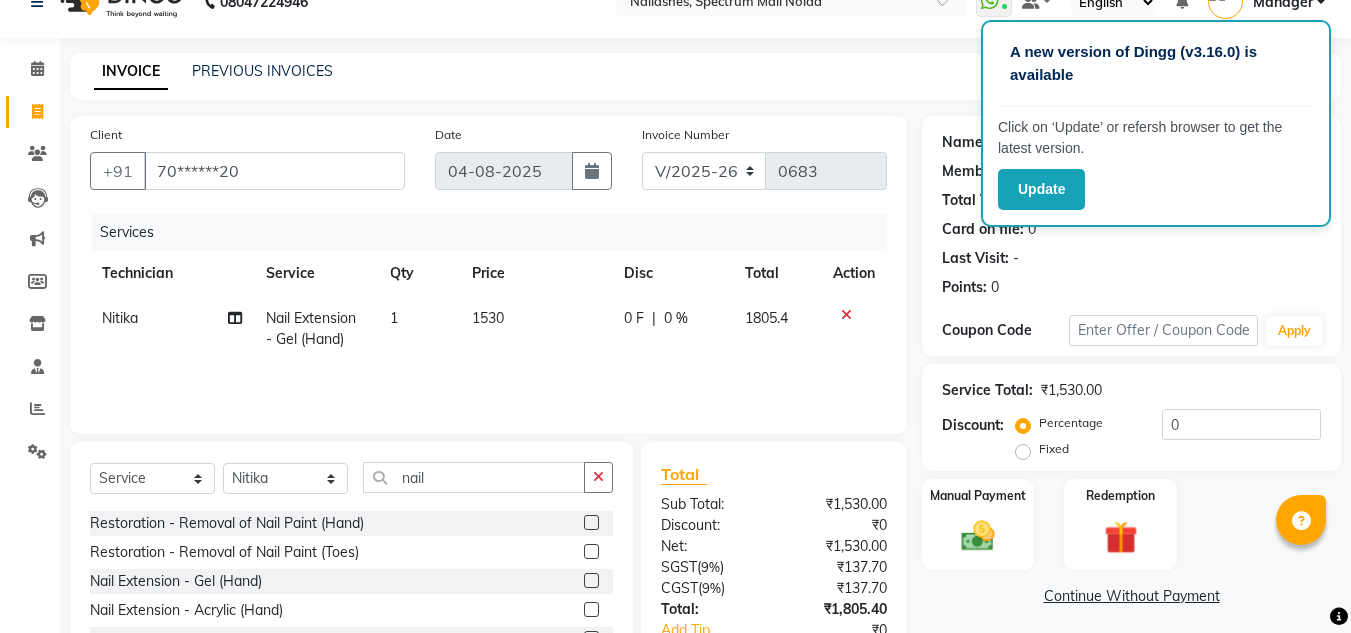 click on "1530" 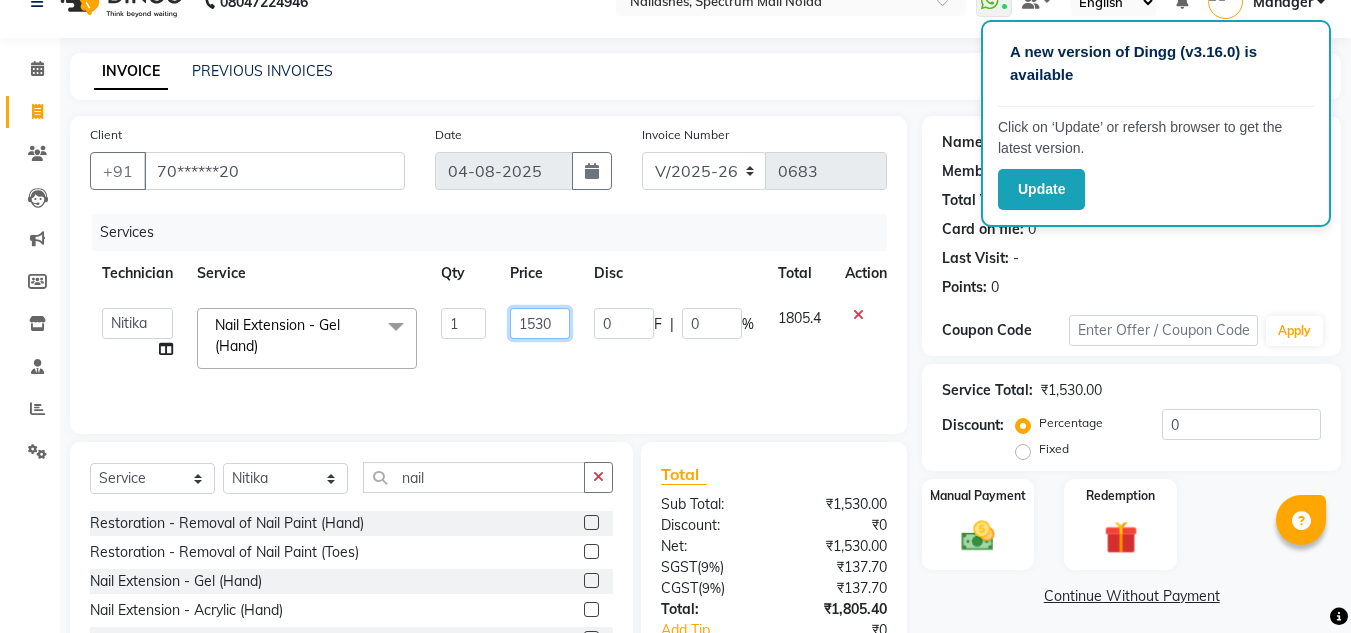 click on "1530" 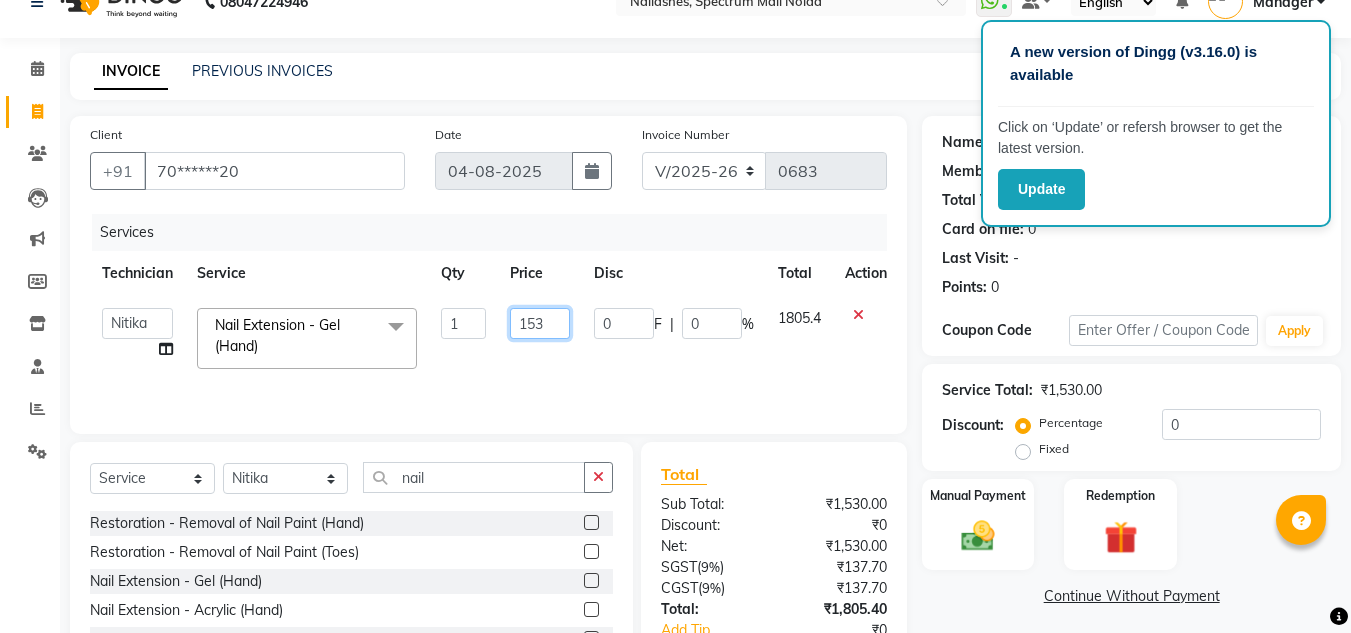 click on "153" 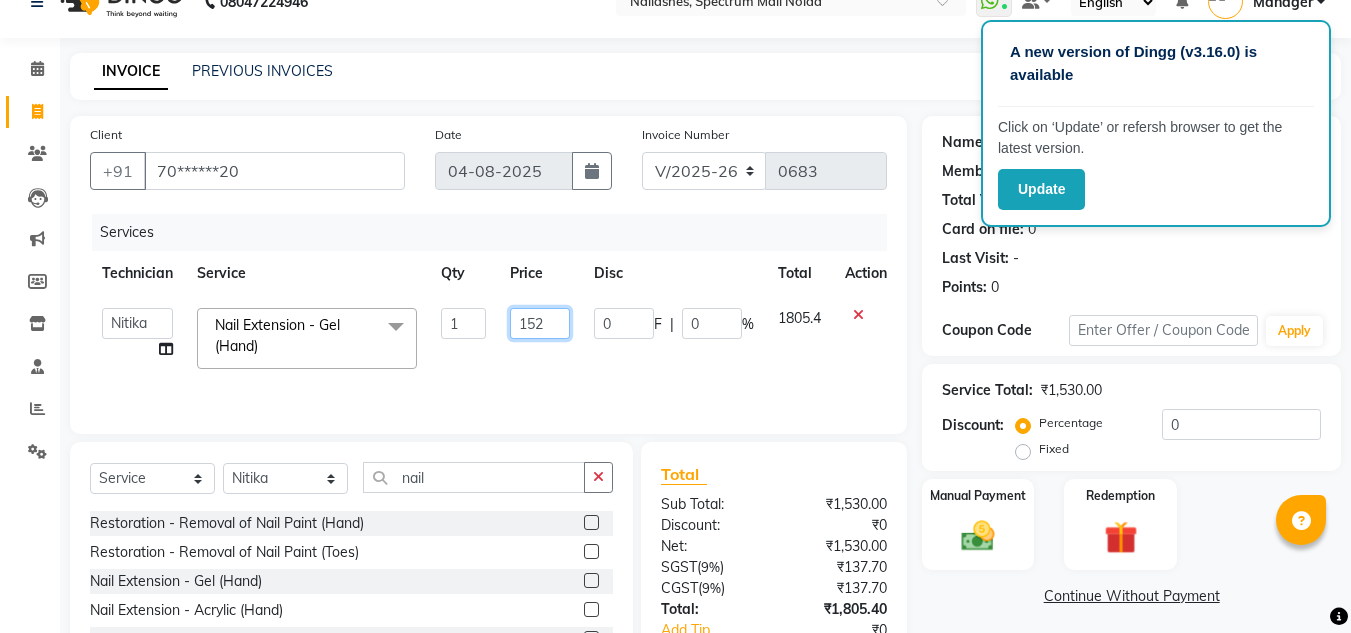 type on "1528" 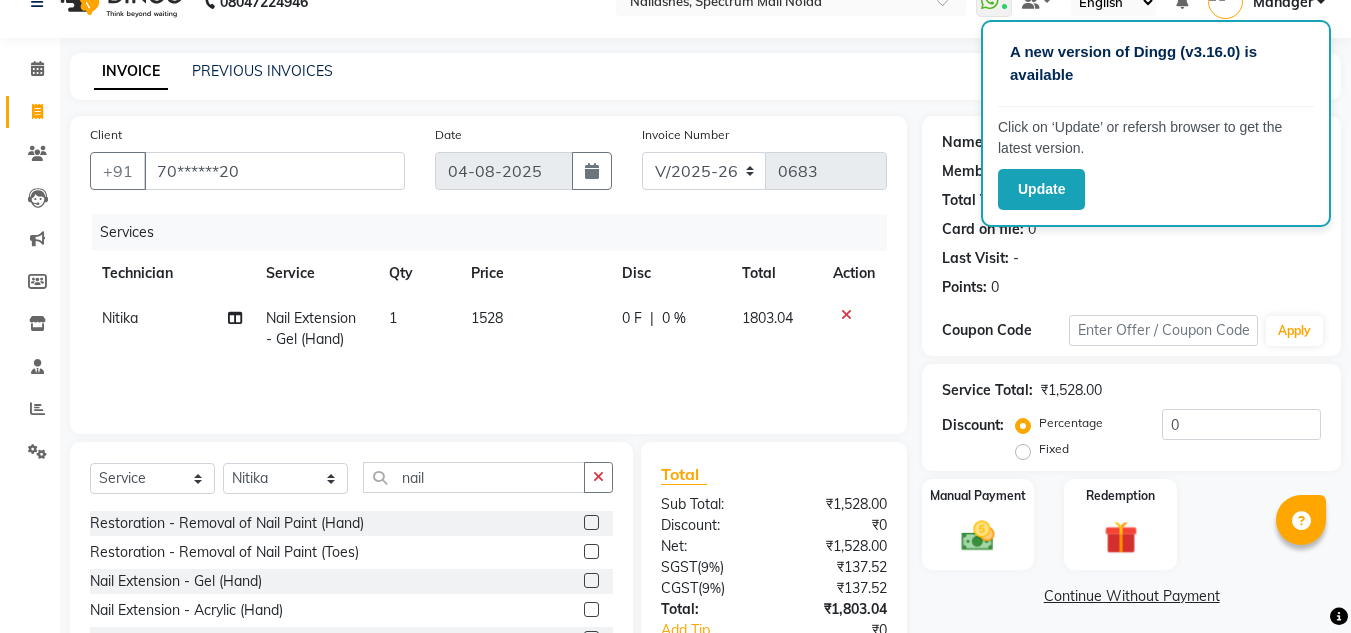 click on "1528" 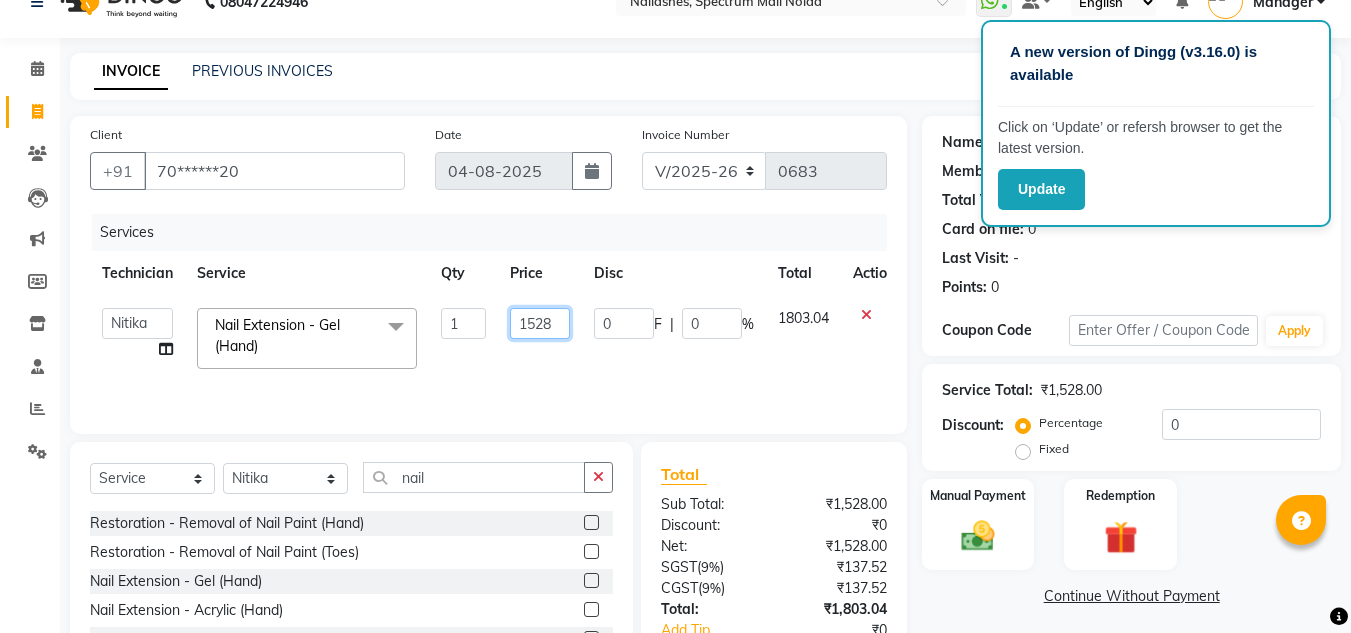 click on "1528" 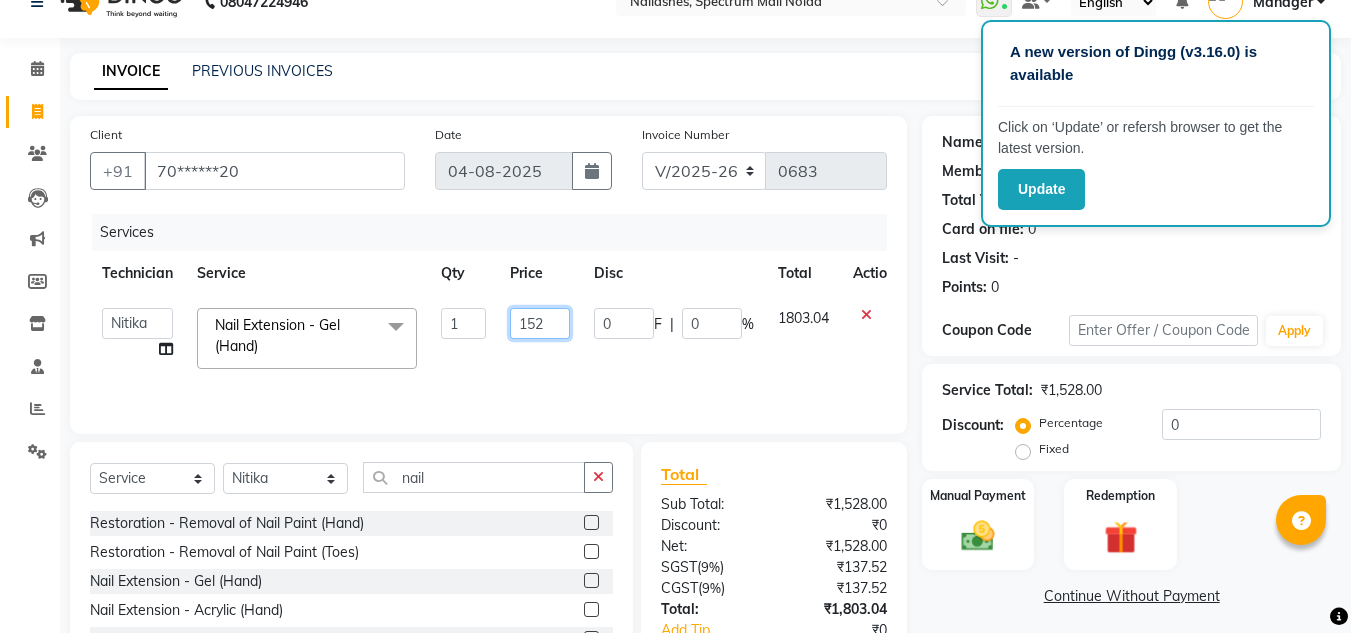 type on "1525" 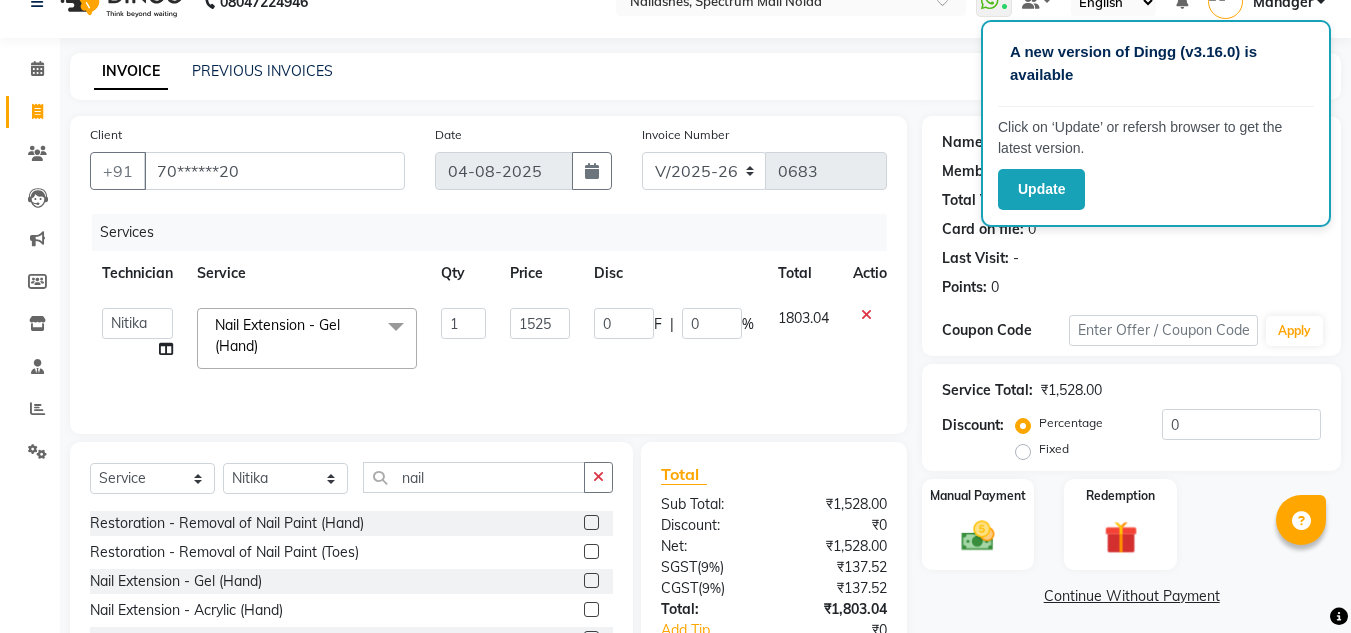 click on "Services Technician Service Qty Price Disc Total Action  [FIRST]   [FIRST]   [FIRST]   [FIRST]   Manager   [FIRST]   [FIRST]   [FIRST]  Nail Extension - Gel (Hand)  x Permanent Nail Paint - Solid Color (Hand) Permanent Nail Paint - French (Hand) Permanent Nail Paint - Solid Color (Toes) Permanent Nail Paint - French (Toes) Restoration - Gel (Hand) Restoration - Tip Replacement (Hand) Restoration - Touch -up (Hand) Restoration - Gel Color Changes (Hand) Restoration - Removal of Extension (Hand) Restoration - Removal of Nail Paint (Hand) Restoration - Gel (Toes) Restoration - Tip Replacement (Toes) Restoration - Touch -up (Toes) Restoration - Gel Color Changes (Toes) Restoration - Removal of Extension (Toes) Restoration - Removal of Nail Paint (Toes) Pedicure - Classic Pedicure - Deluxe Pedicure - Premium Pedicure - Platinum Manicure  - Classic Manicure  - Deluxe Manicure  - Premium Eyelash Refil - Classic Eyelash Refil - Hybrid Eyelash Refil - Volume Eyelash Refil - Mega Volume Eyelash Refil - Lash Removal 1" 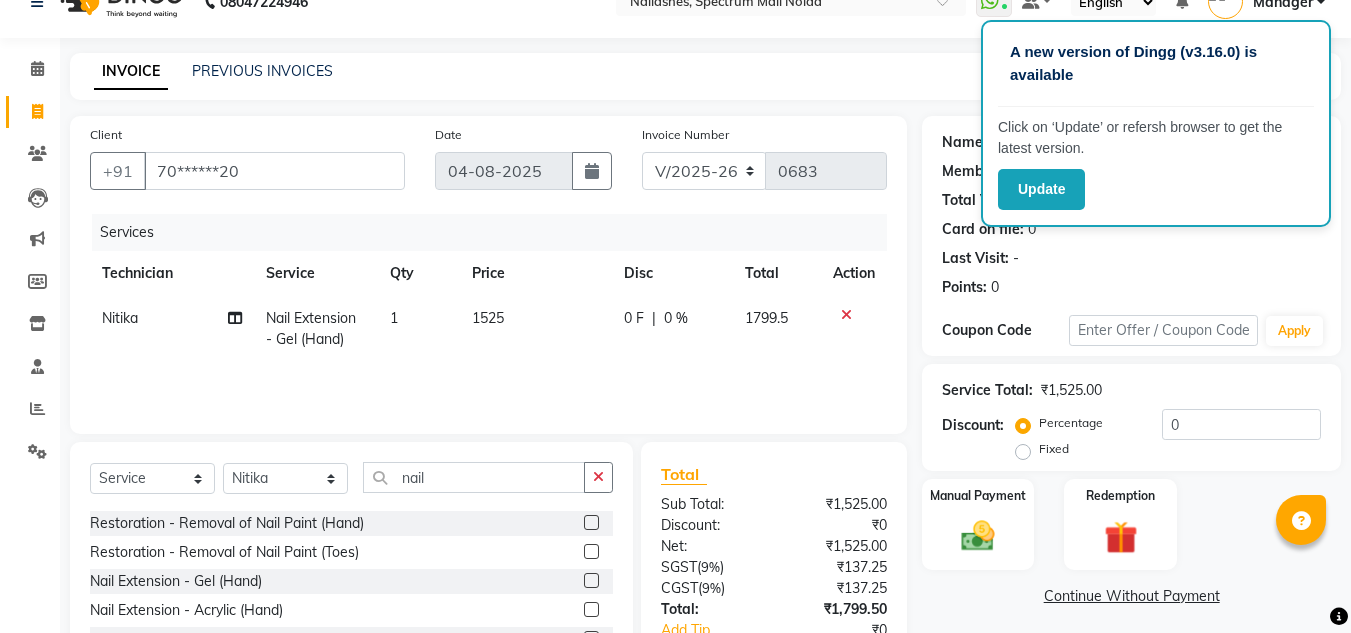 click on "1525" 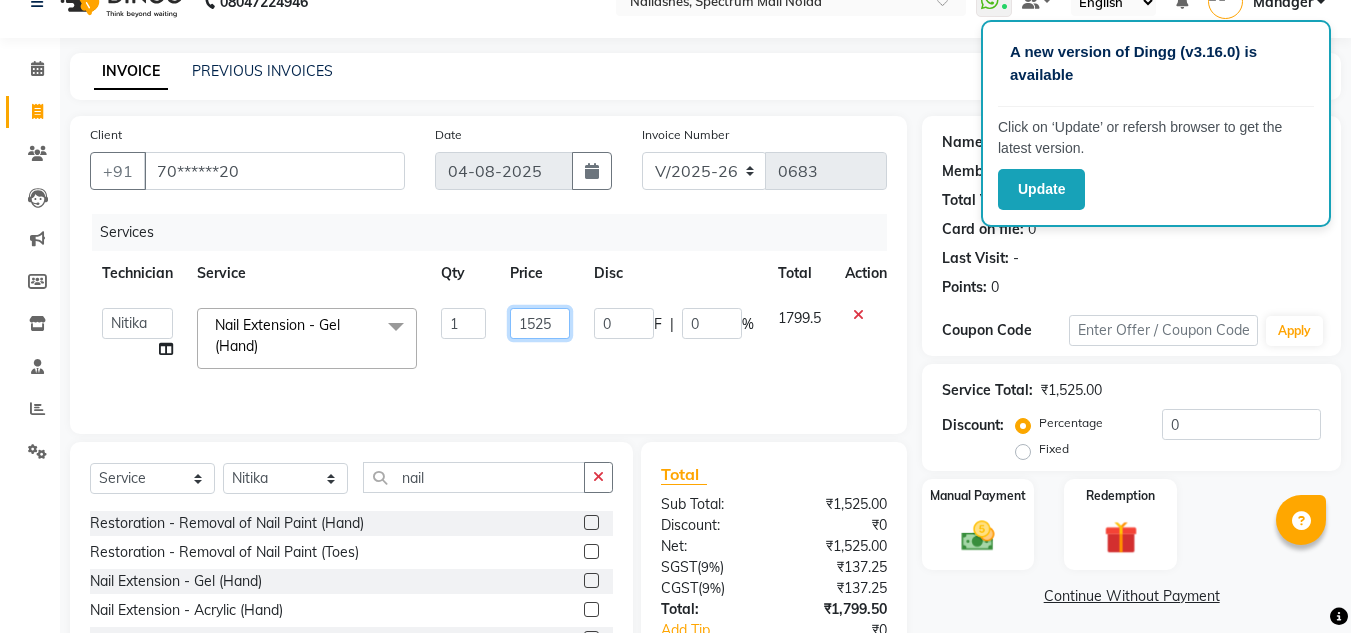 click on "1525" 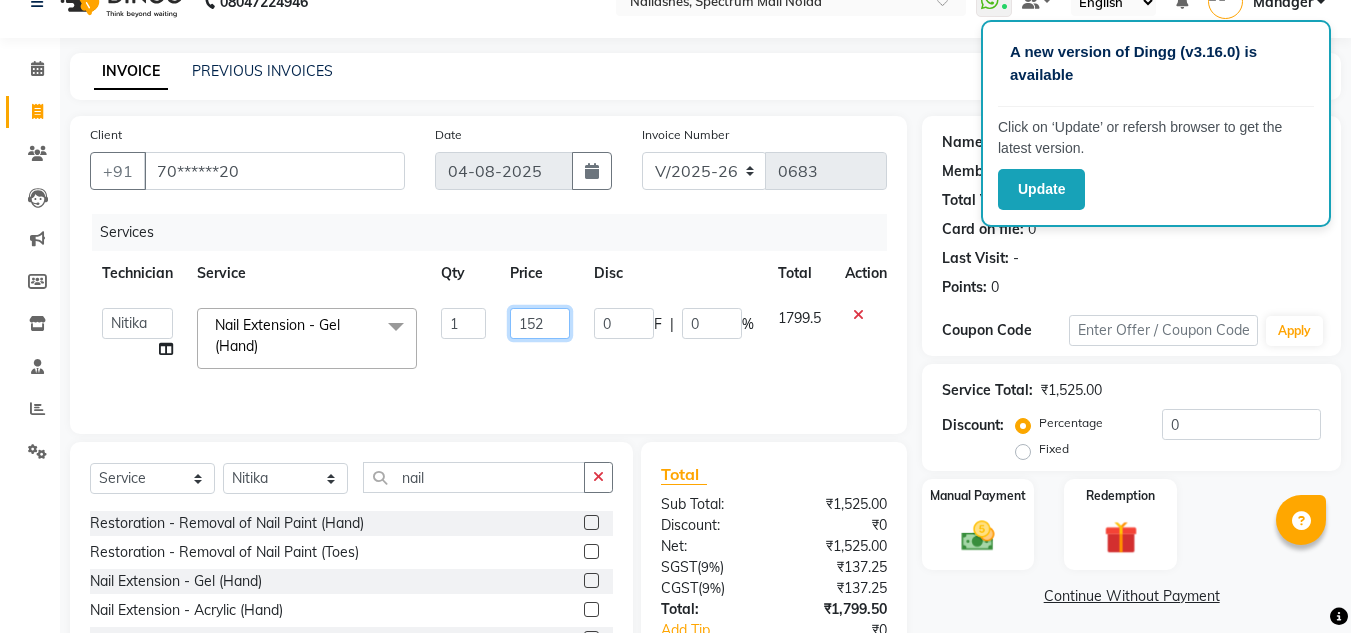 type on "1526" 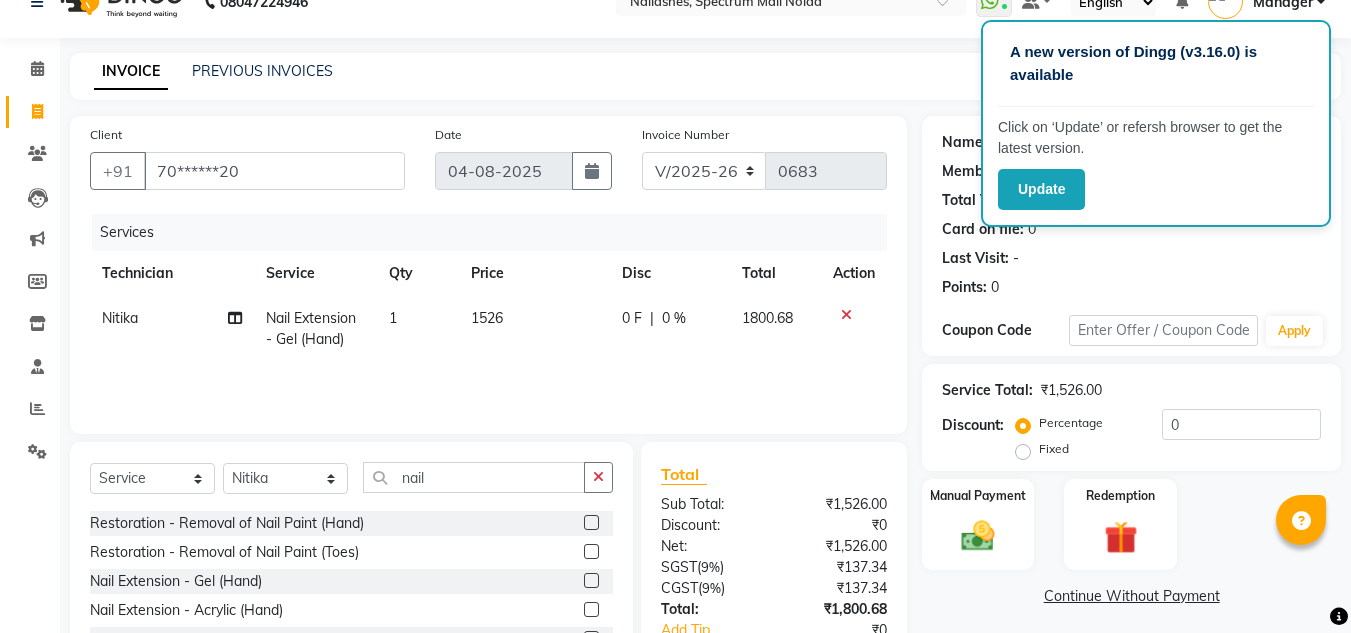click on "1526" 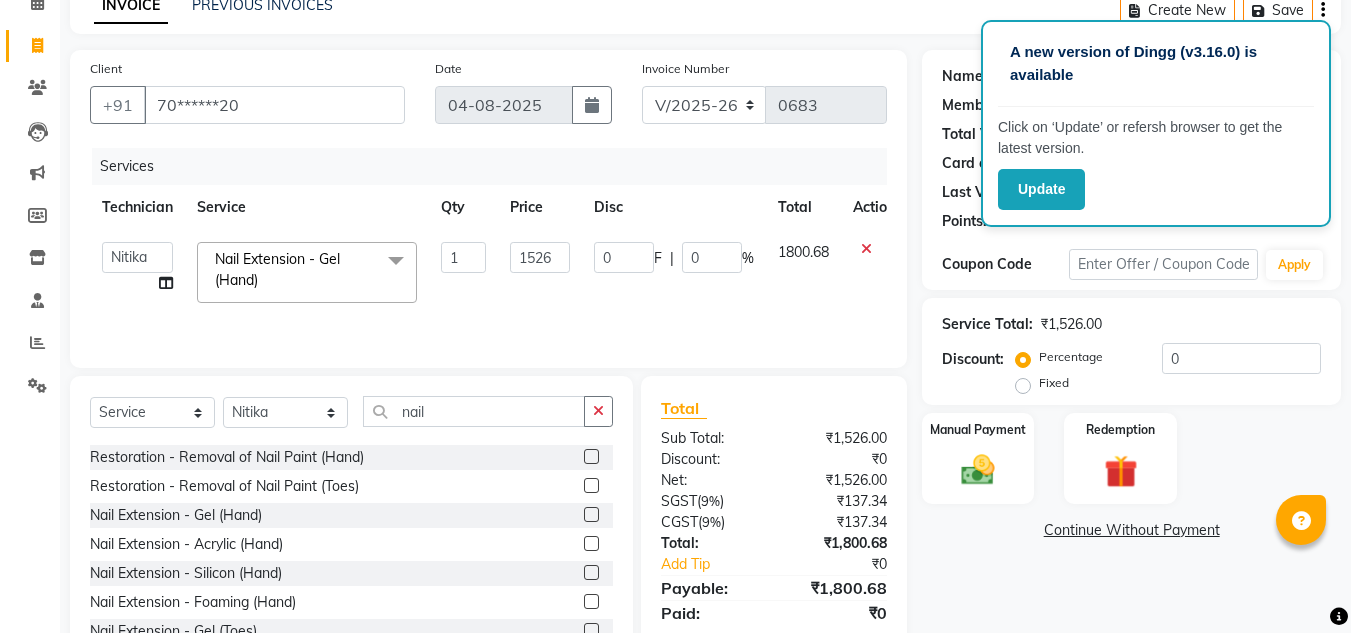 scroll, scrollTop: 168, scrollLeft: 0, axis: vertical 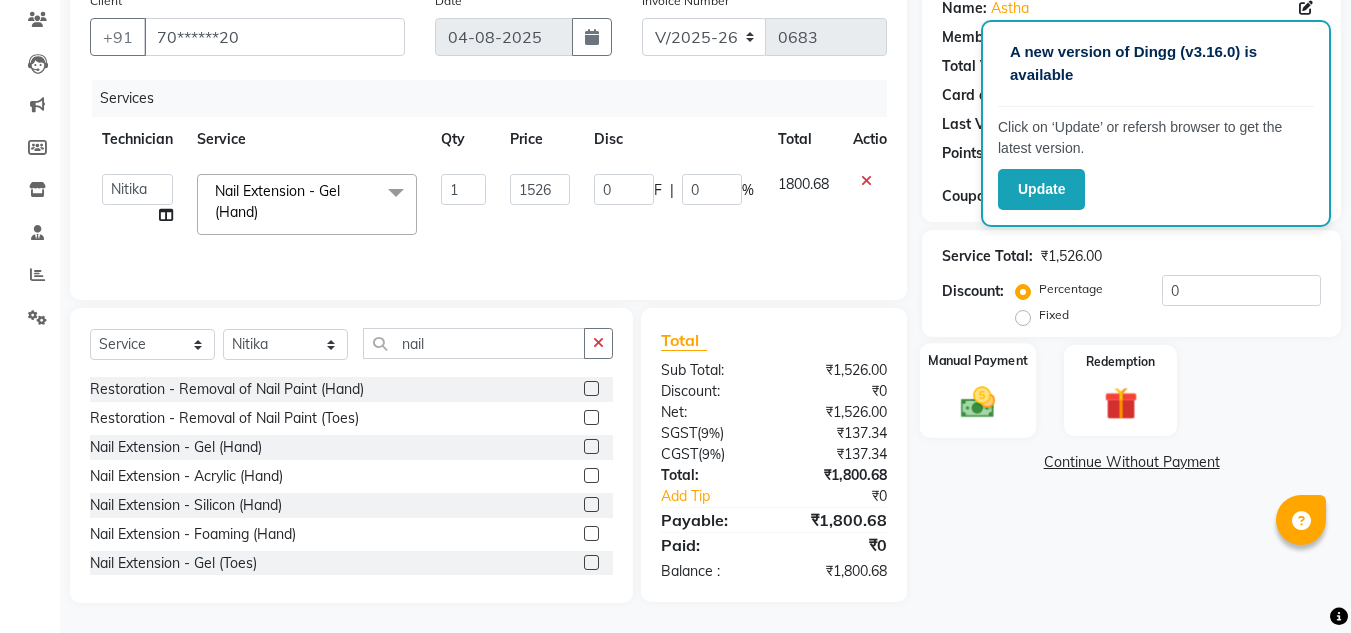 click 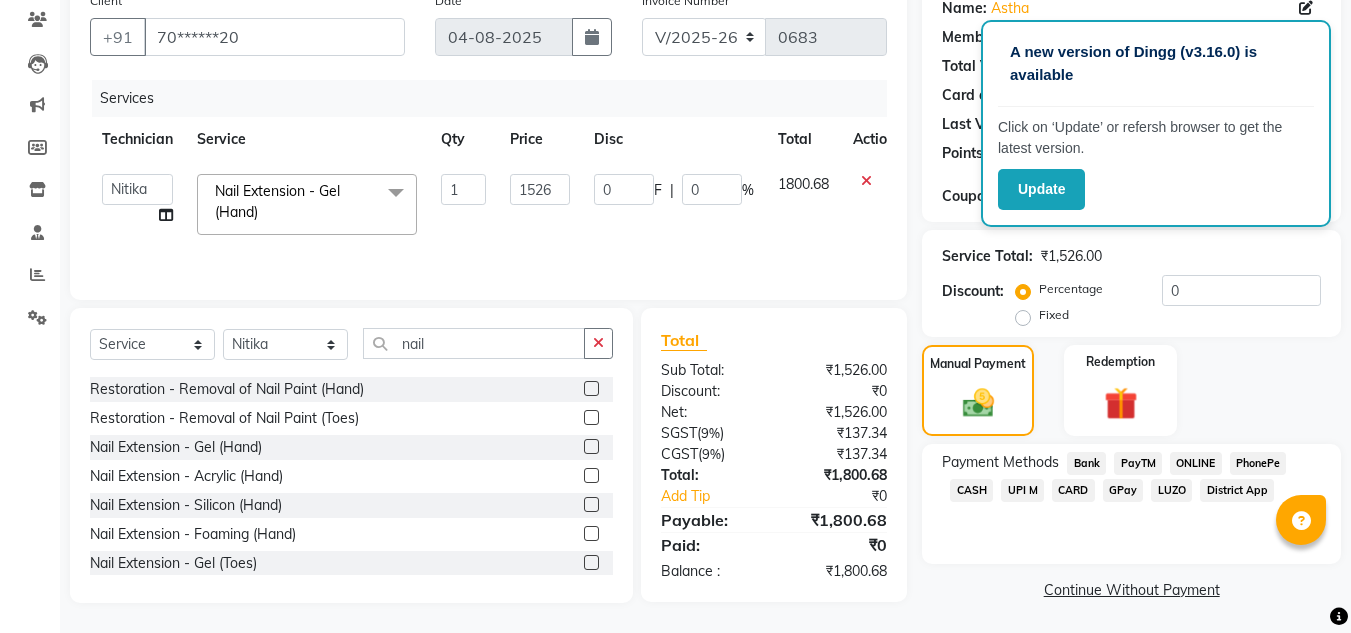 click on "ONLINE" 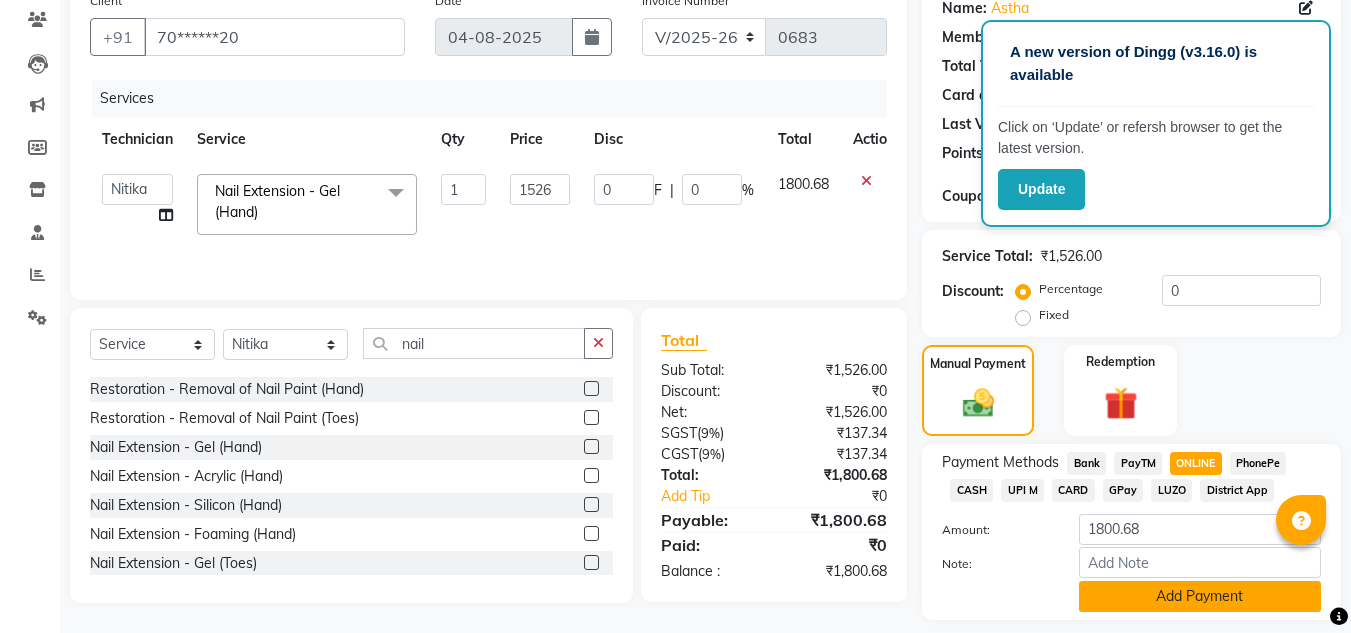 click on "Add Payment" 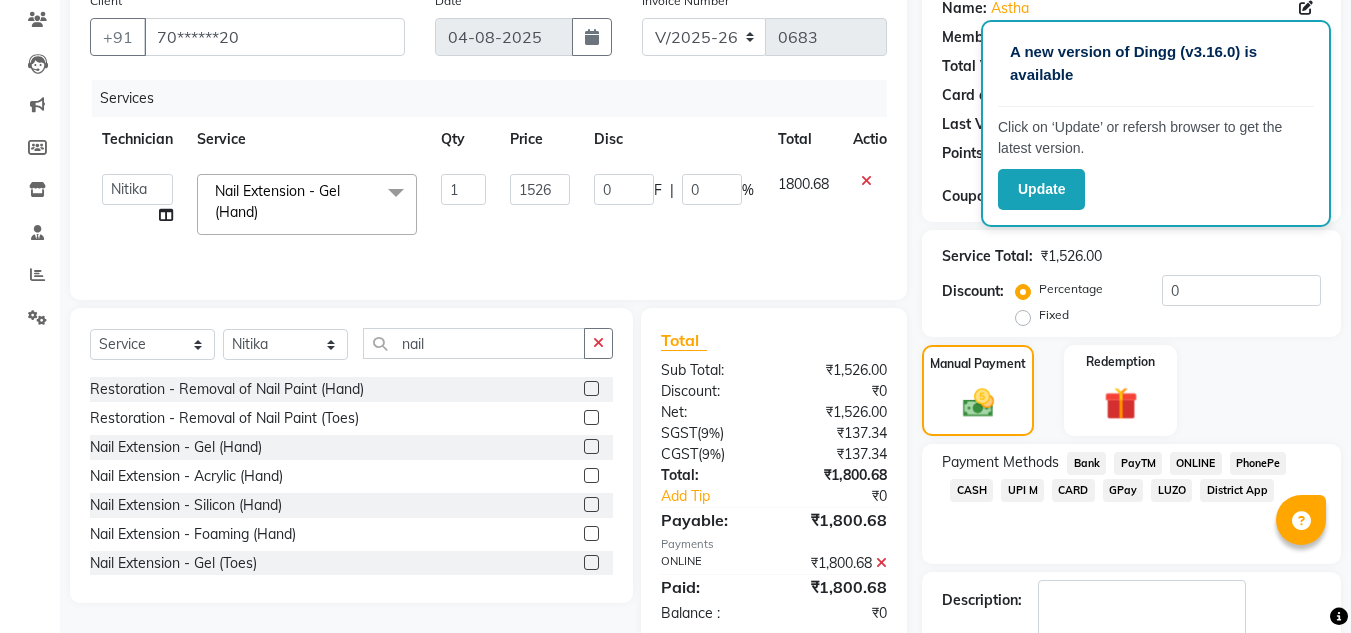 scroll, scrollTop: 283, scrollLeft: 0, axis: vertical 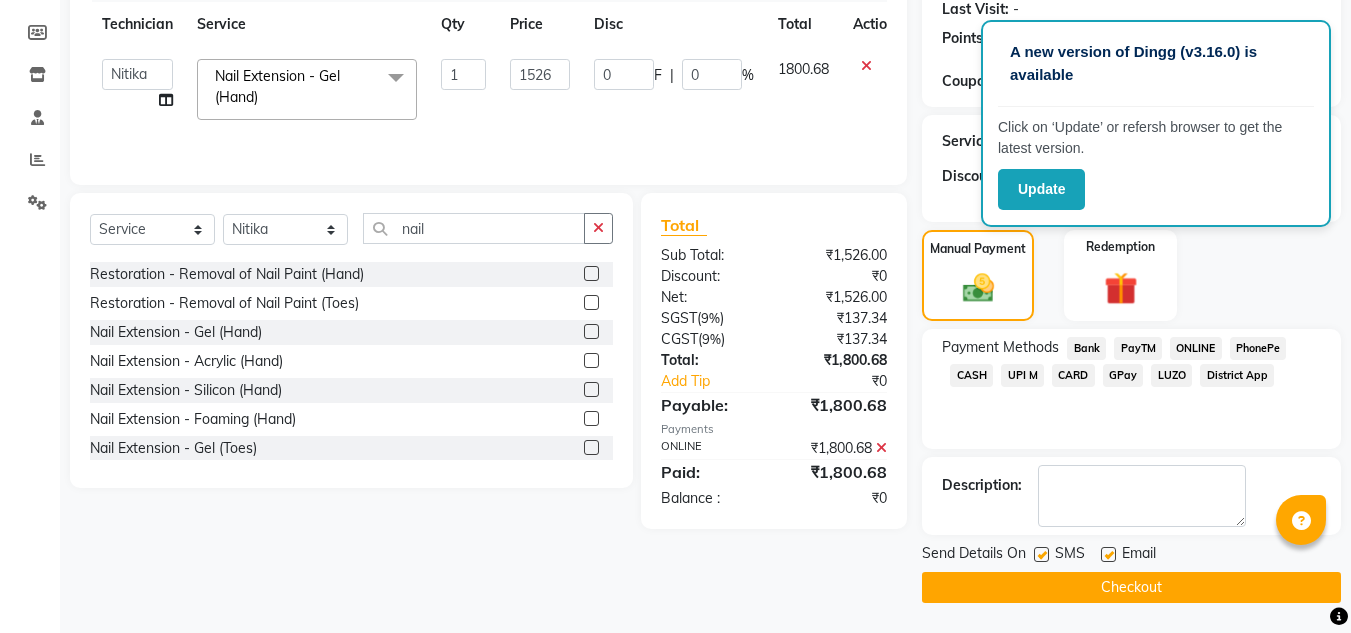 click on "Checkout" 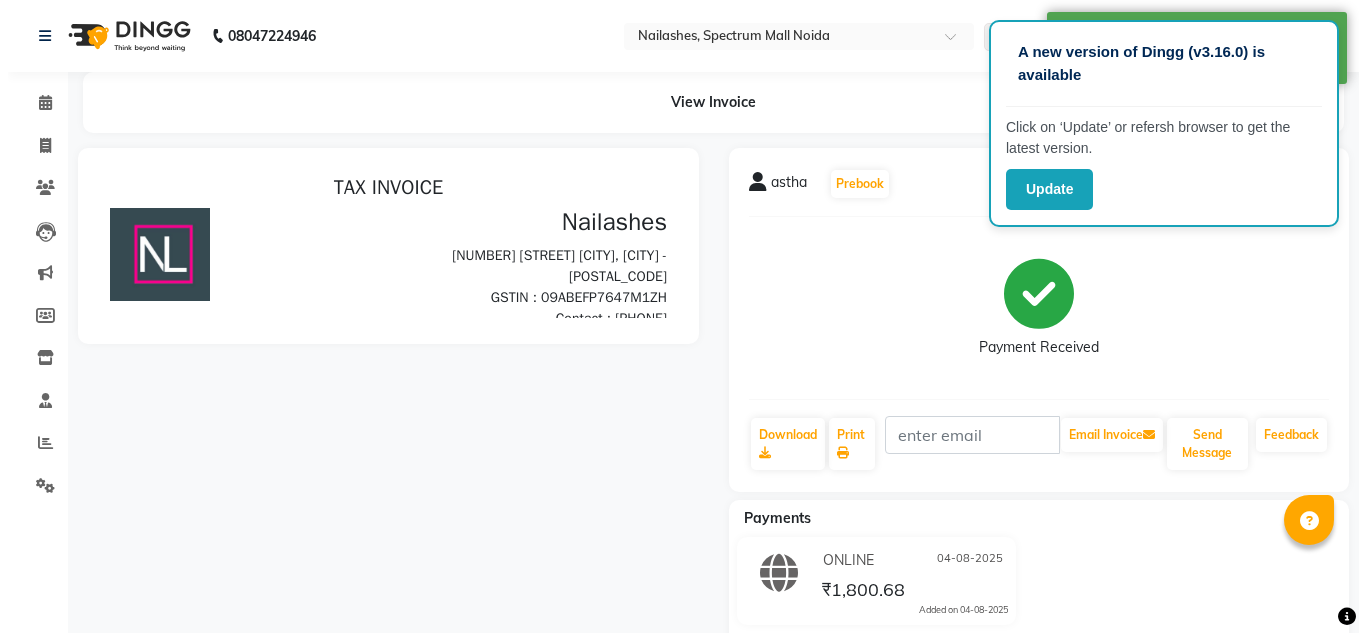 scroll, scrollTop: 0, scrollLeft: 0, axis: both 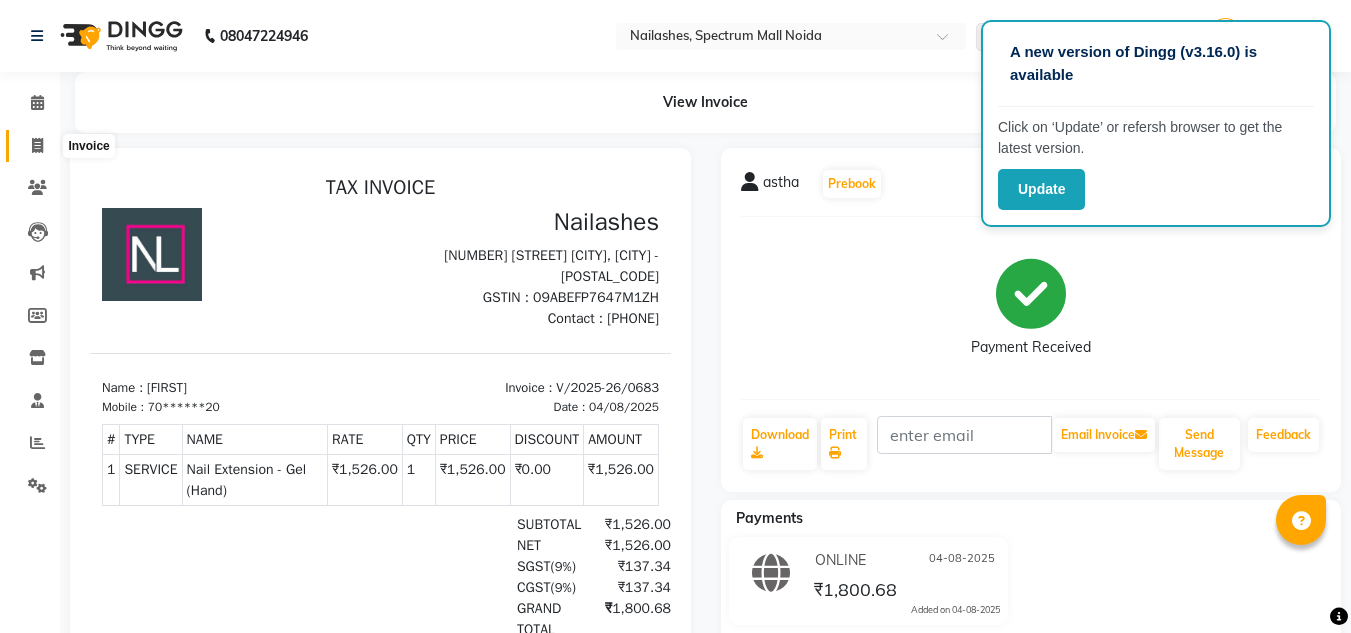 click 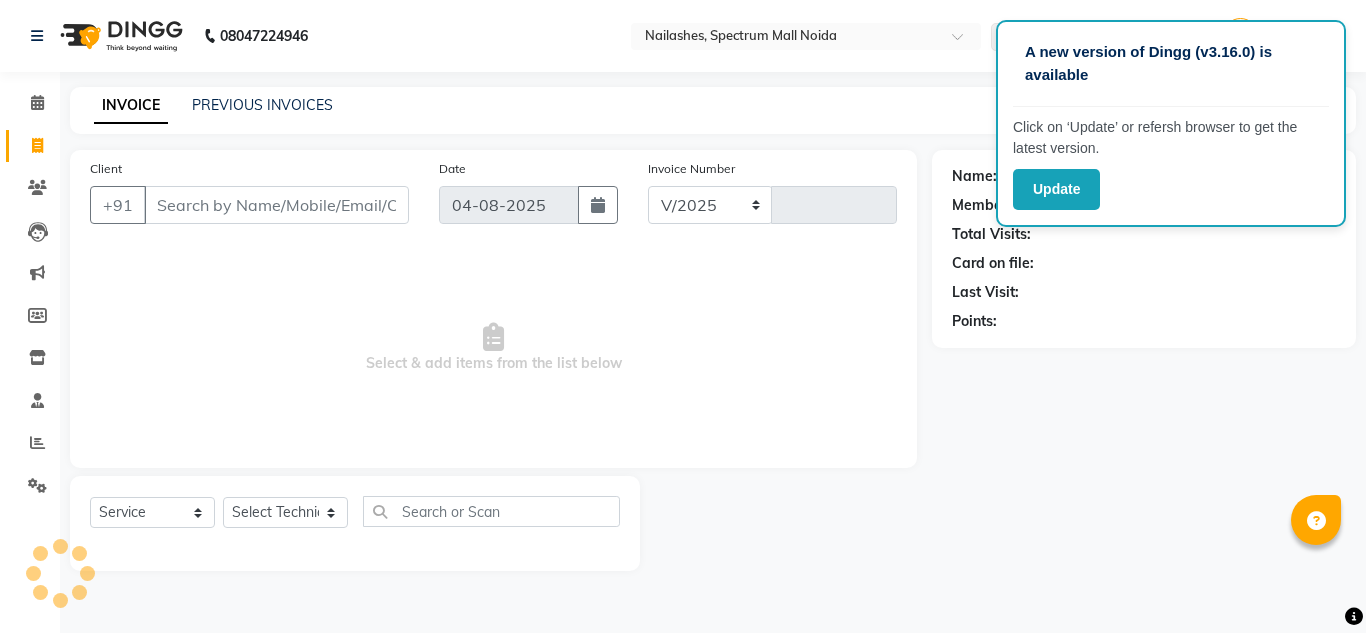 select on "6068" 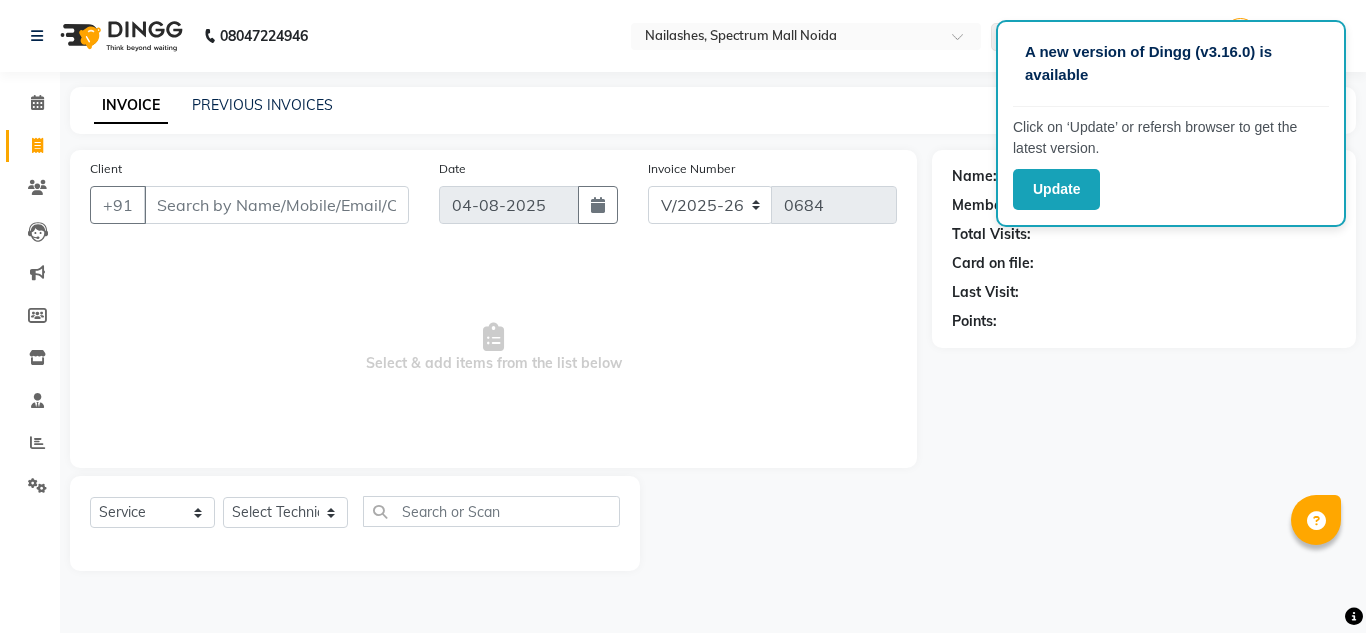 click on "Client" at bounding box center (276, 205) 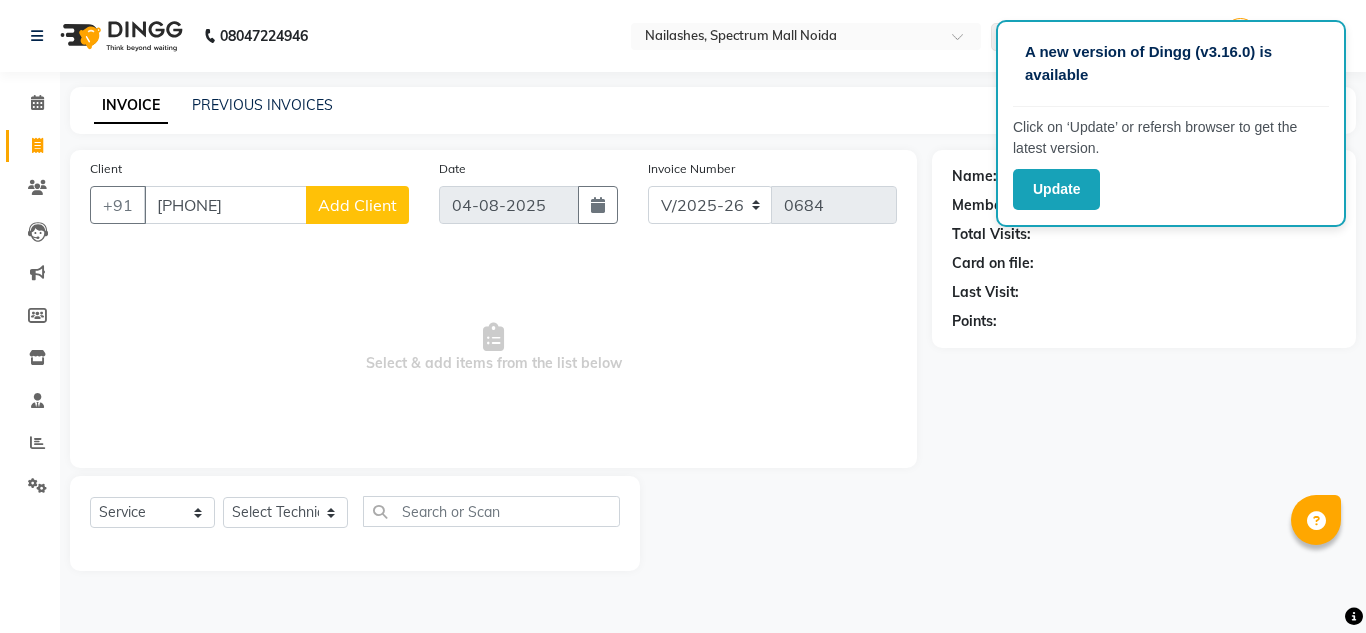 type on "[PHONE]" 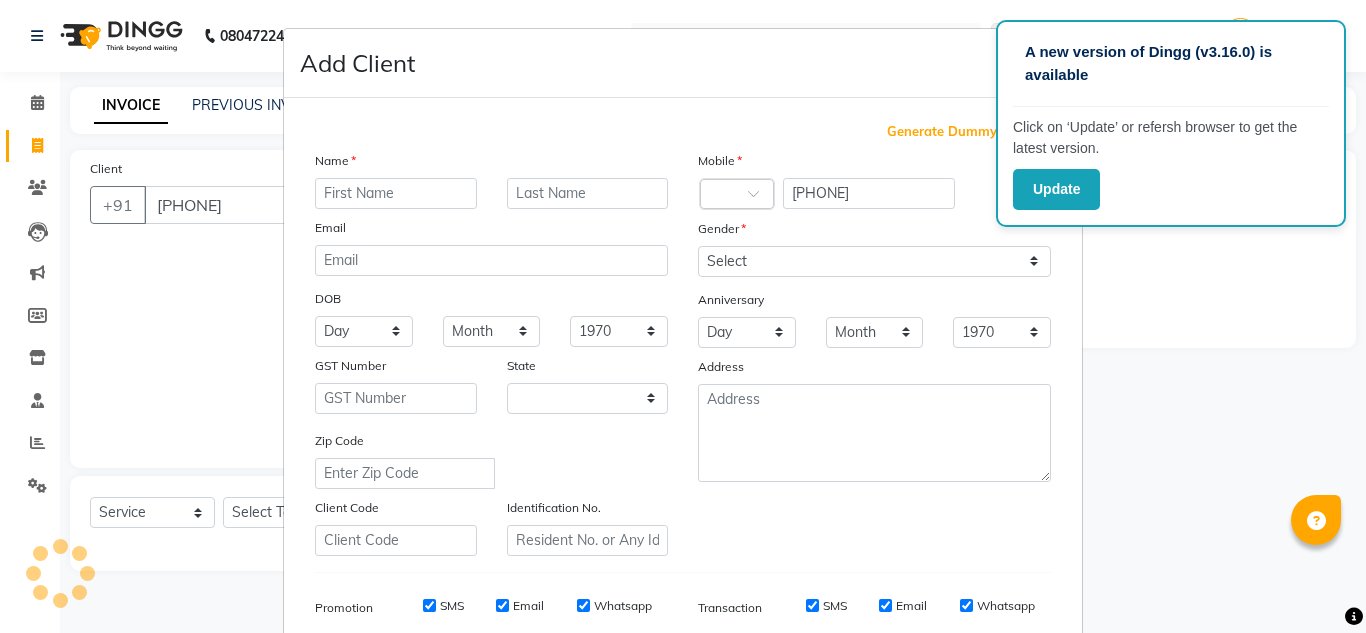 select on "21" 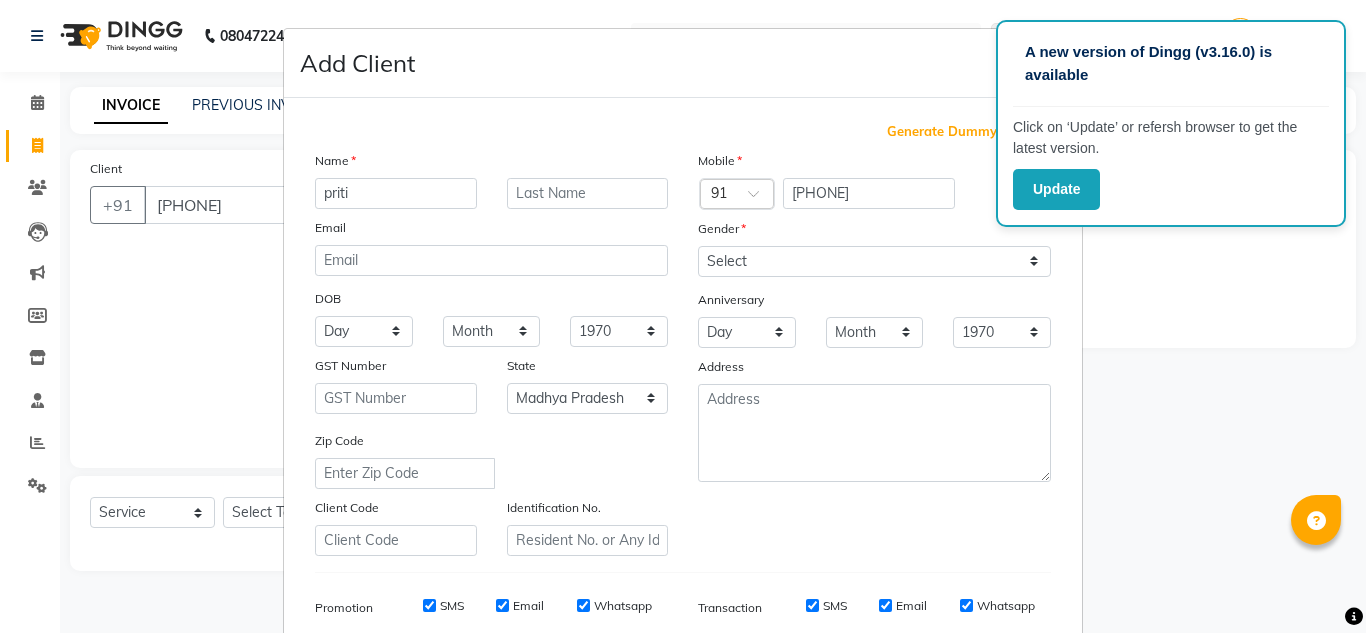 type on "priti" 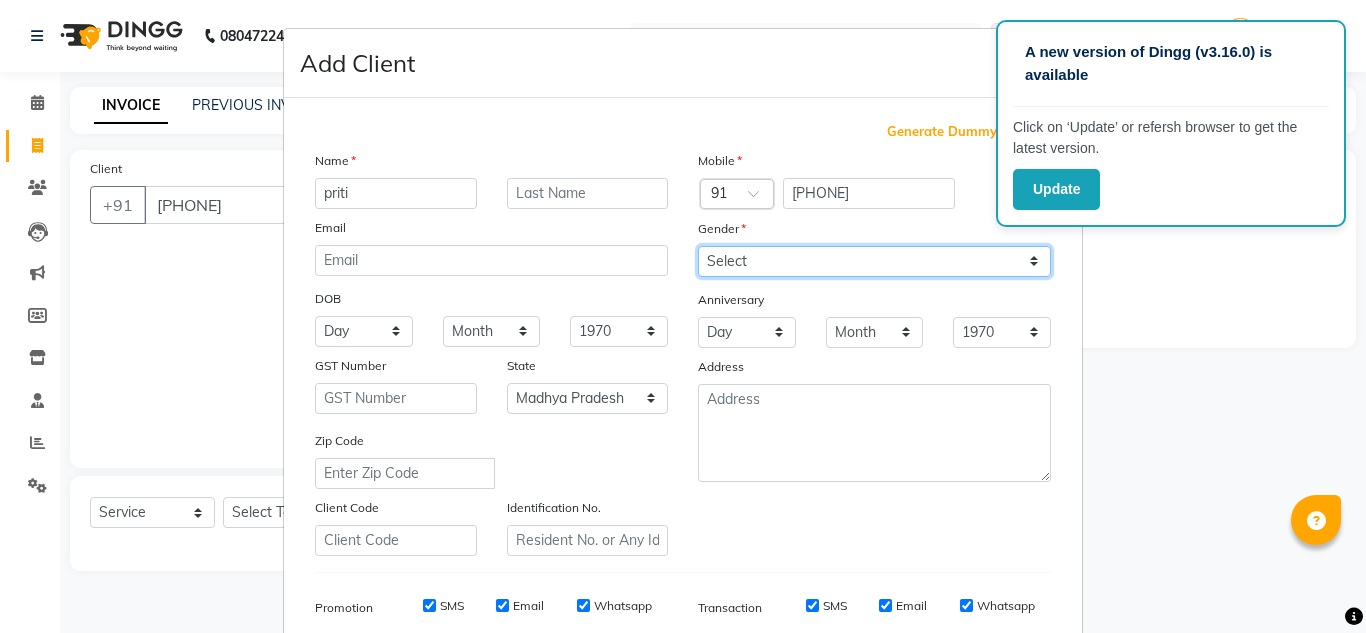 click on "Select Male Female Other Prefer Not To Say" at bounding box center [874, 261] 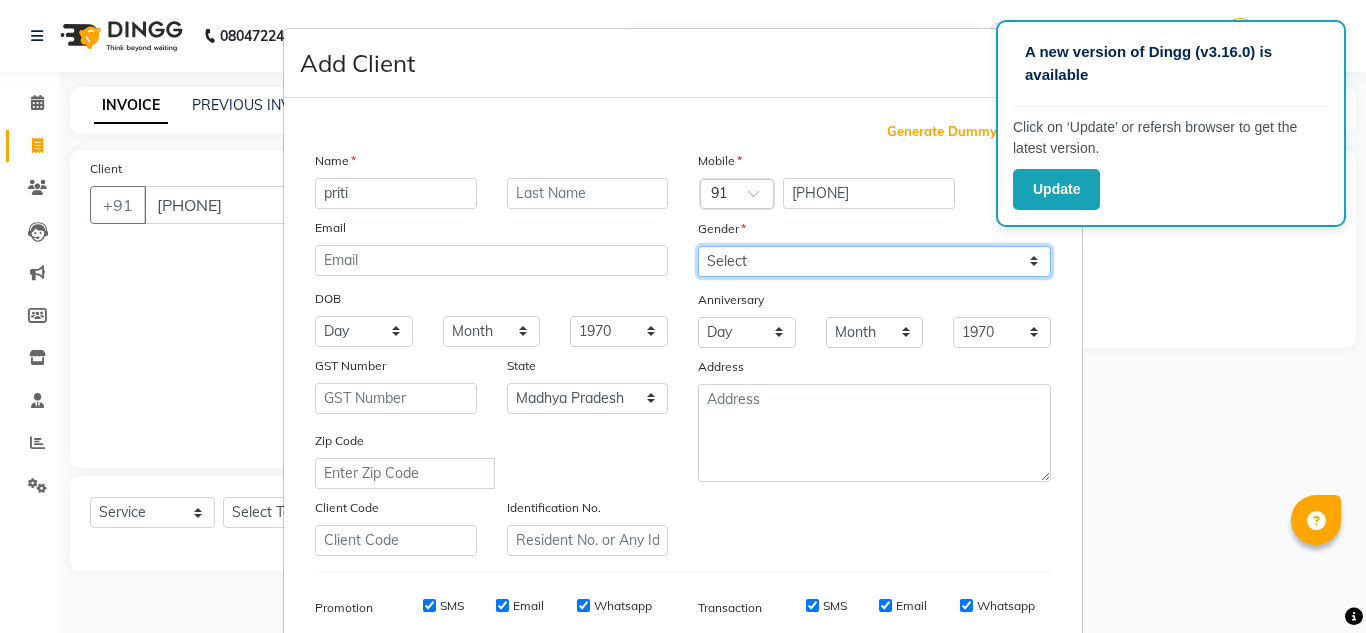 select on "female" 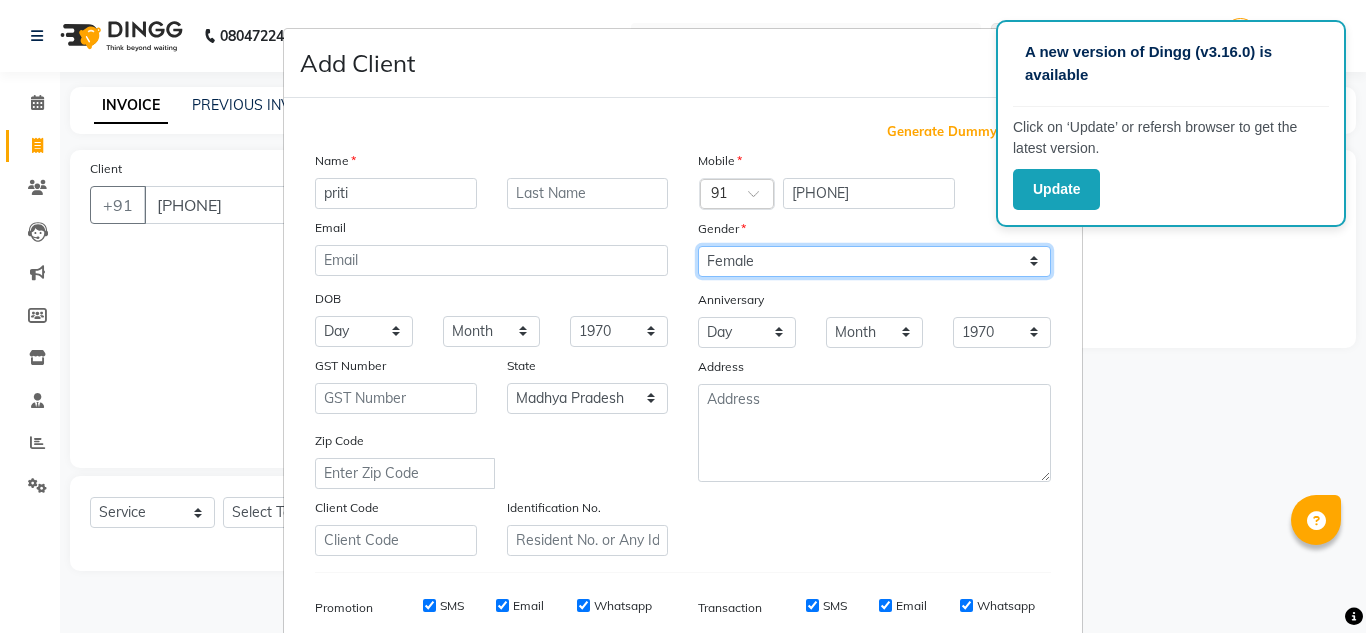 click on "Select Male Female Other Prefer Not To Say" at bounding box center (874, 261) 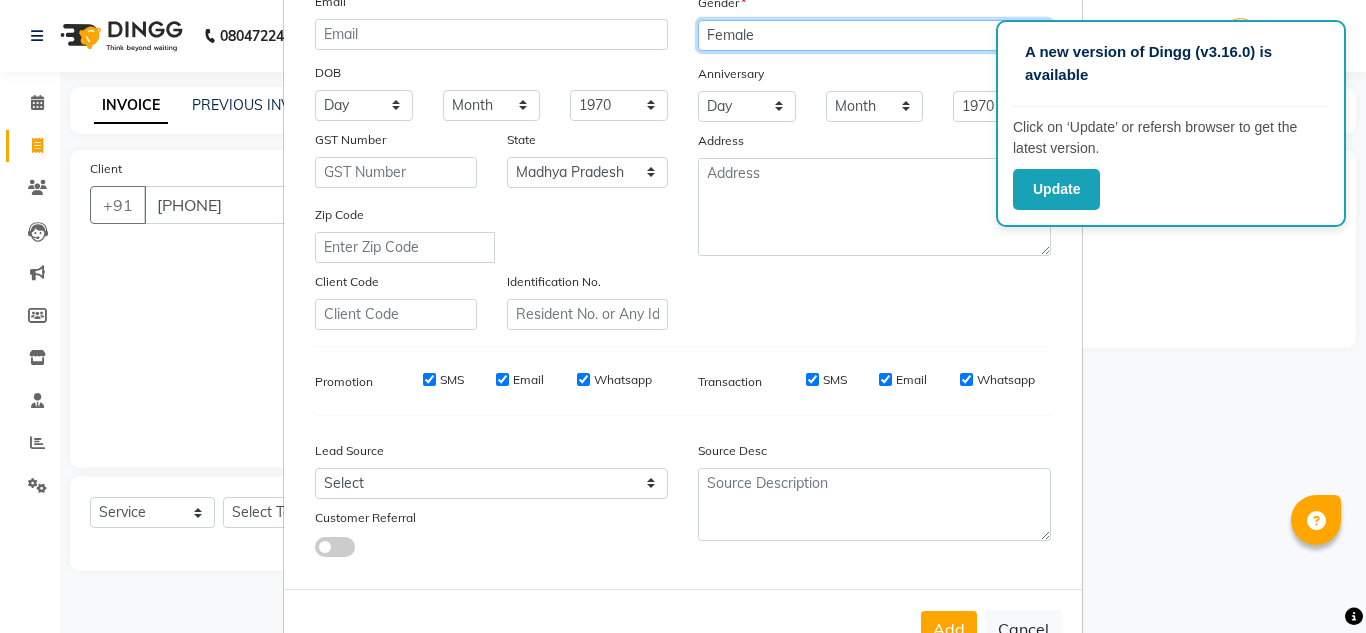 scroll, scrollTop: 290, scrollLeft: 0, axis: vertical 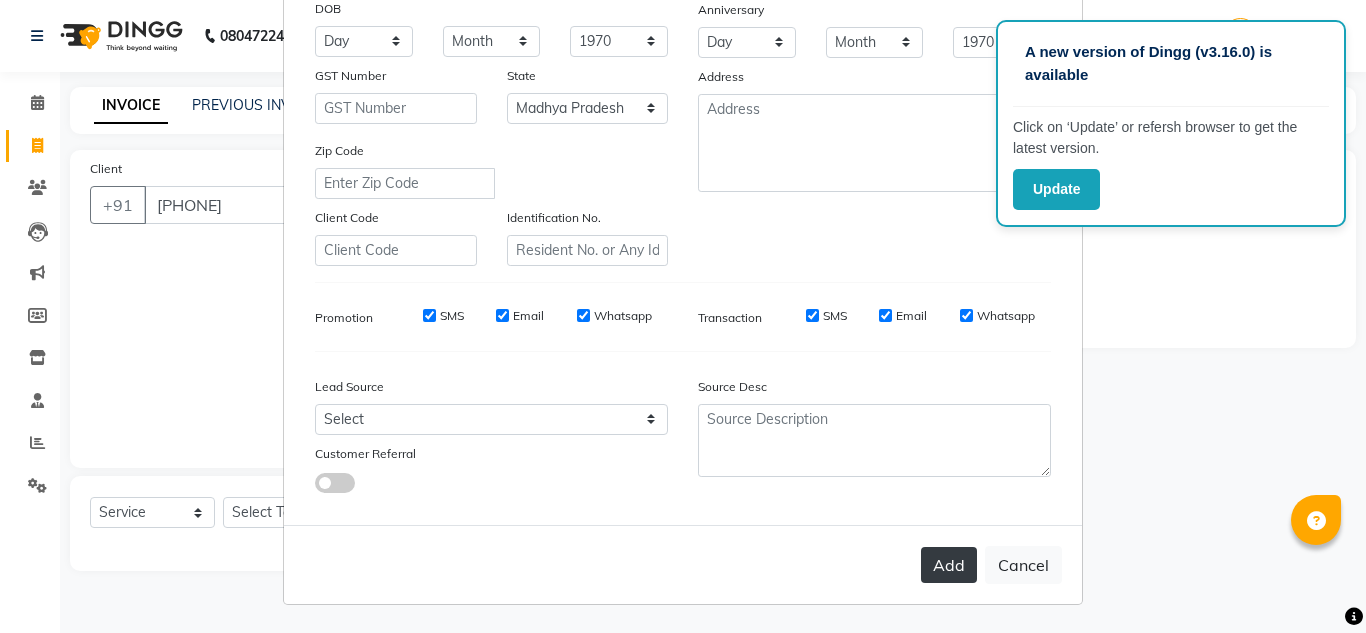 click on "Add" at bounding box center [949, 565] 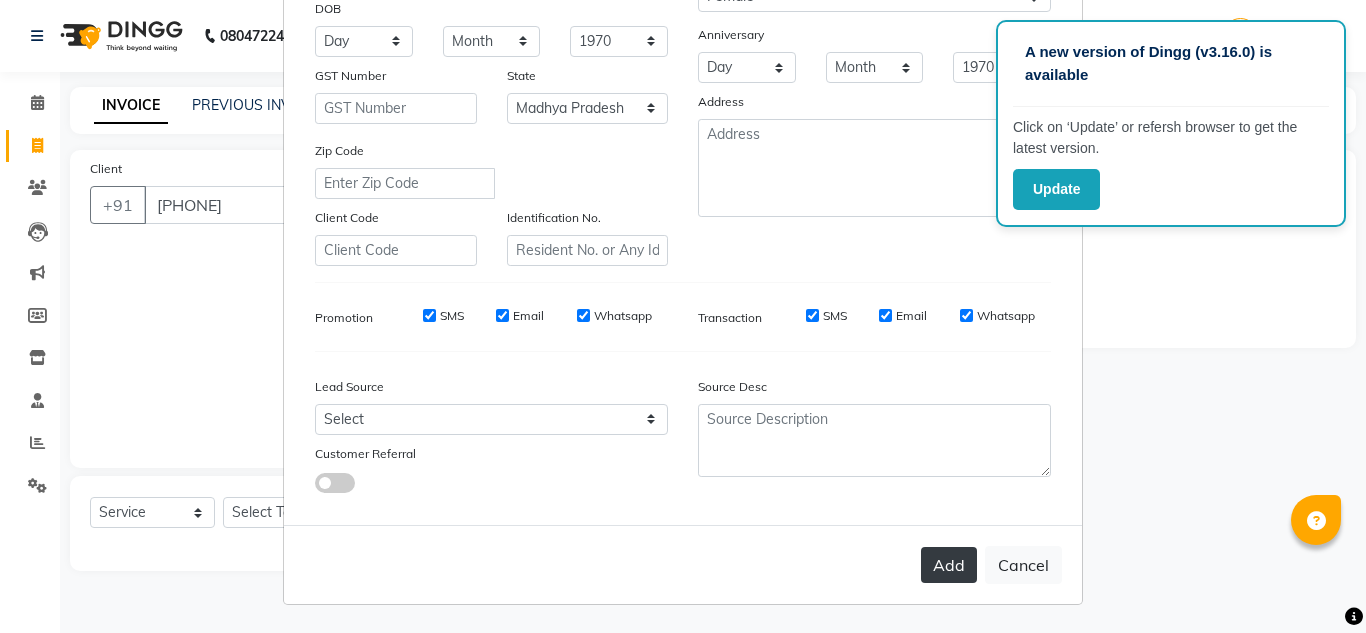 click on "Add" at bounding box center [949, 565] 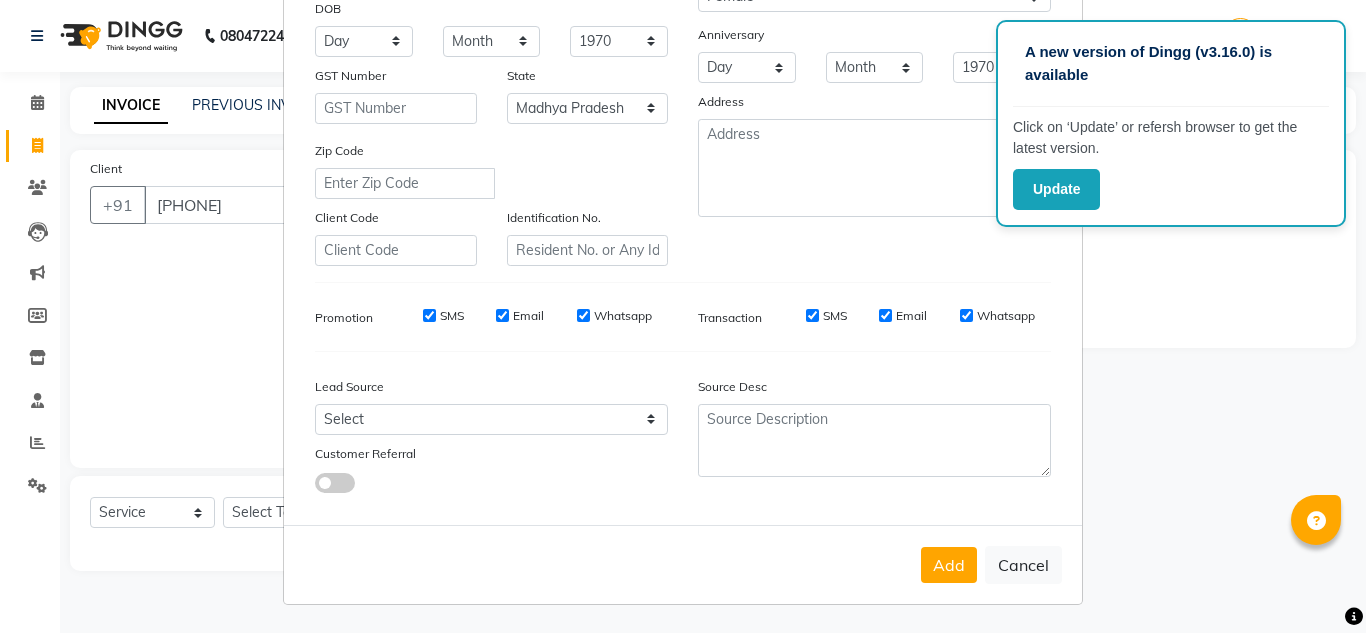 click on "Add Client Generate Dummy Number Name [FIRST] Email DOB Day 01 02 03 04 05 06 07 08 09 10 11 12 13 14 15 16 17 18 19 20 21 22 23 24 25 26 27 28 29 30 31 Month January February March April May June July August September October November December 1940 1941 1942 1943 1944 1945 1946 1947 1948 1949 1950 1951 1952 1953 1954 1955 1956 1957 1958 1959 1960 1961 1962 1963 1964 1965 1966 1967 1968 1969 1970 1971 1972 1973 1974 1975 1976 1977 1978 1979 1980 1981 1982 1983 1984 1985 1986 1987 1988 1989 1990 1991 1992 1993 1994 1995 1996 1997 1998 1999 2000 2001 2002 2003 2004 2005 2006 2007 2008 2009 2010 2011 2012 2013 2014 2015 2016 2017 2018 2019 2020 2021 2022 2023 2024 GST Number State Select Andaman and Nicobar Islands Andhra Pradesh Arunachal Pradesh Assam Bihar Chandigarh Chhattisgarh Dadra and Nagar Haveli Daman and Diu Delhi Goa Gujarat Haryana Himachal Pradesh Jammu and Kashmir Jharkhand Karnataka Kerala Lakshadweep Madhya Pradesh Maharashtra Manipur Meghalaya Mizoram Nagaland Odisha Pondicherry Punjab Rajasthan" at bounding box center (683, 316) 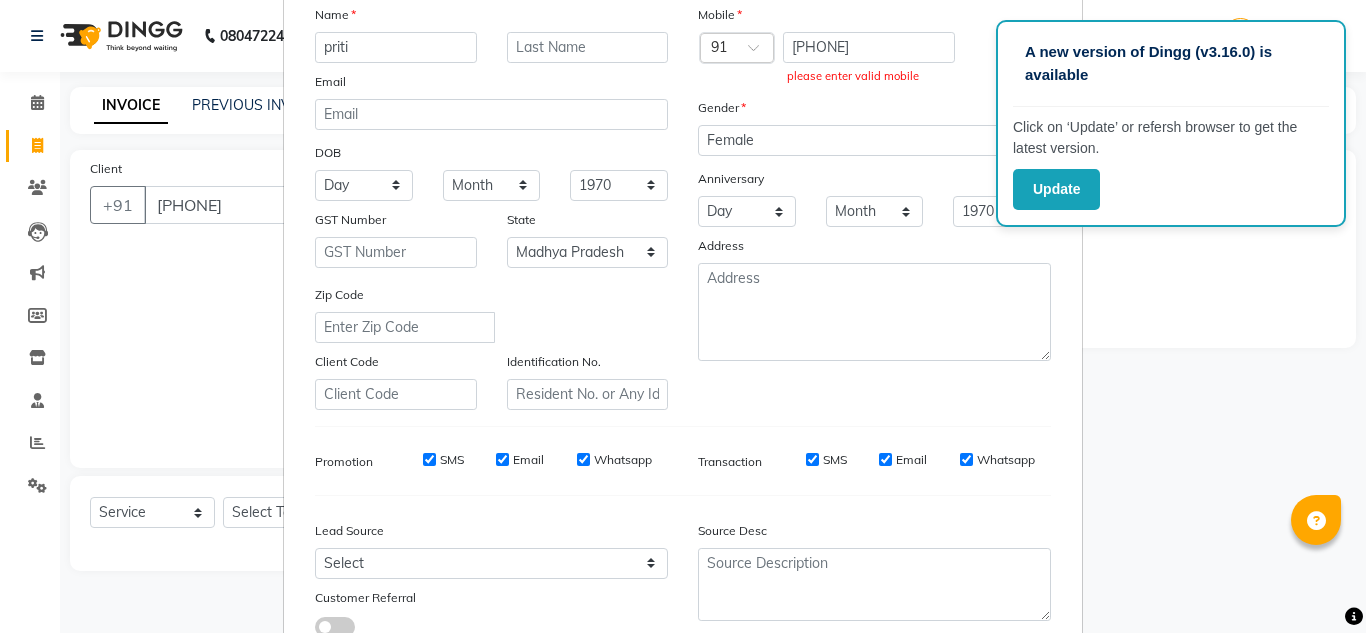 scroll, scrollTop: 118, scrollLeft: 0, axis: vertical 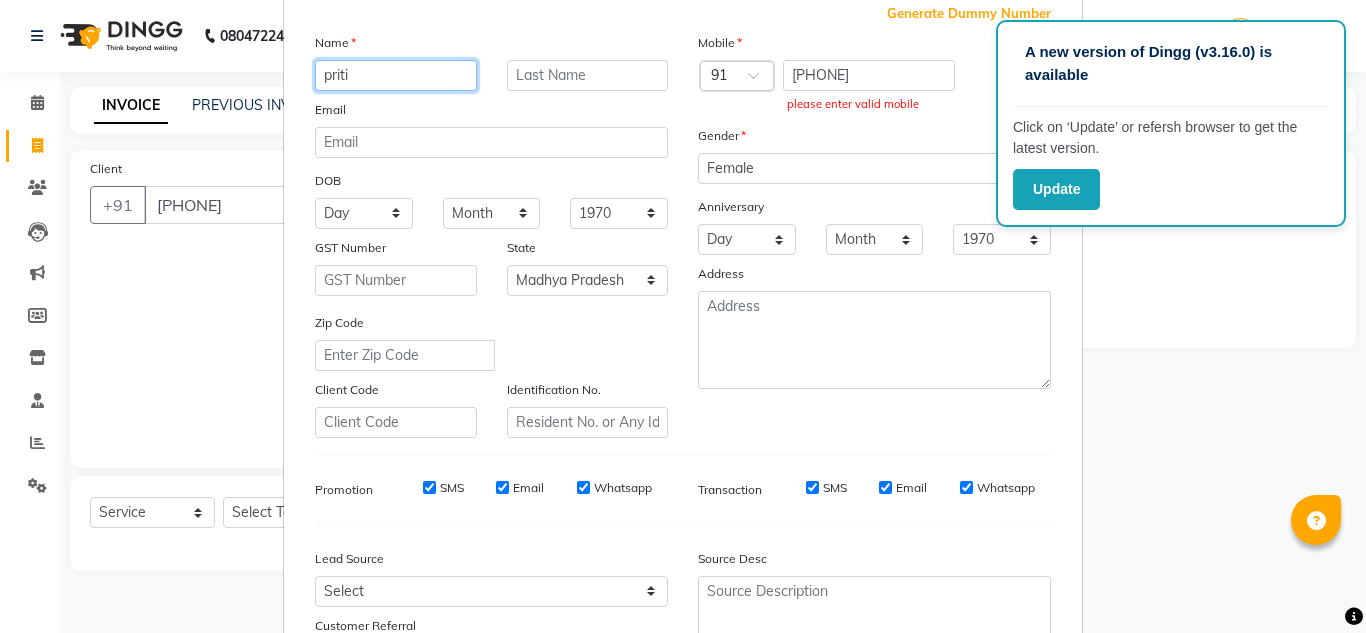 click on "priti" at bounding box center [396, 75] 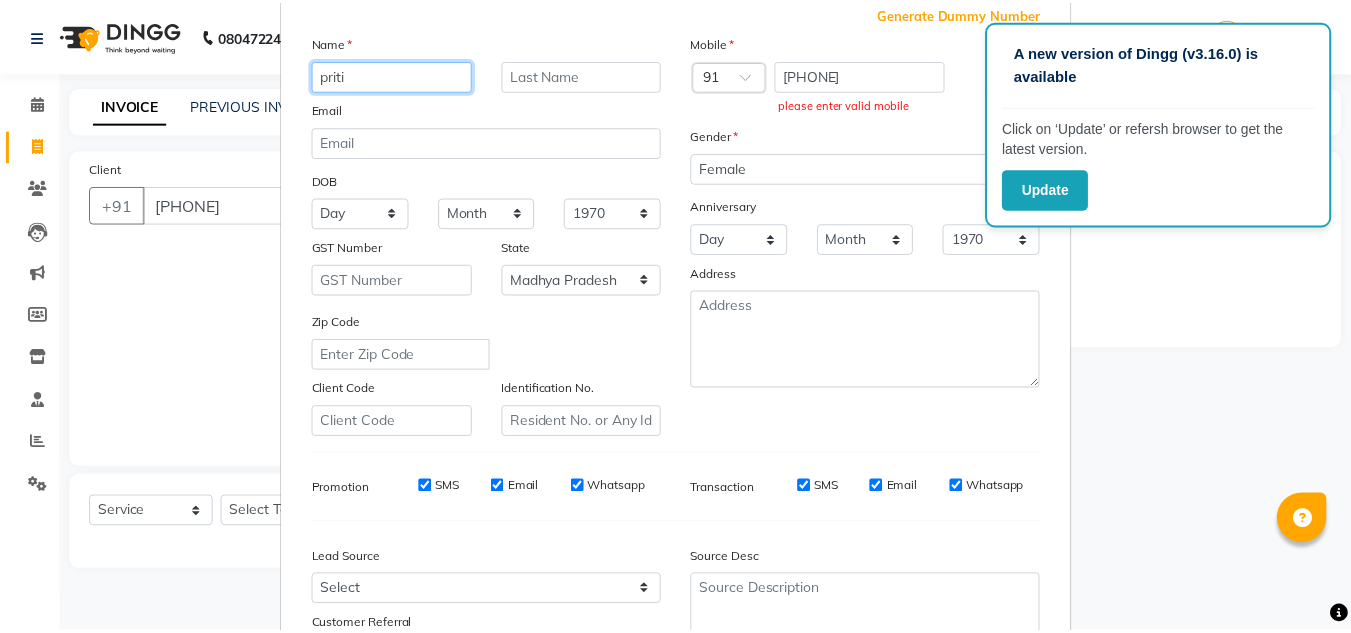 scroll, scrollTop: 290, scrollLeft: 0, axis: vertical 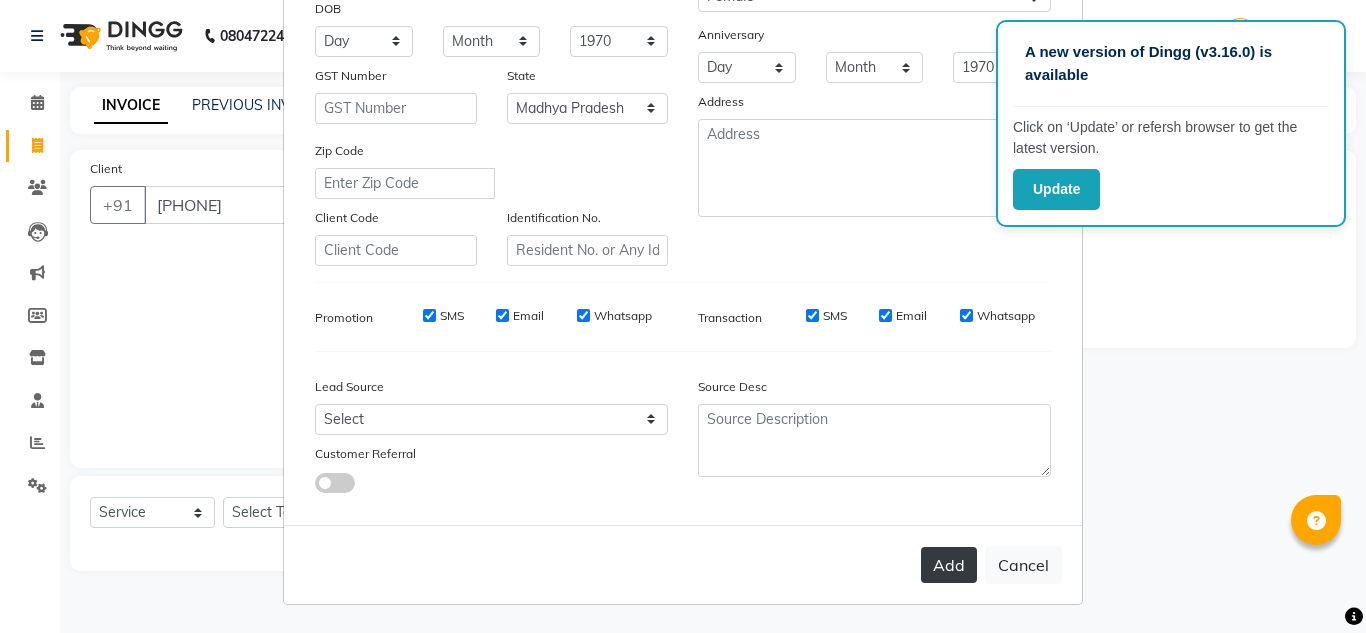 type on "priti" 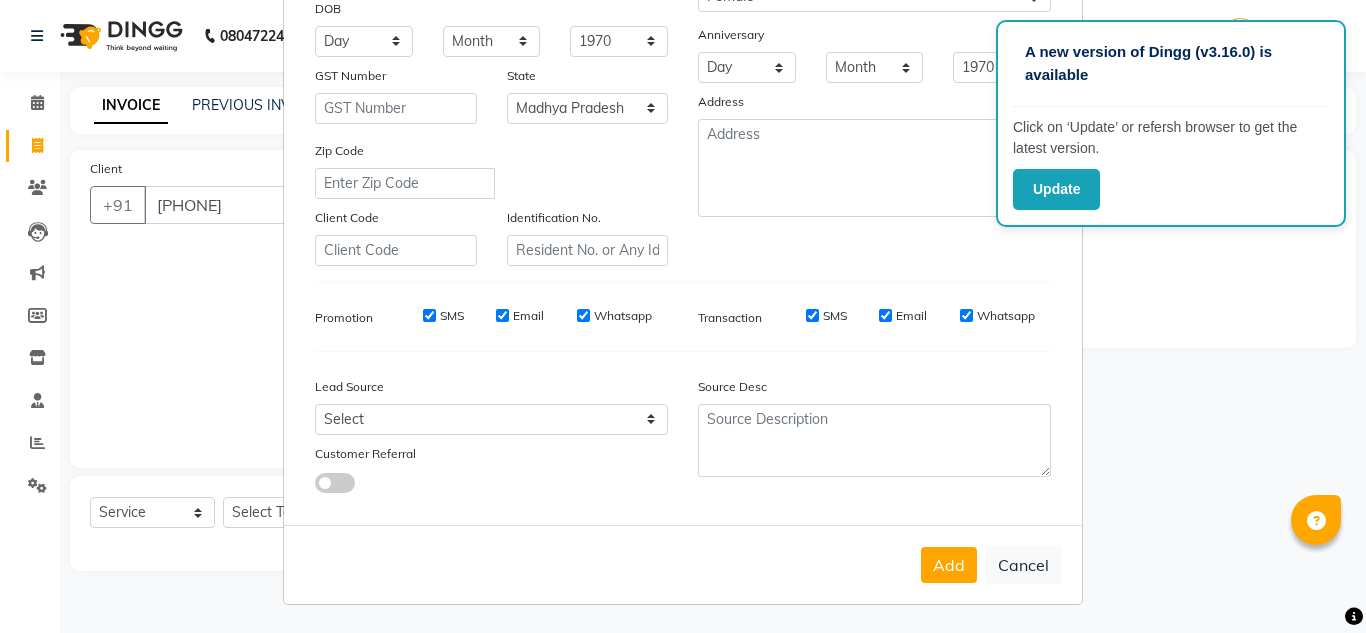click on "Add Client Generate Dummy Number Name [FIRST] Email DOB Day 01 02 03 04 05 06 07 08 09 10 11 12 13 14 15 16 17 18 19 20 21 22 23 24 25 26 27 28 29 30 31 Month January February March April May June July August September October November December 1940 1941 1942 1943 1944 1945 1946 1947 1948 1949 1950 1951 1952 1953 1954 1955 1956 1957 1958 1959 1960 1961 1962 1963 1964 1965 1966 1967 1968 1969 1970 1971 1972 1973 1974 1975 1976 1977 1978 1979 1980 1981 1982 1983 1984 1985 1986 1987 1988 1989 1990 1991 1992 1993 1994 1995 1996 1997 1998 1999 2000 2001 2002 2003 2004 2005 2006 2007 2008 2009 2010 2011 2012 2013 2014 2015 2016 2017 2018 2019 2020 2021 2022 2023 2024 GST Number State Select Andaman and Nicobar Islands Andhra Pradesh Arunachal Pradesh Assam Bihar Chandigarh Chhattisgarh Dadra and Nagar Haveli Daman and Diu Delhi Goa Gujarat Haryana Himachal Pradesh Jammu and Kashmir Jharkhand Karnataka Kerala Lakshadweep Madhya Pradesh Maharashtra Manipur Meghalaya Mizoram Nagaland Odisha Pondicherry Punjab Rajasthan" at bounding box center [683, 316] 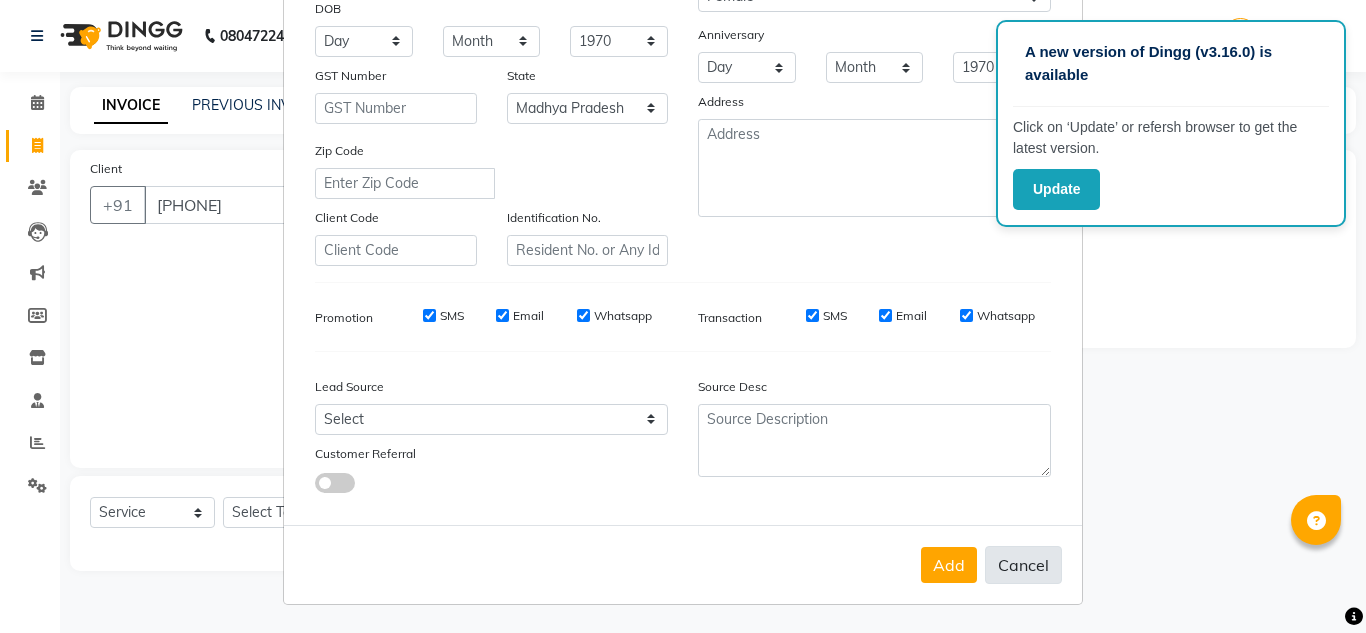 click on "Cancel" at bounding box center (1023, 565) 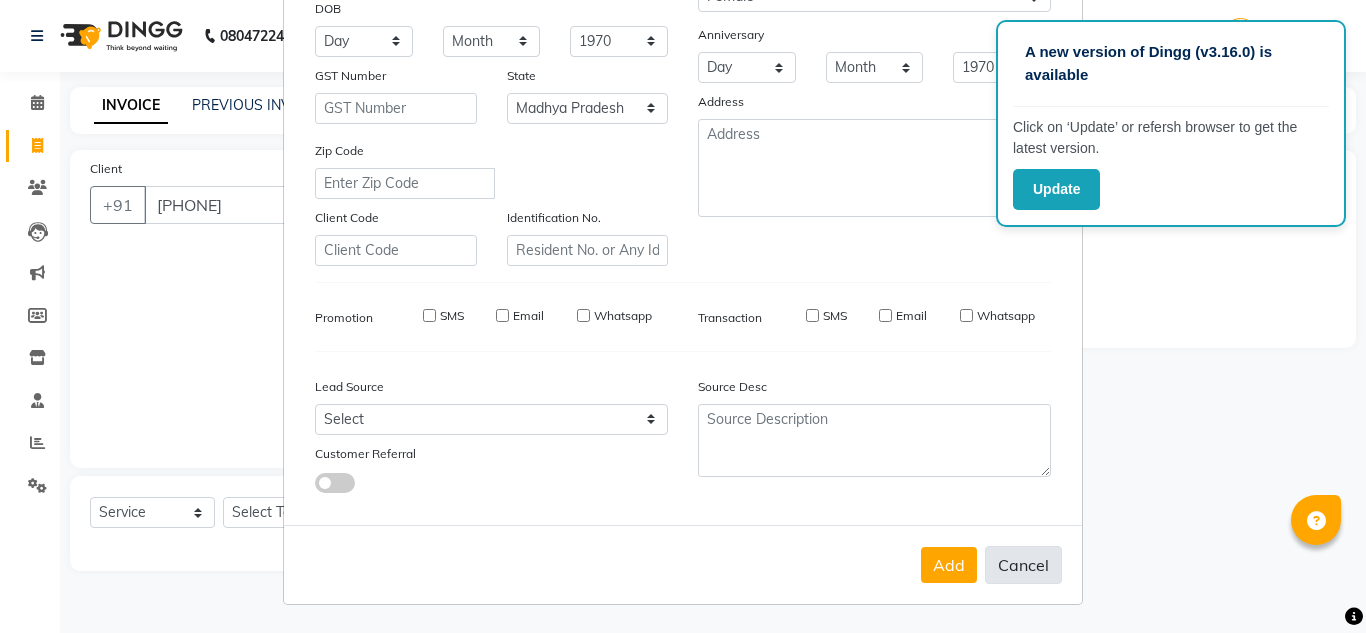 type 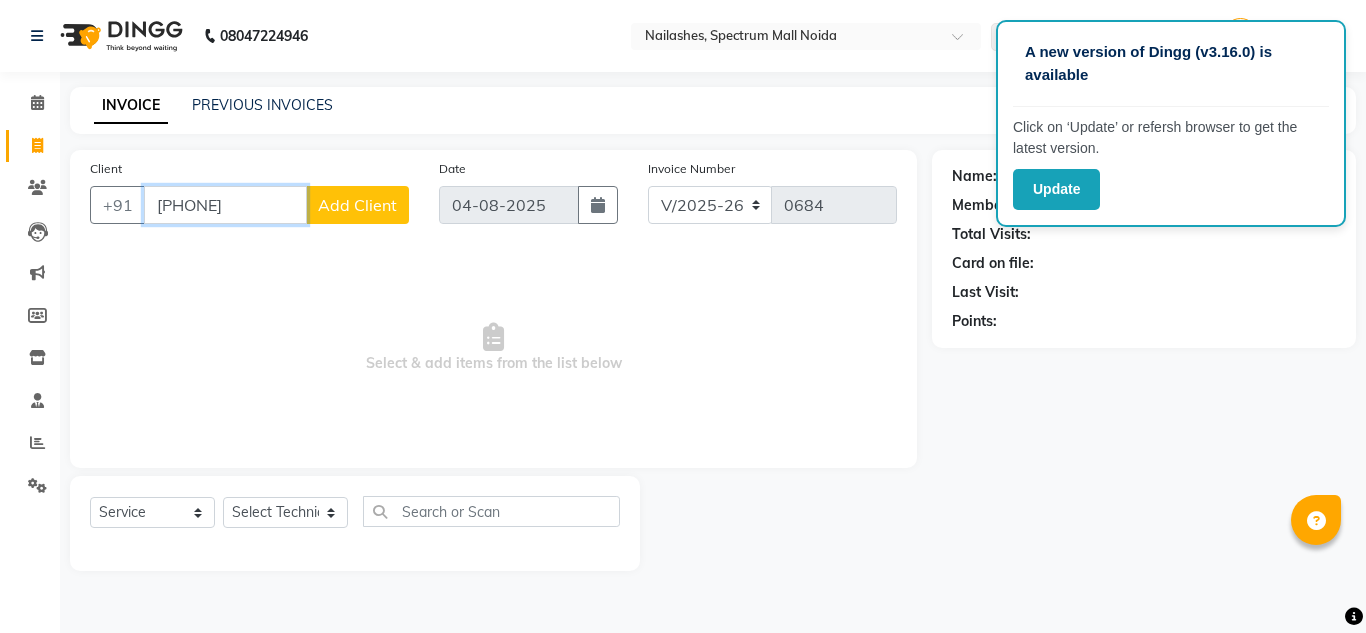 click on "[PHONE]" at bounding box center [225, 205] 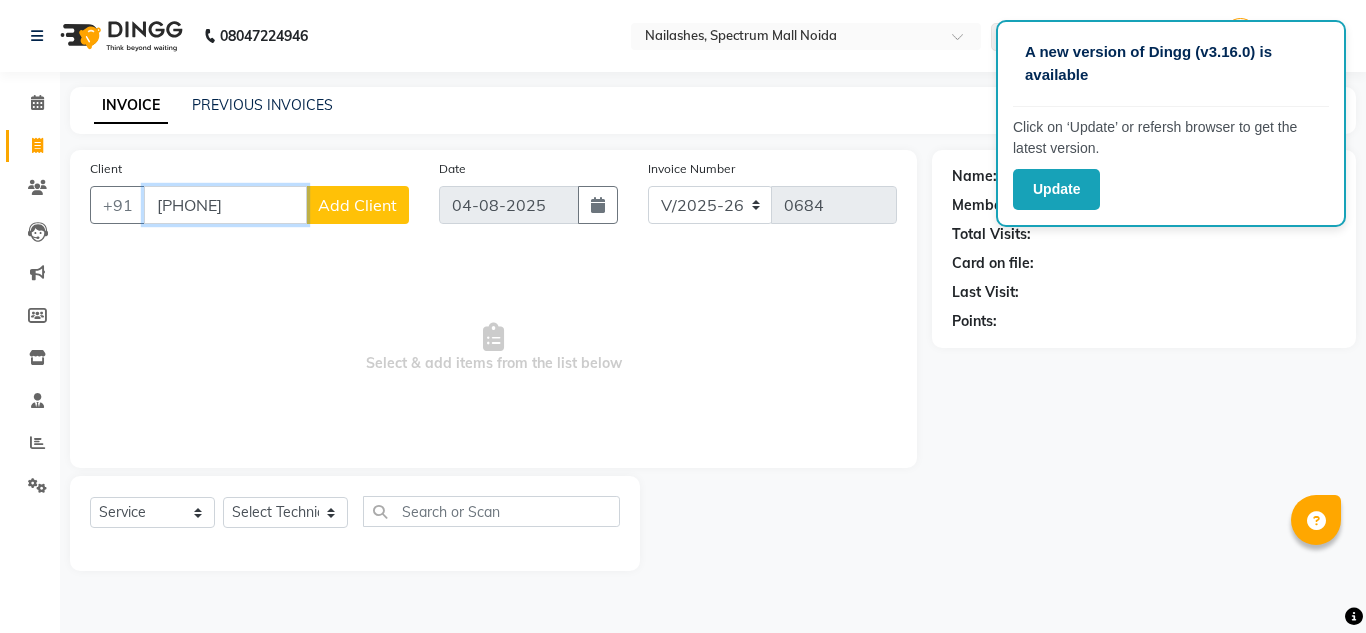 click on "[PHONE]" at bounding box center (225, 205) 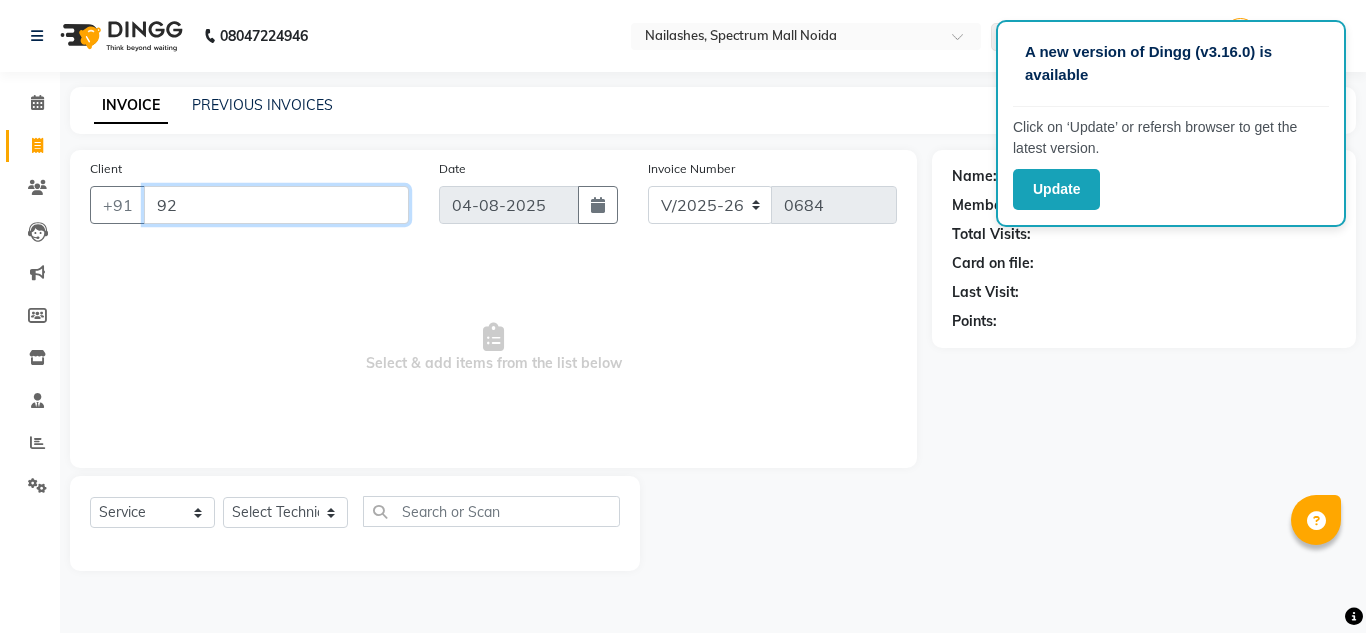 type on "9" 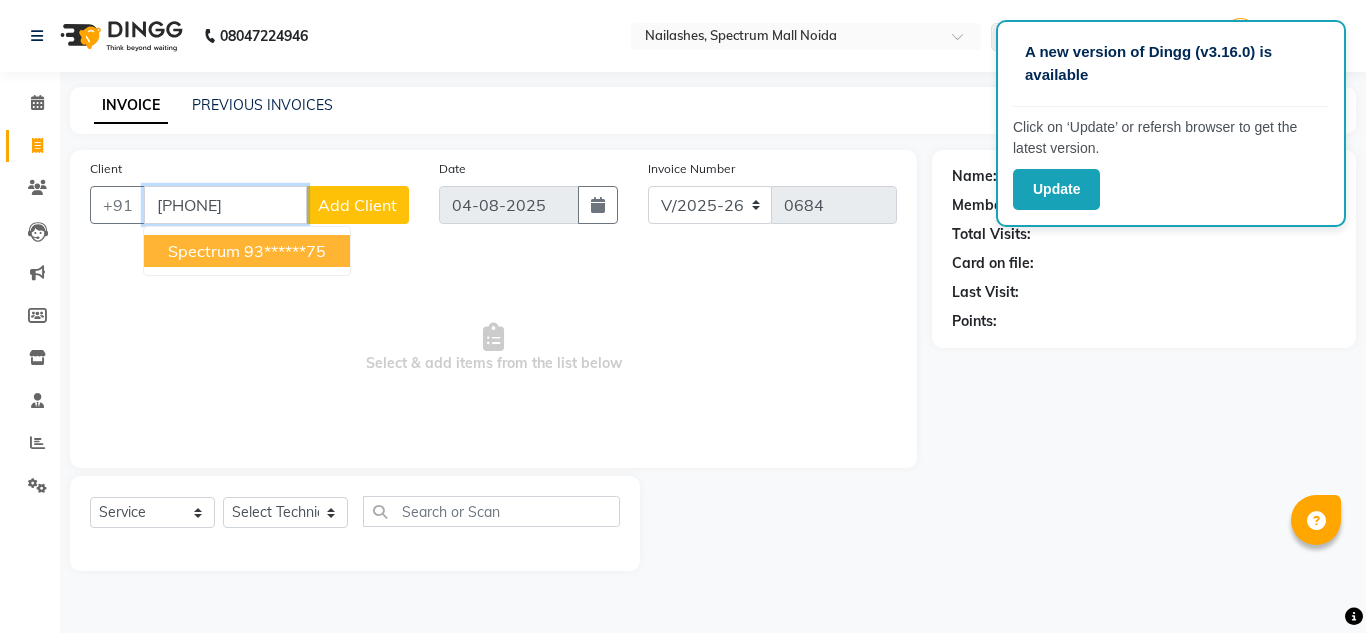 click on "93******75" at bounding box center [285, 251] 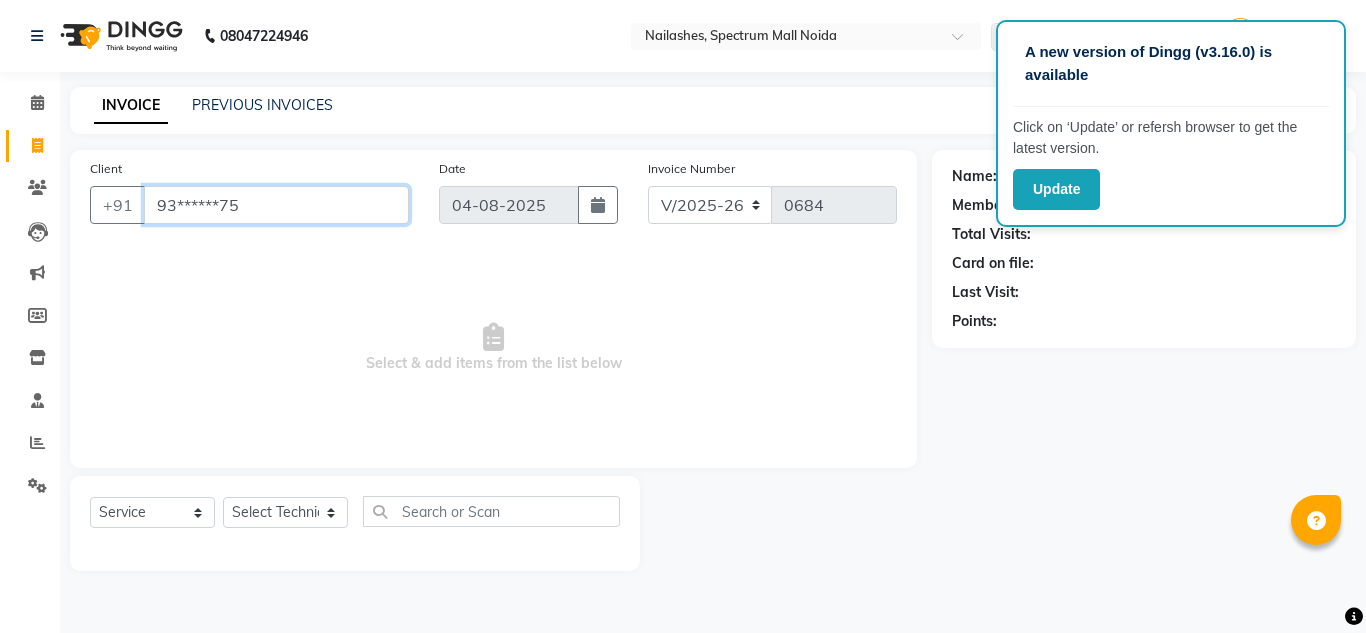 type on "93******75" 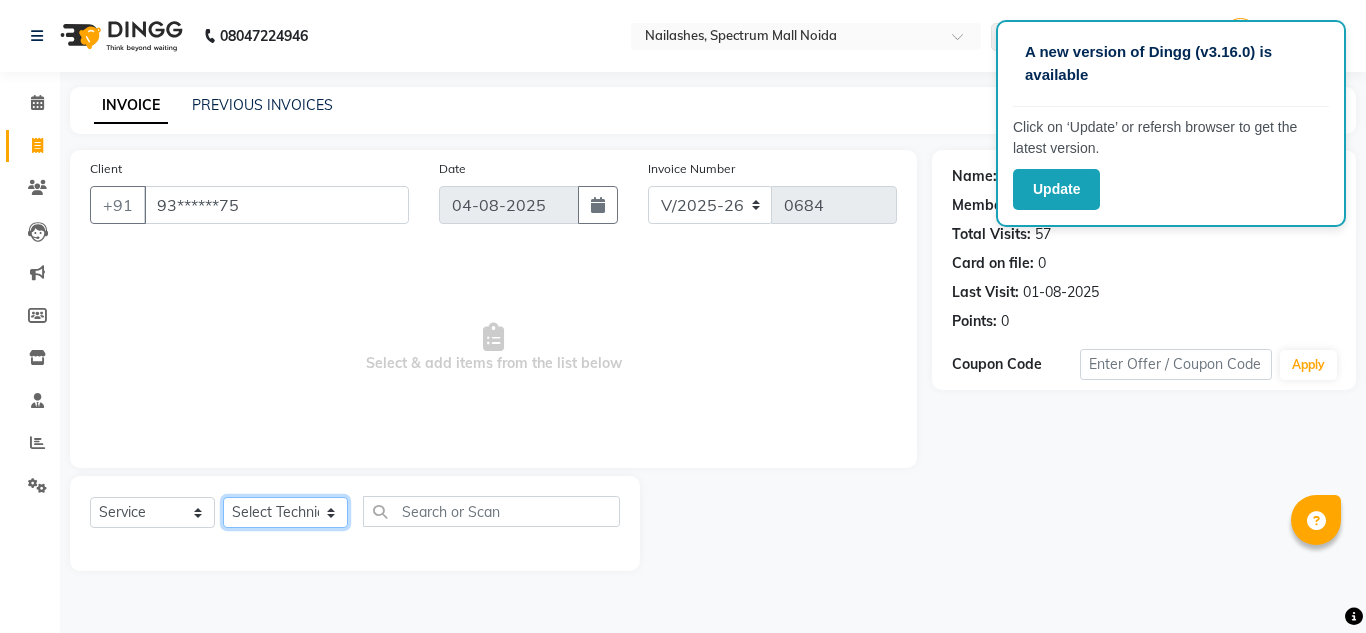 click on "Select Technician [FIRST] [FIRST] [FIRST] [FIRST] Manager [FIRST] [FIRST] [FIRST]" 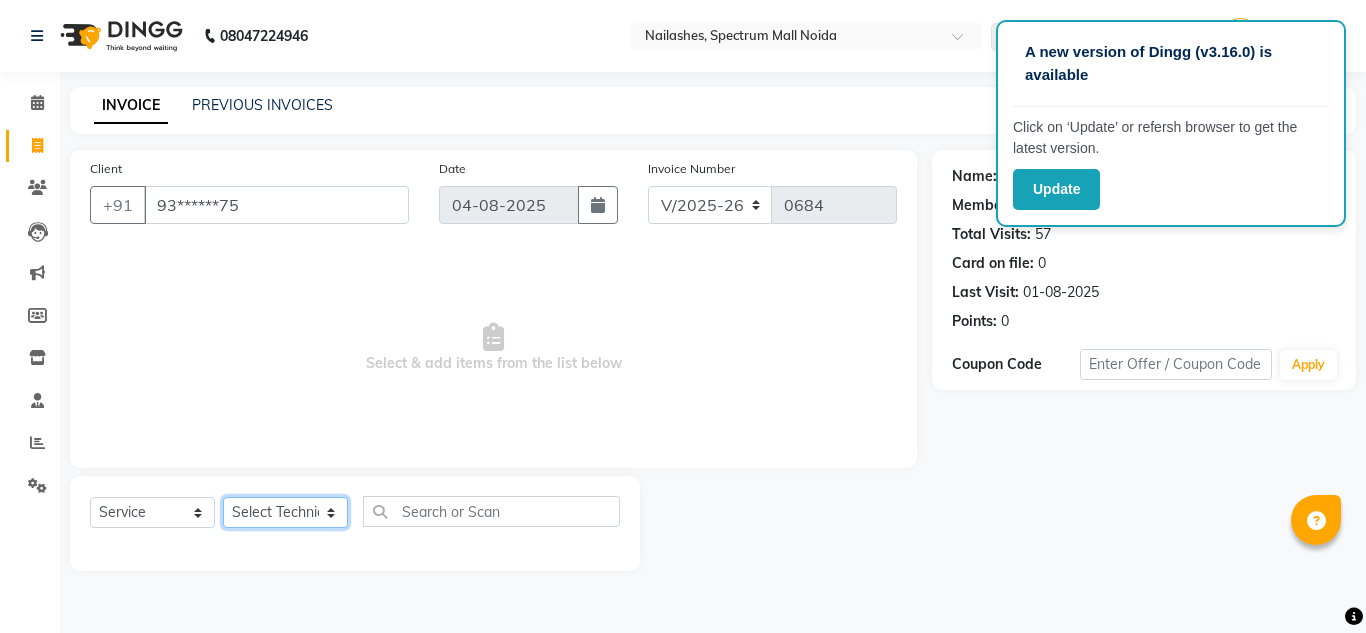 select on "44095" 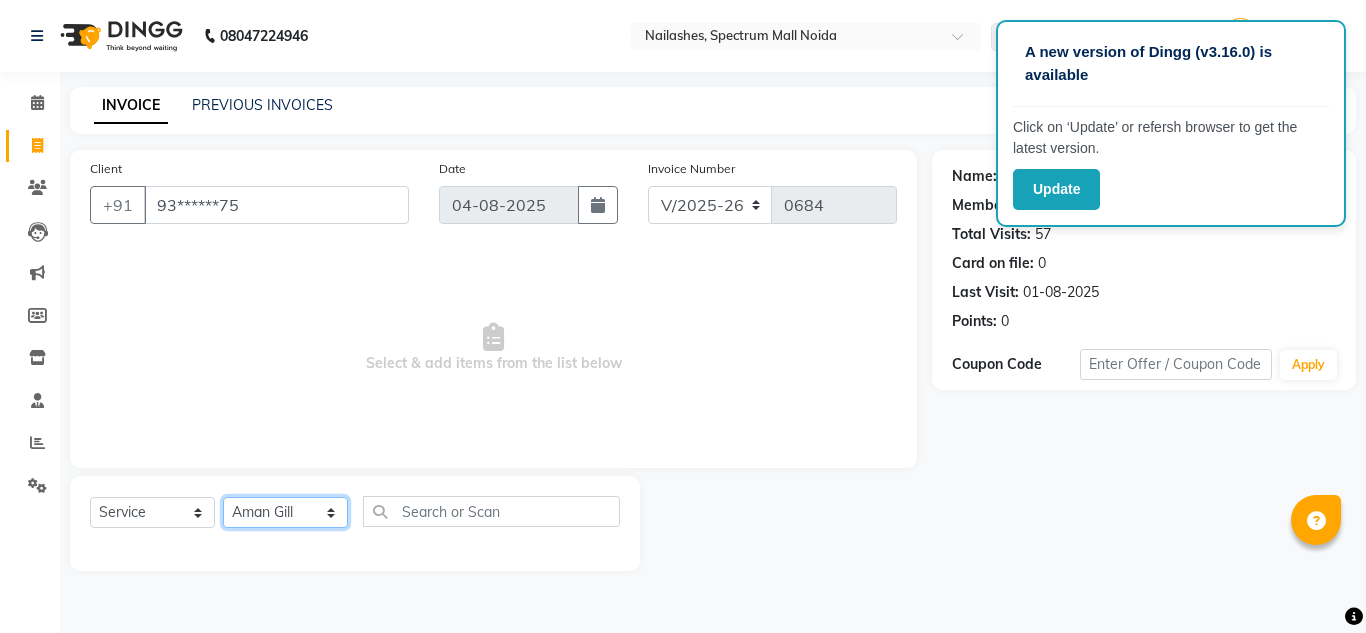 click on "Select Technician [FIRST] [FIRST] [FIRST] [FIRST] Manager [FIRST] [FIRST] [FIRST]" 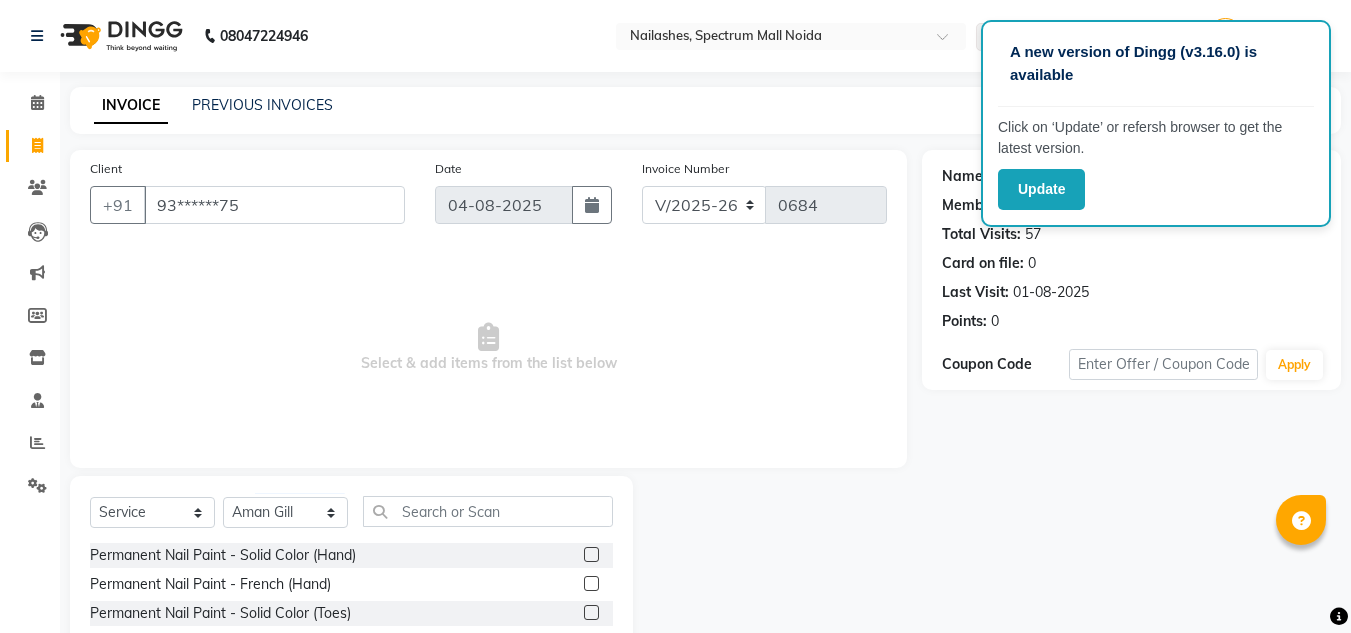 click 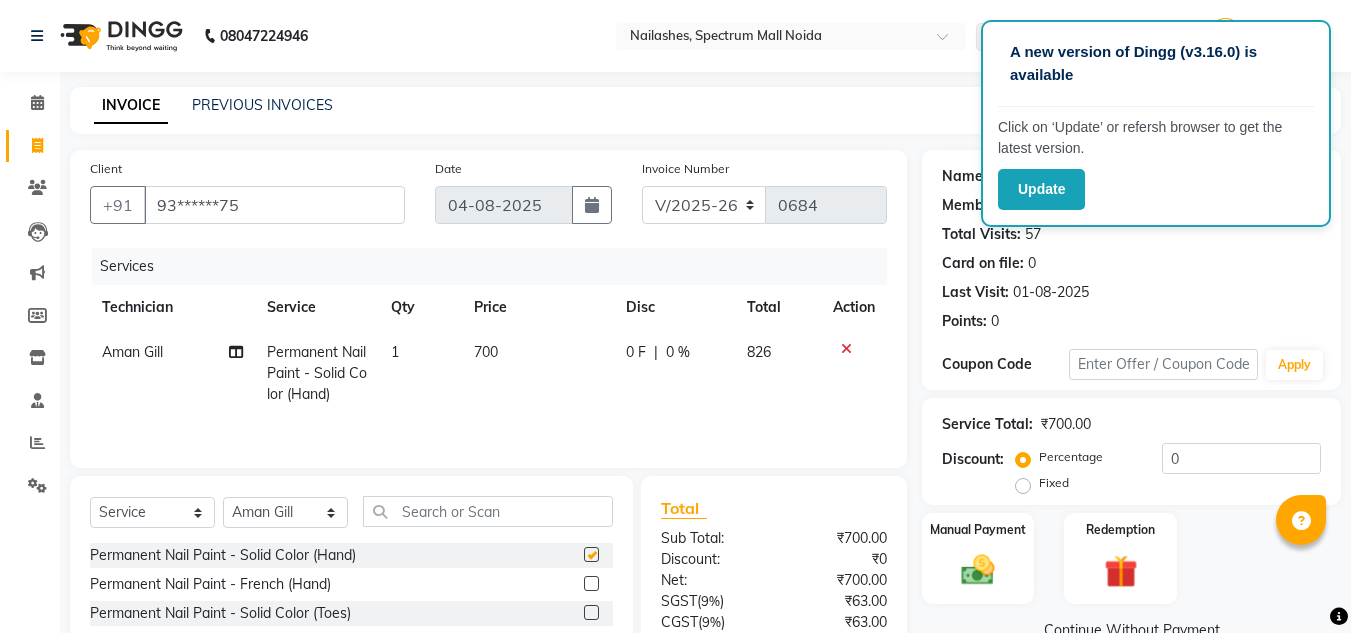 checkbox on "false" 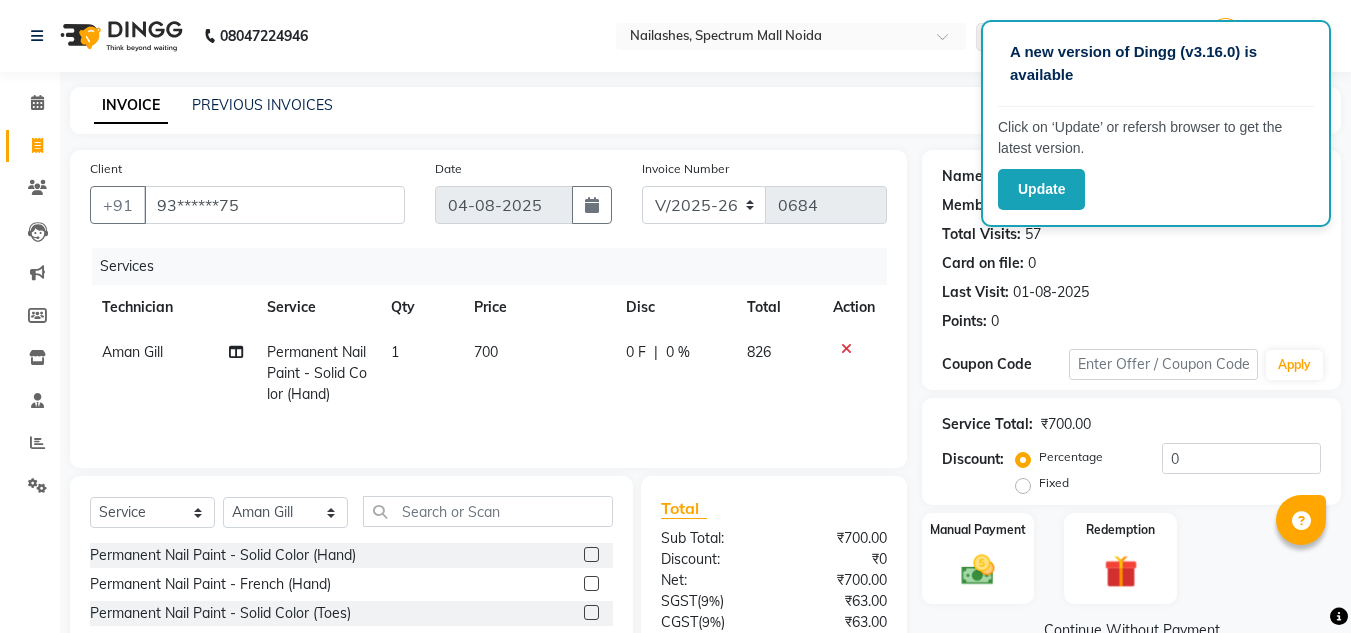 click on "700" 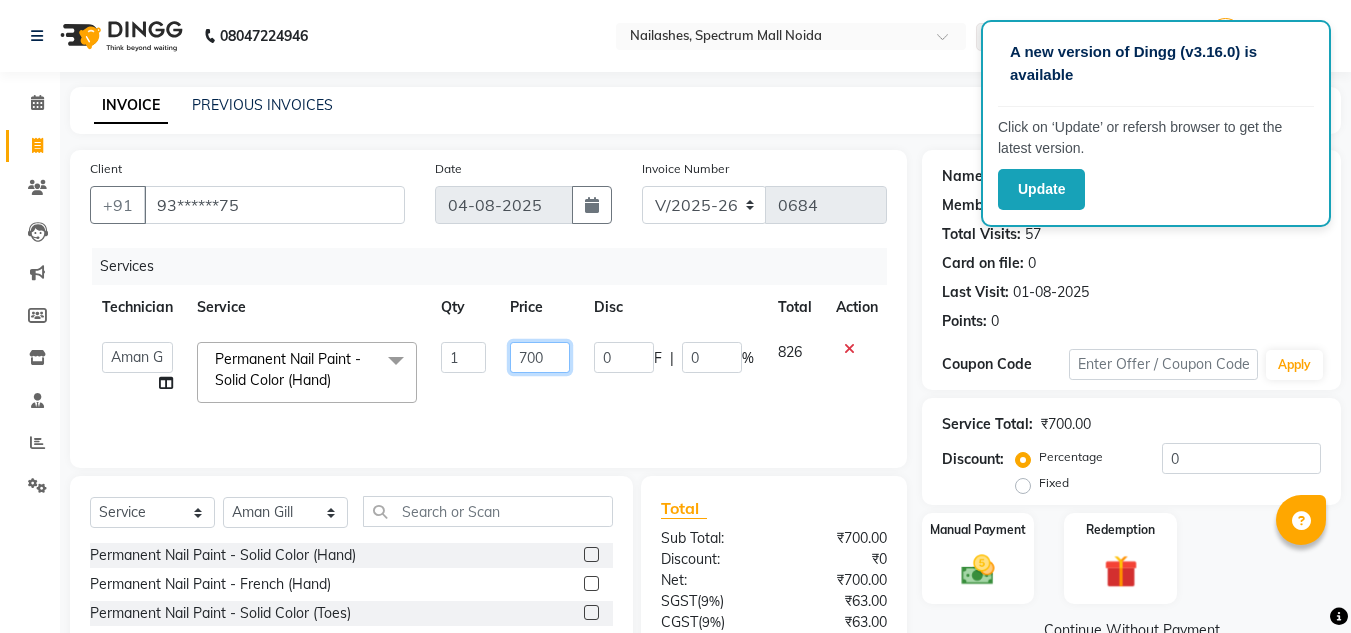 click on "700" 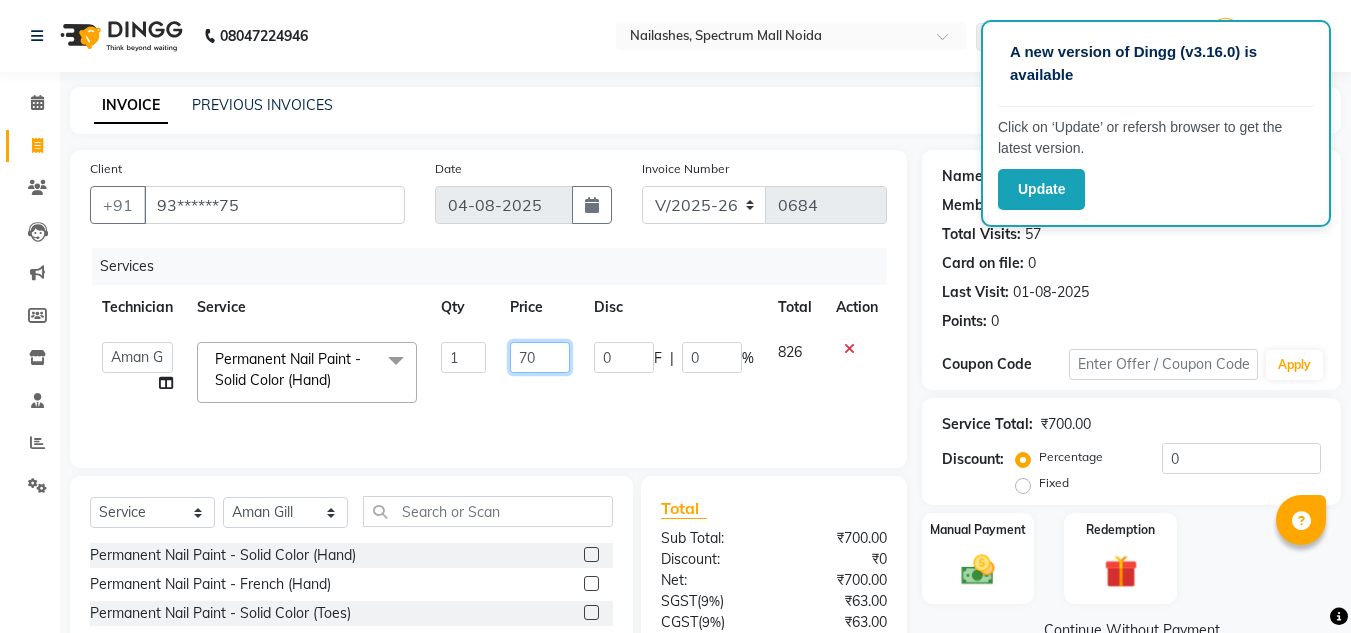 type on "7" 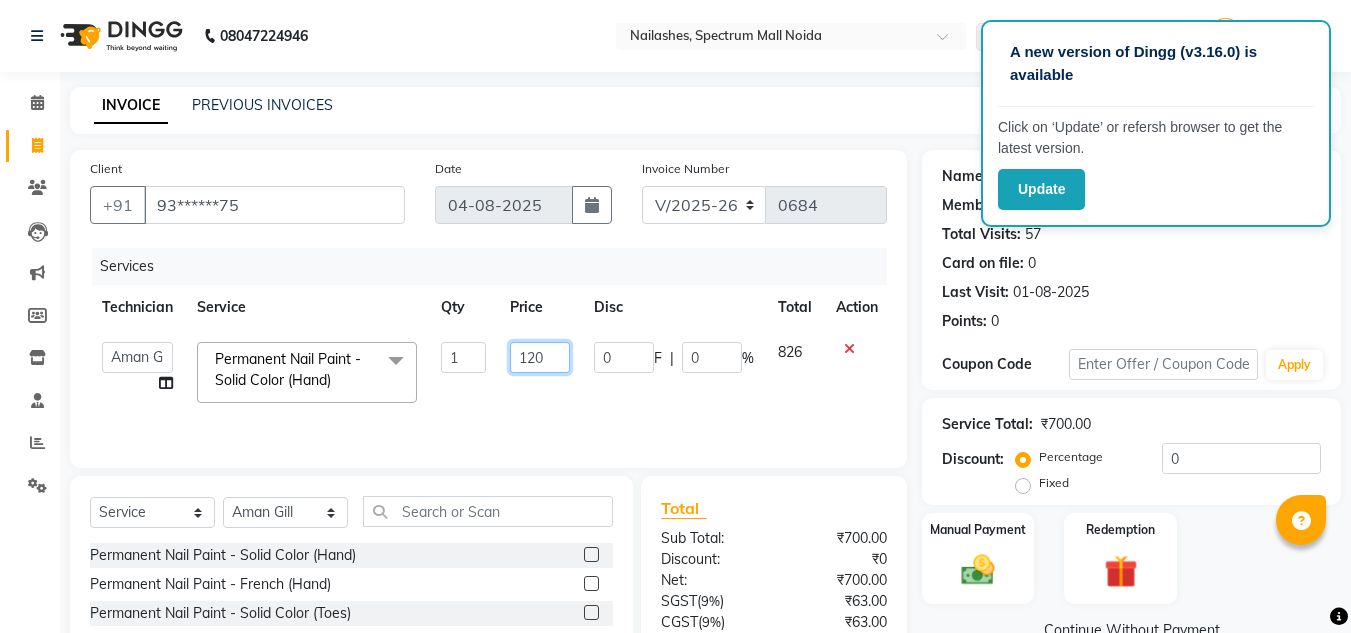 type on "1200" 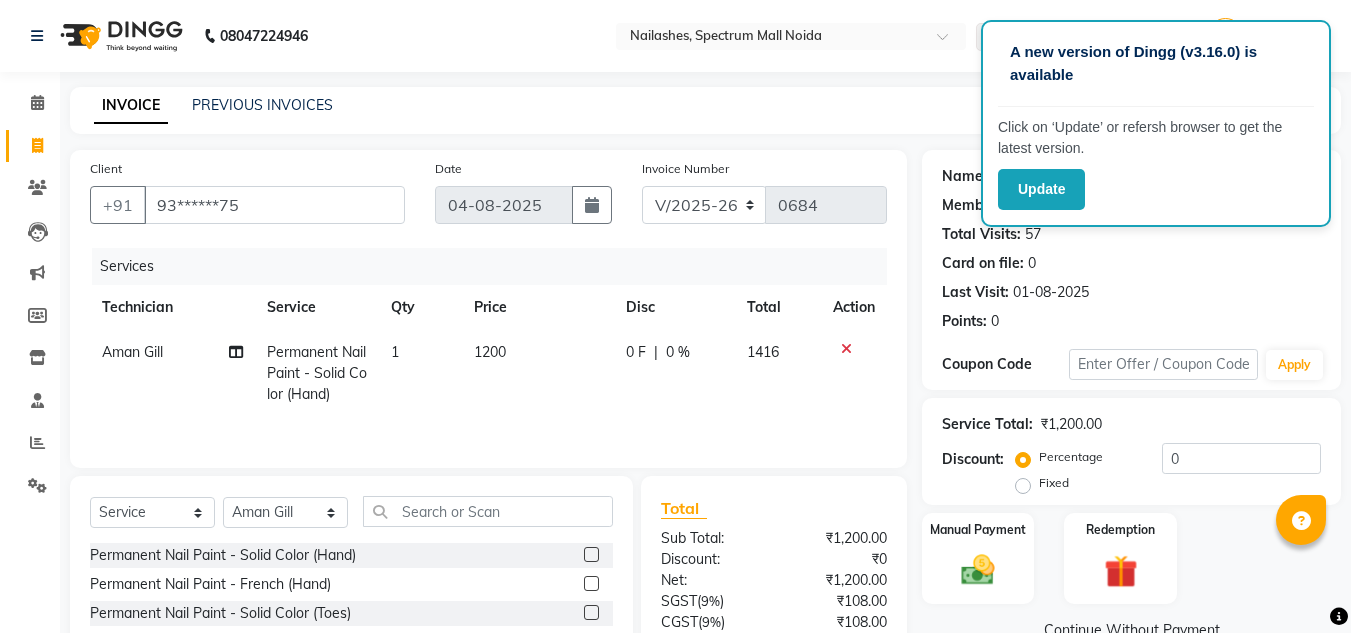 click on "1200" 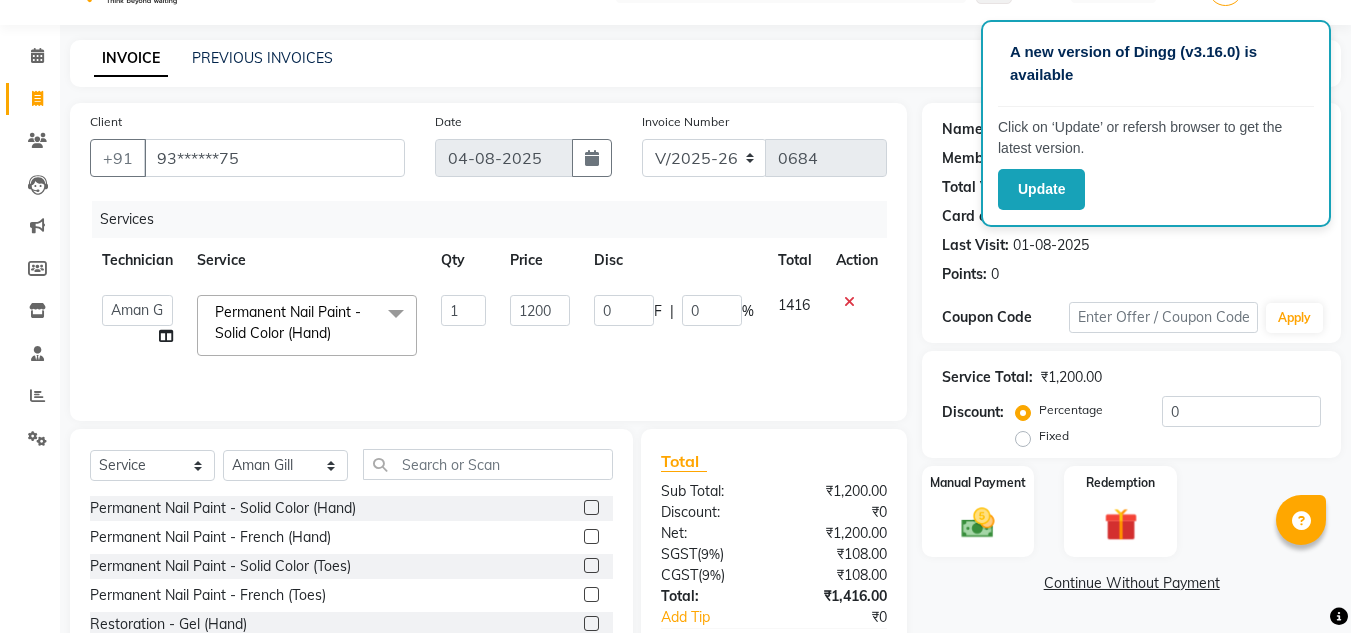 scroll, scrollTop: 44, scrollLeft: 0, axis: vertical 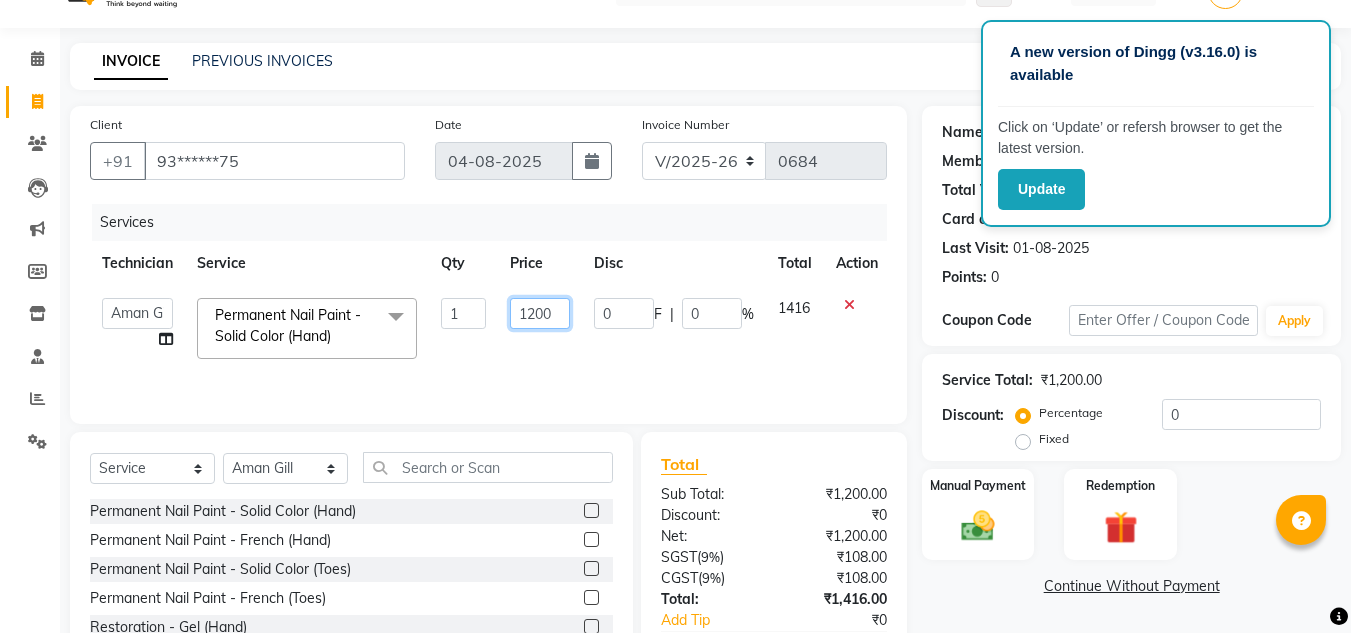 click on "1200" 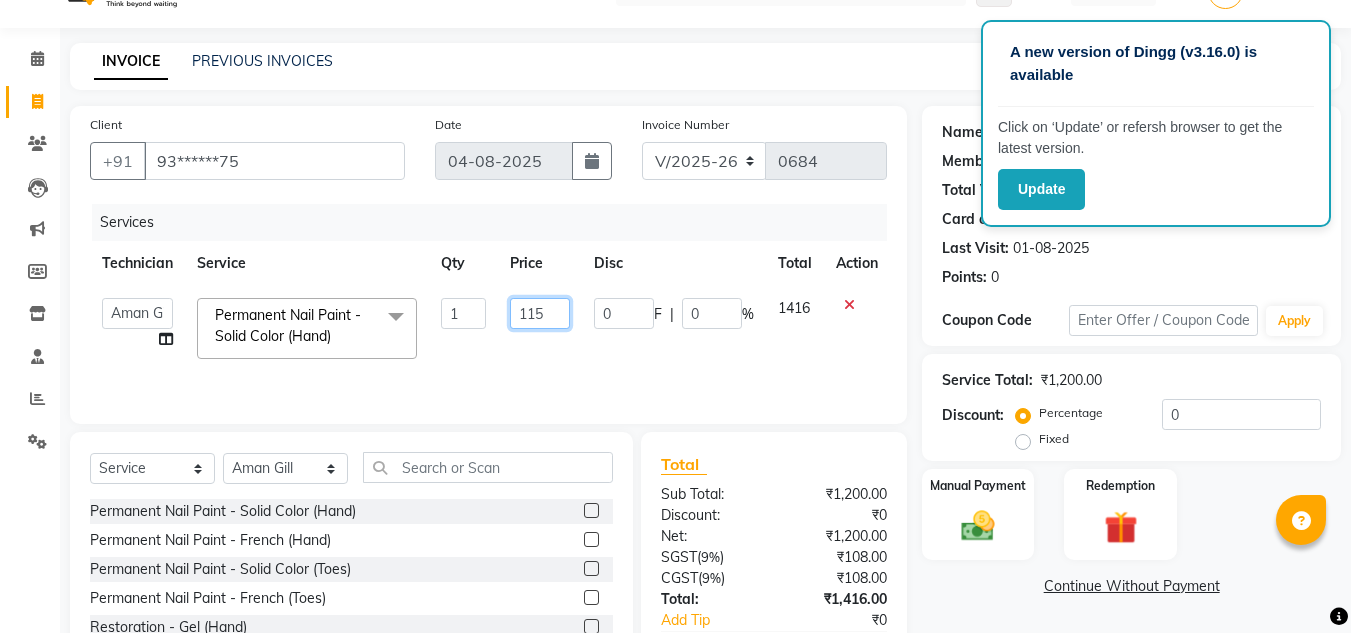 type on "1150" 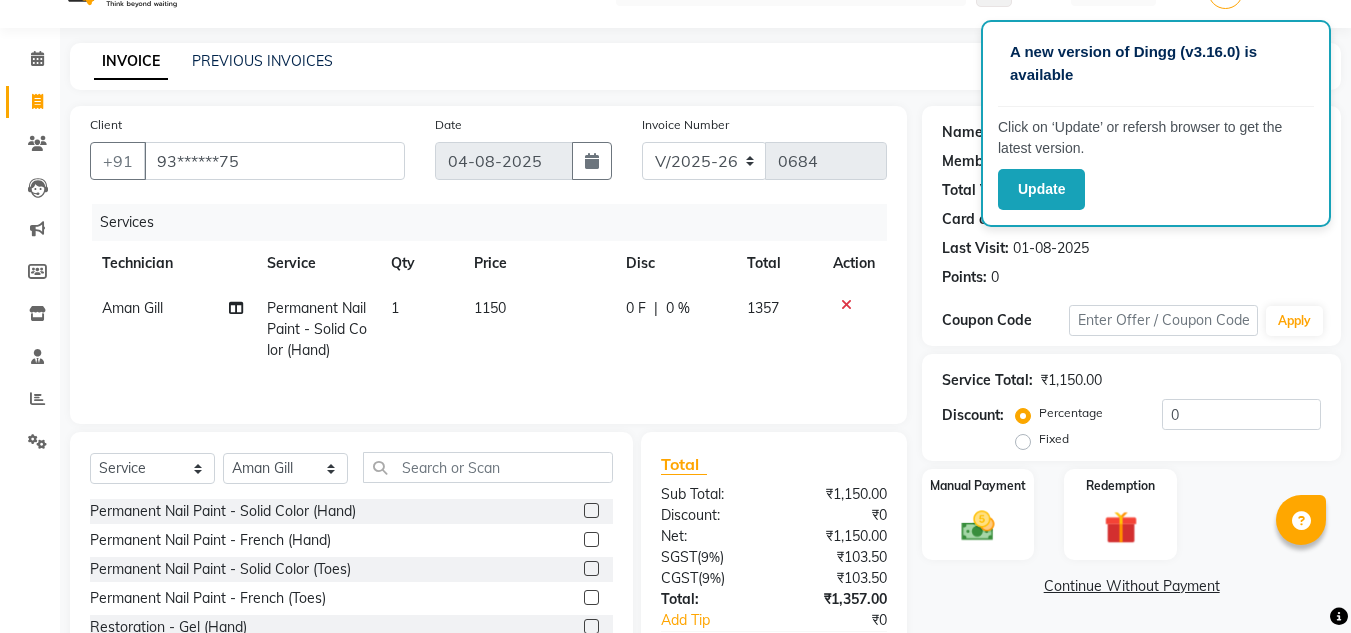 click on "1150" 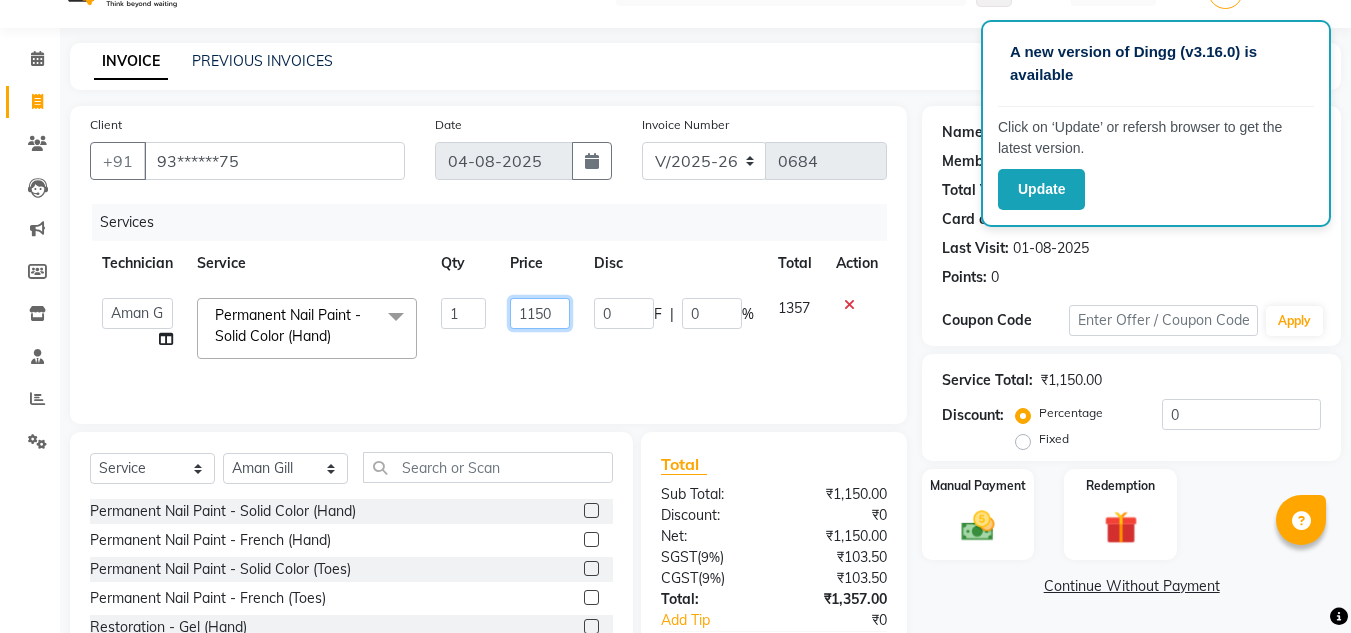 click on "1150" 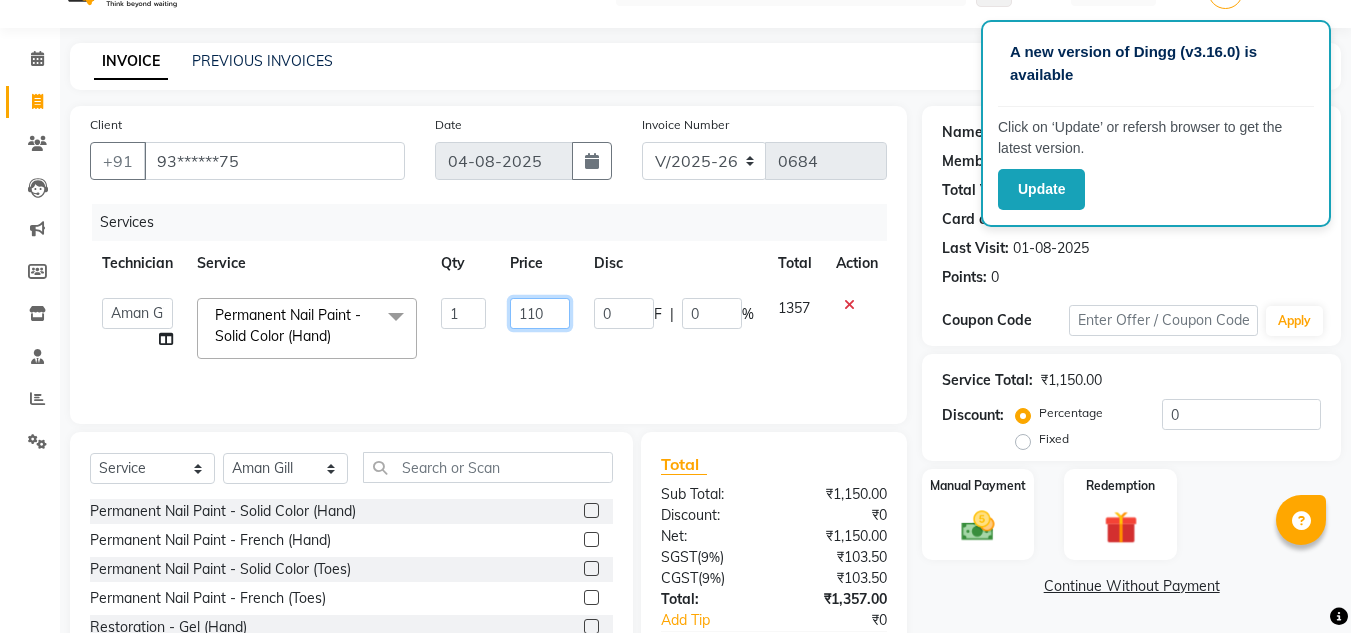 type on "1100" 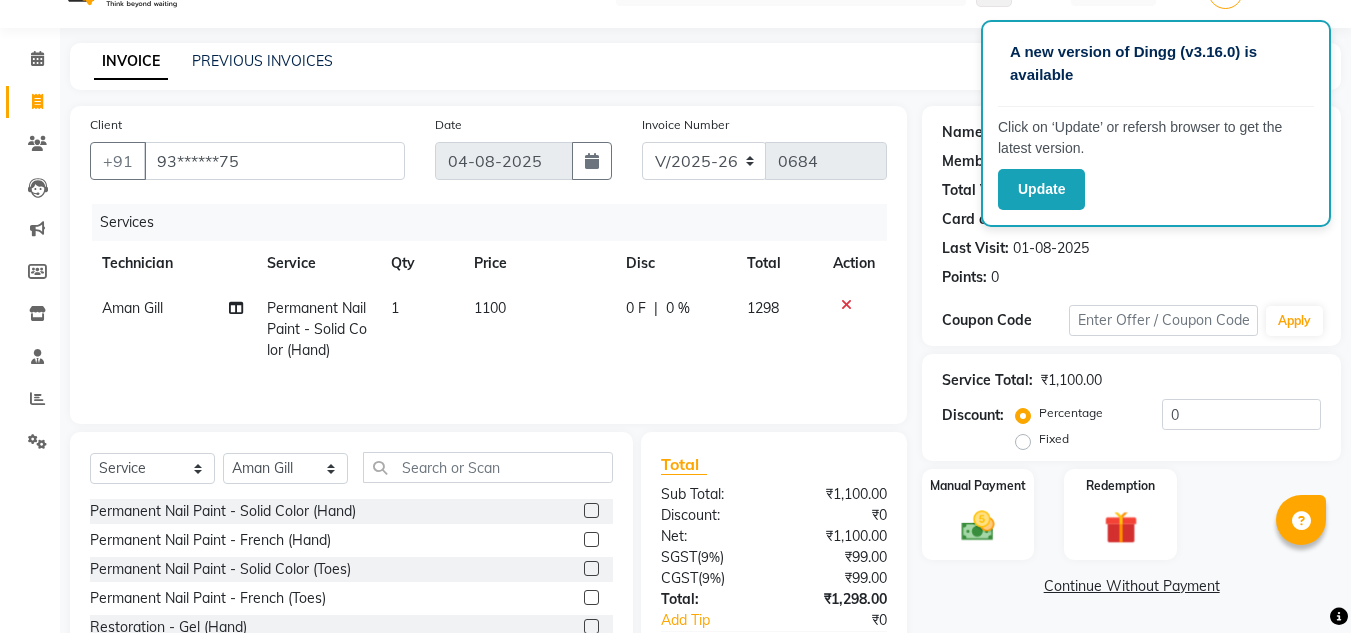 click on "1100" 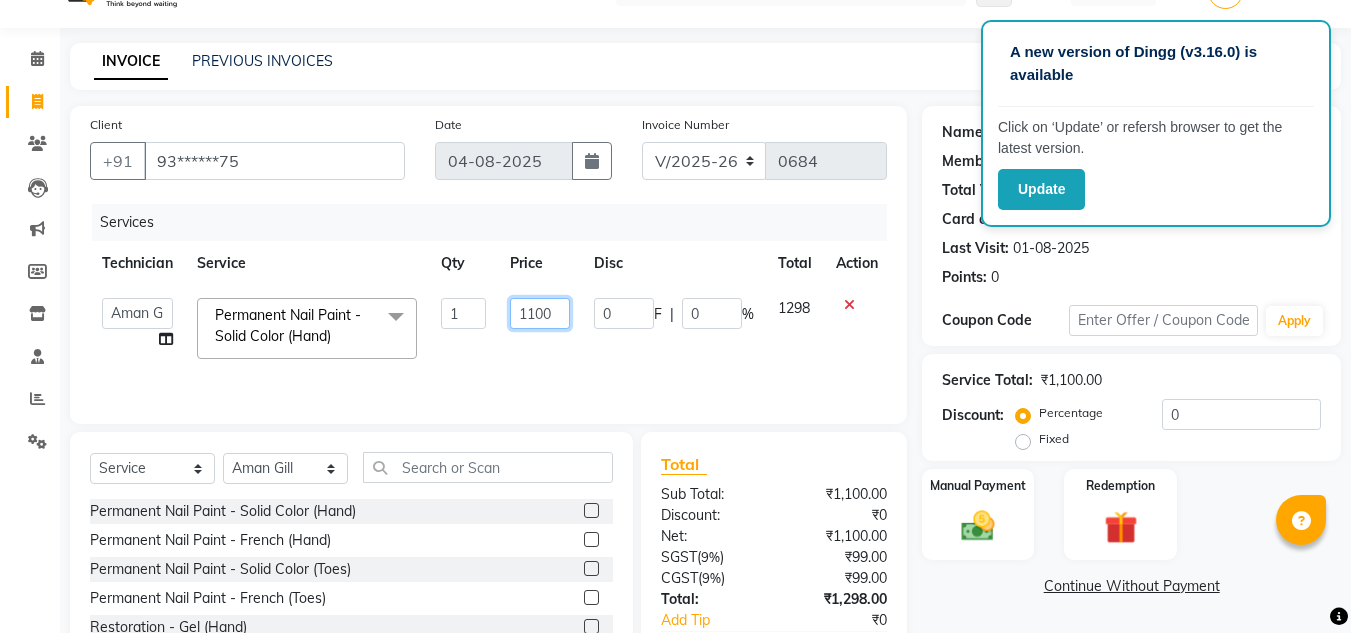 click on "1100" 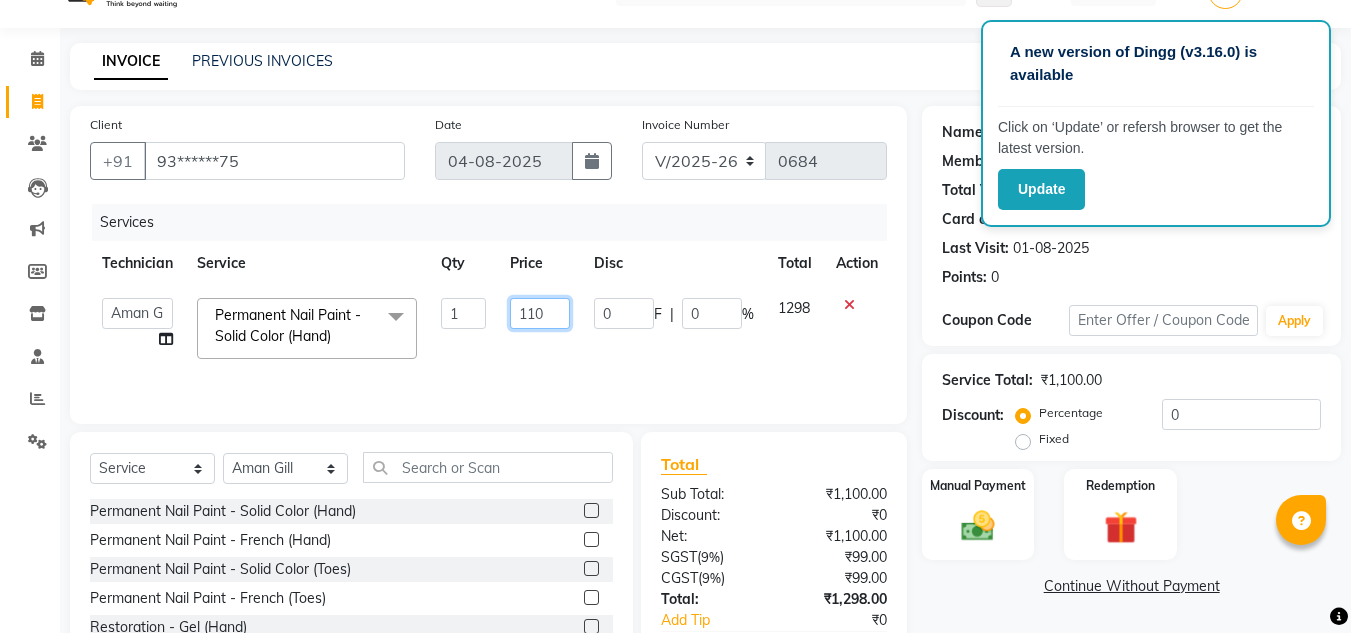 type on "1102" 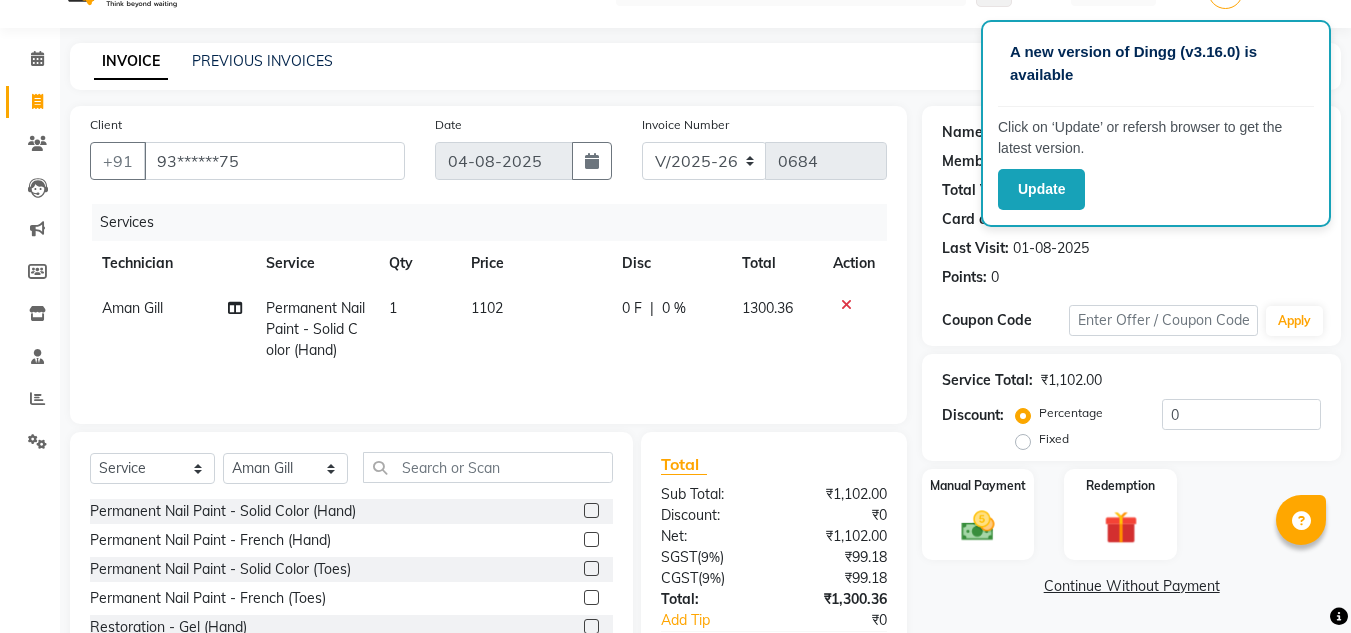 click on "1102" 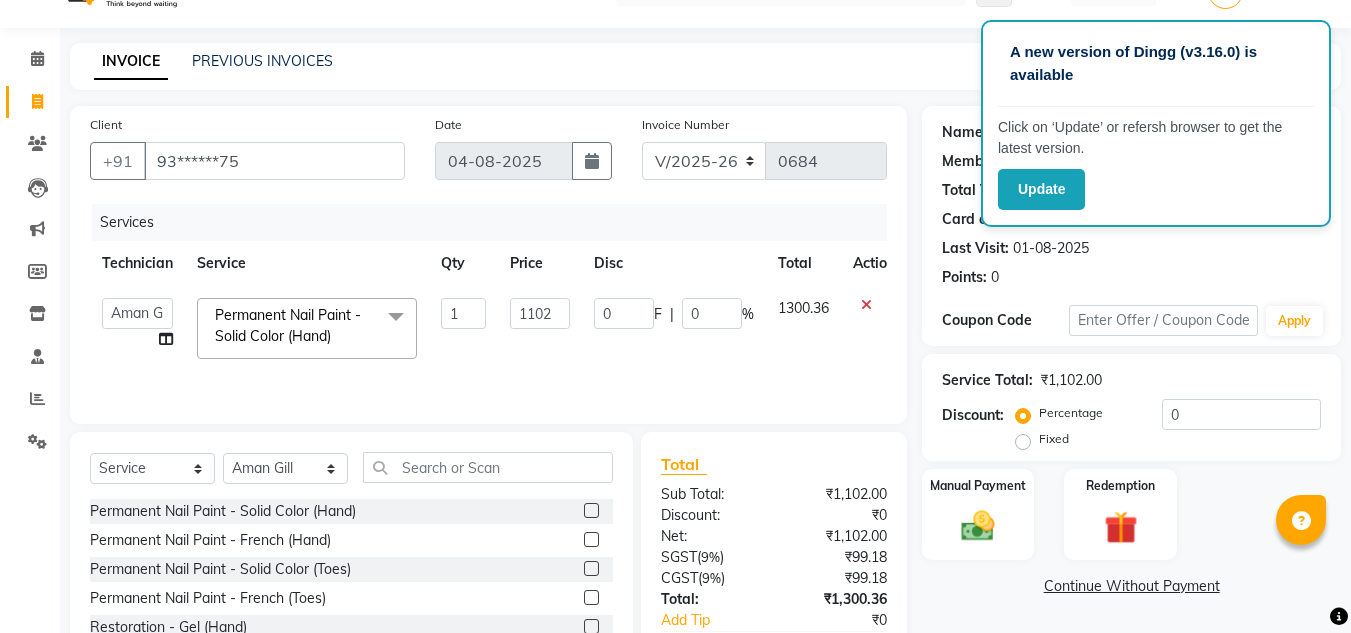 scroll, scrollTop: 168, scrollLeft: 0, axis: vertical 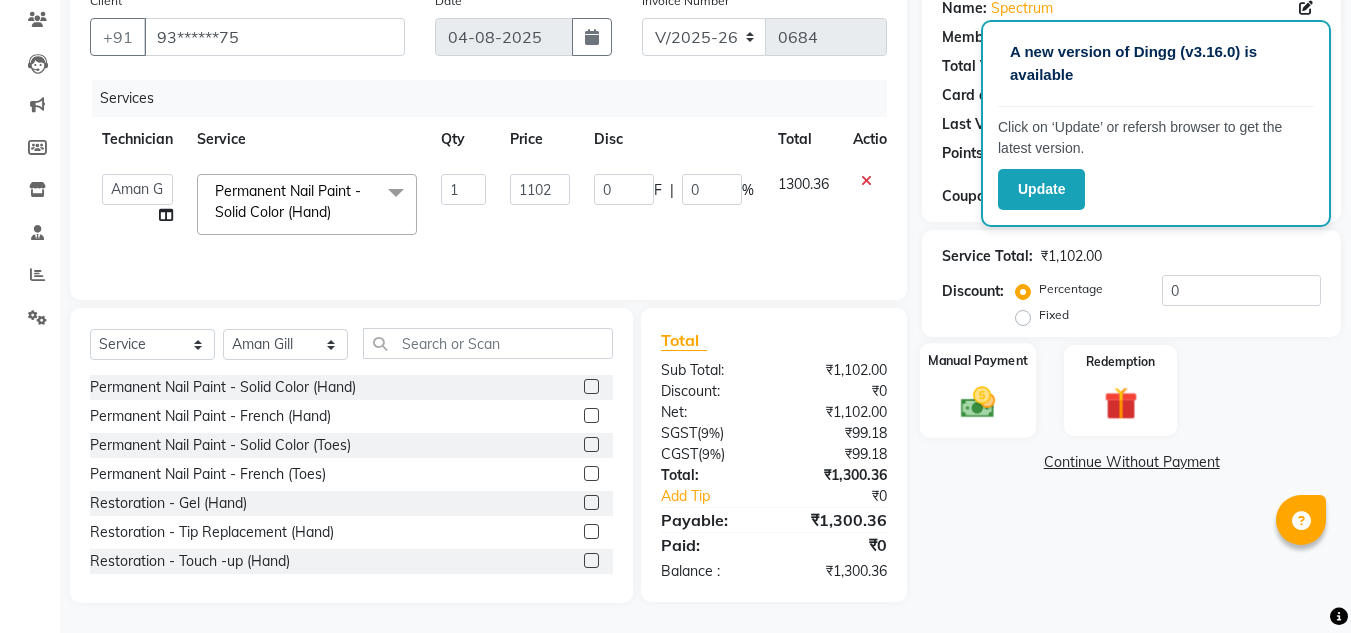 click 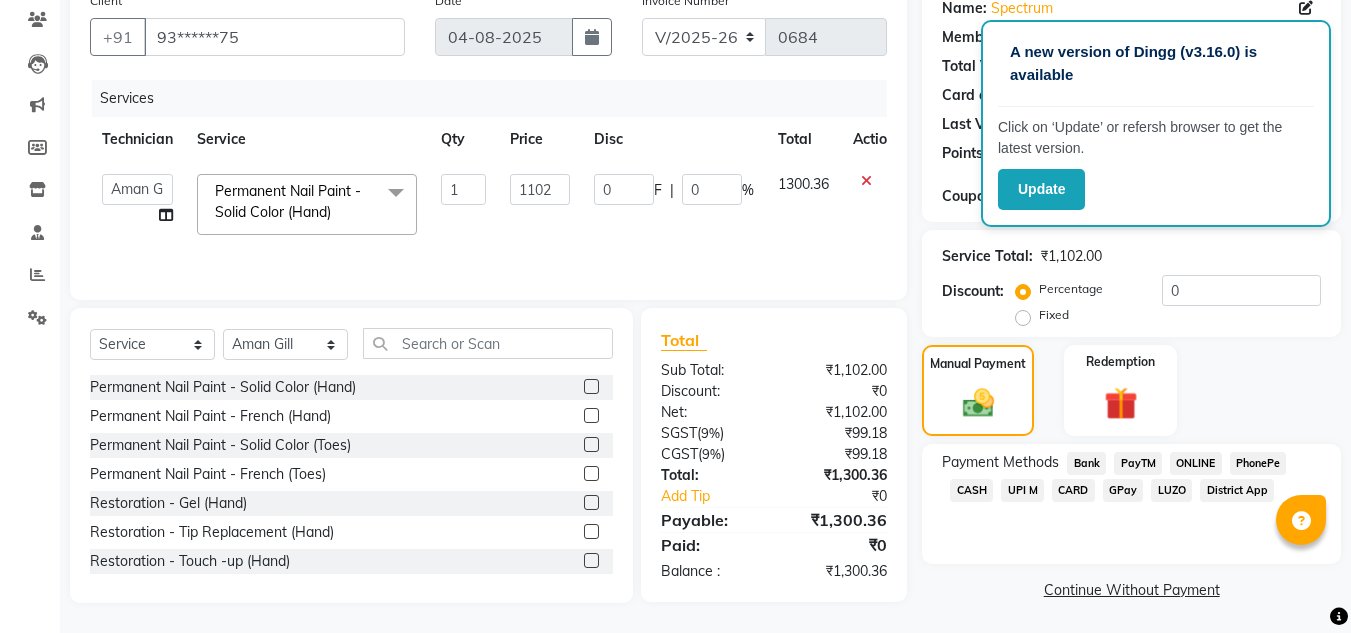 click on "ONLINE" 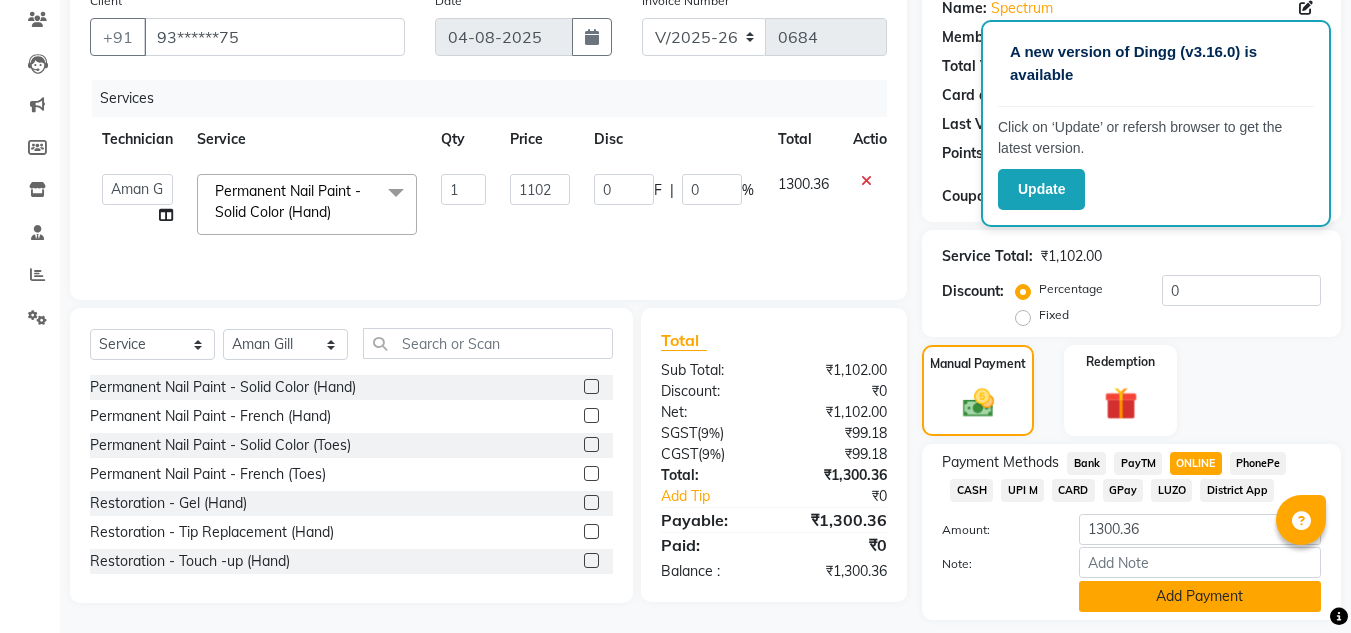 click on "Add Payment" 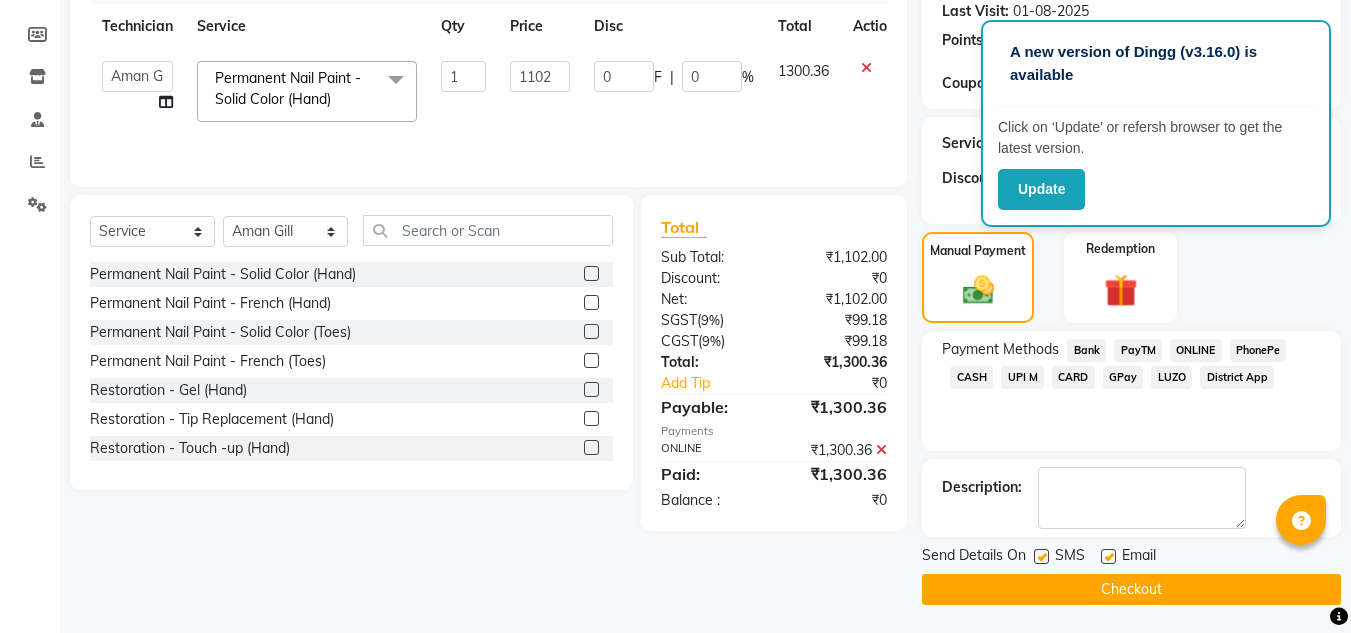 scroll, scrollTop: 283, scrollLeft: 0, axis: vertical 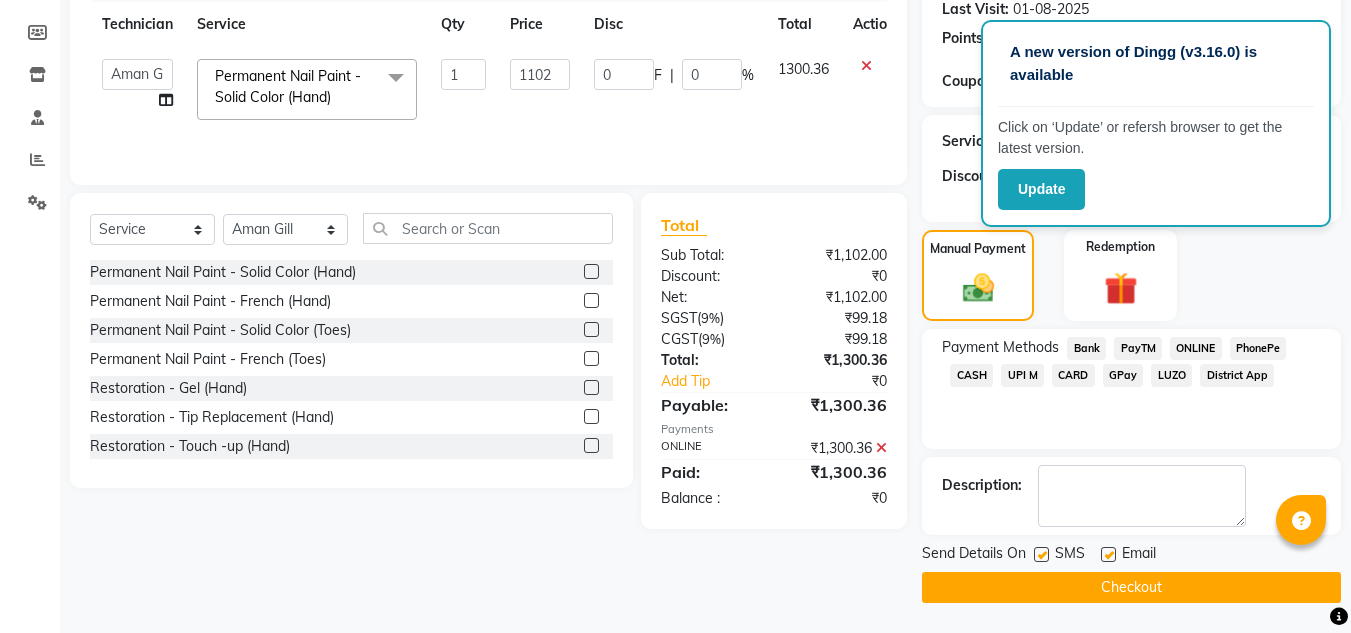 click on "Checkout" 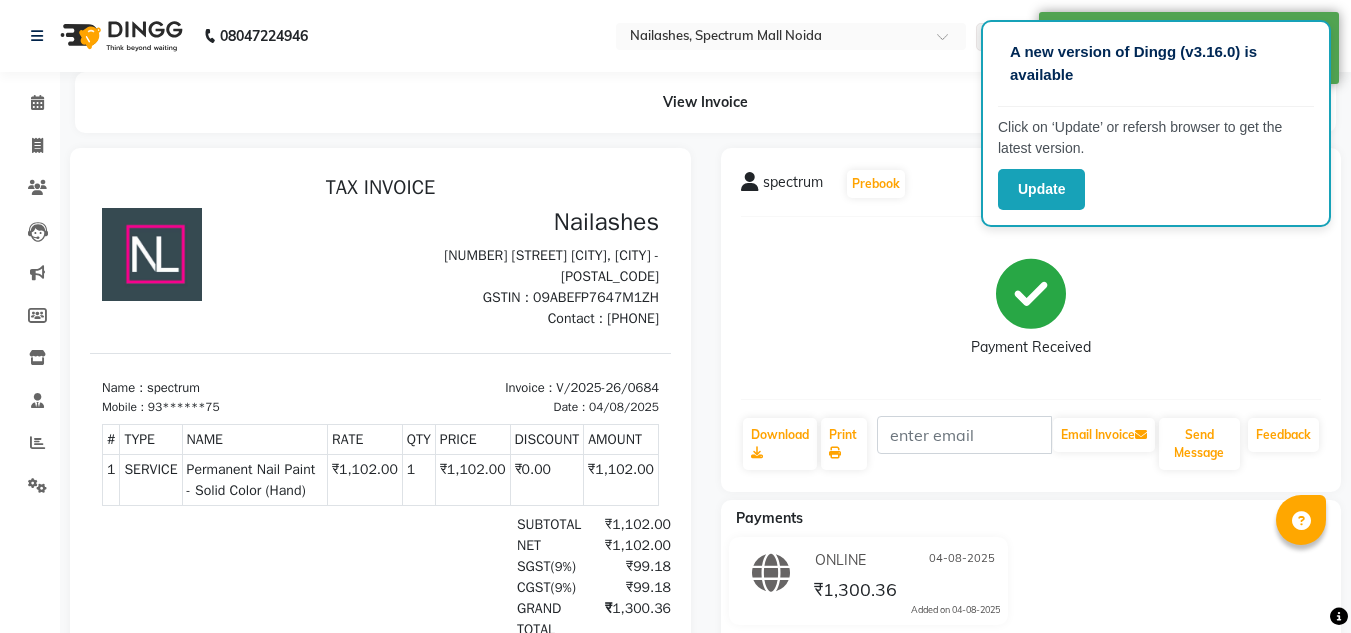 scroll, scrollTop: 0, scrollLeft: 0, axis: both 